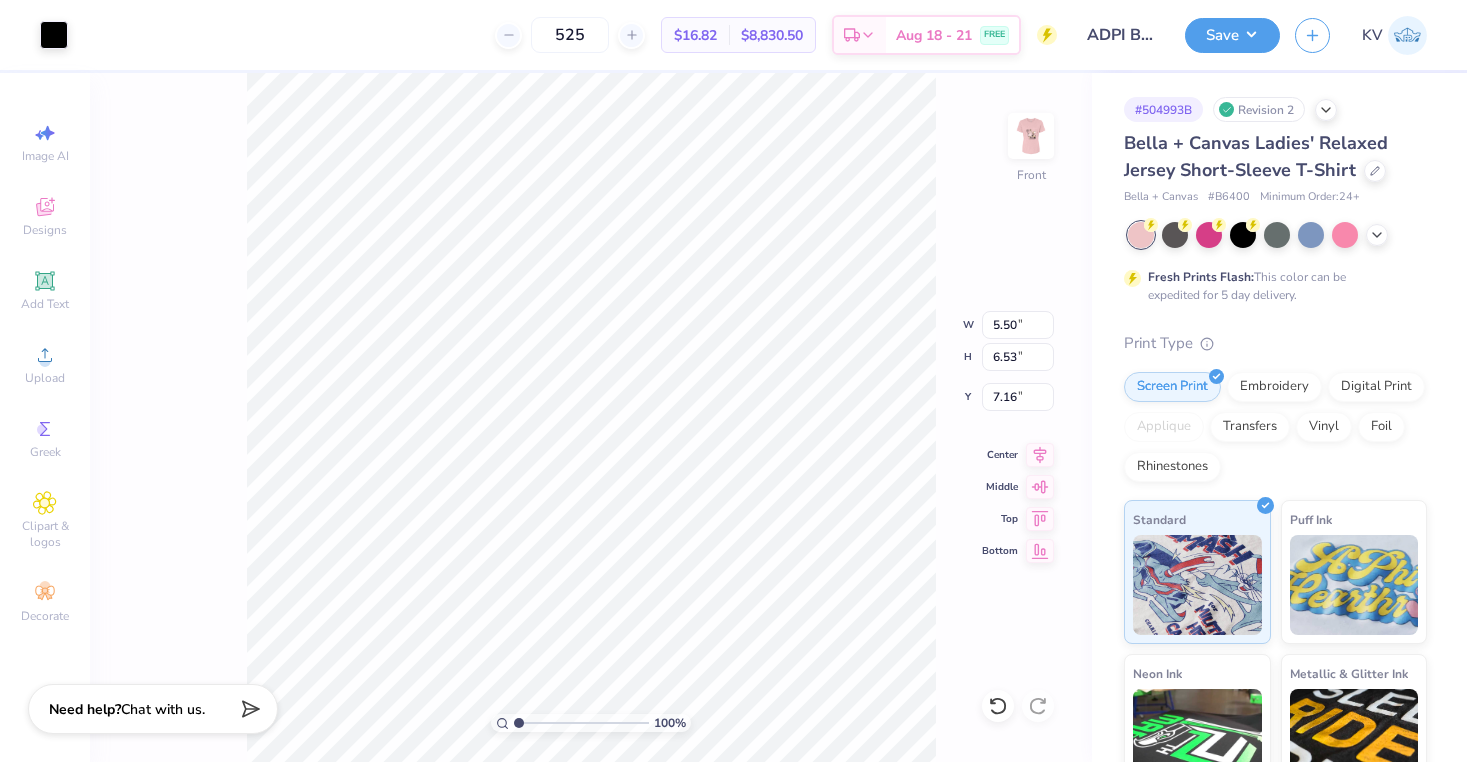 scroll, scrollTop: 0, scrollLeft: 0, axis: both 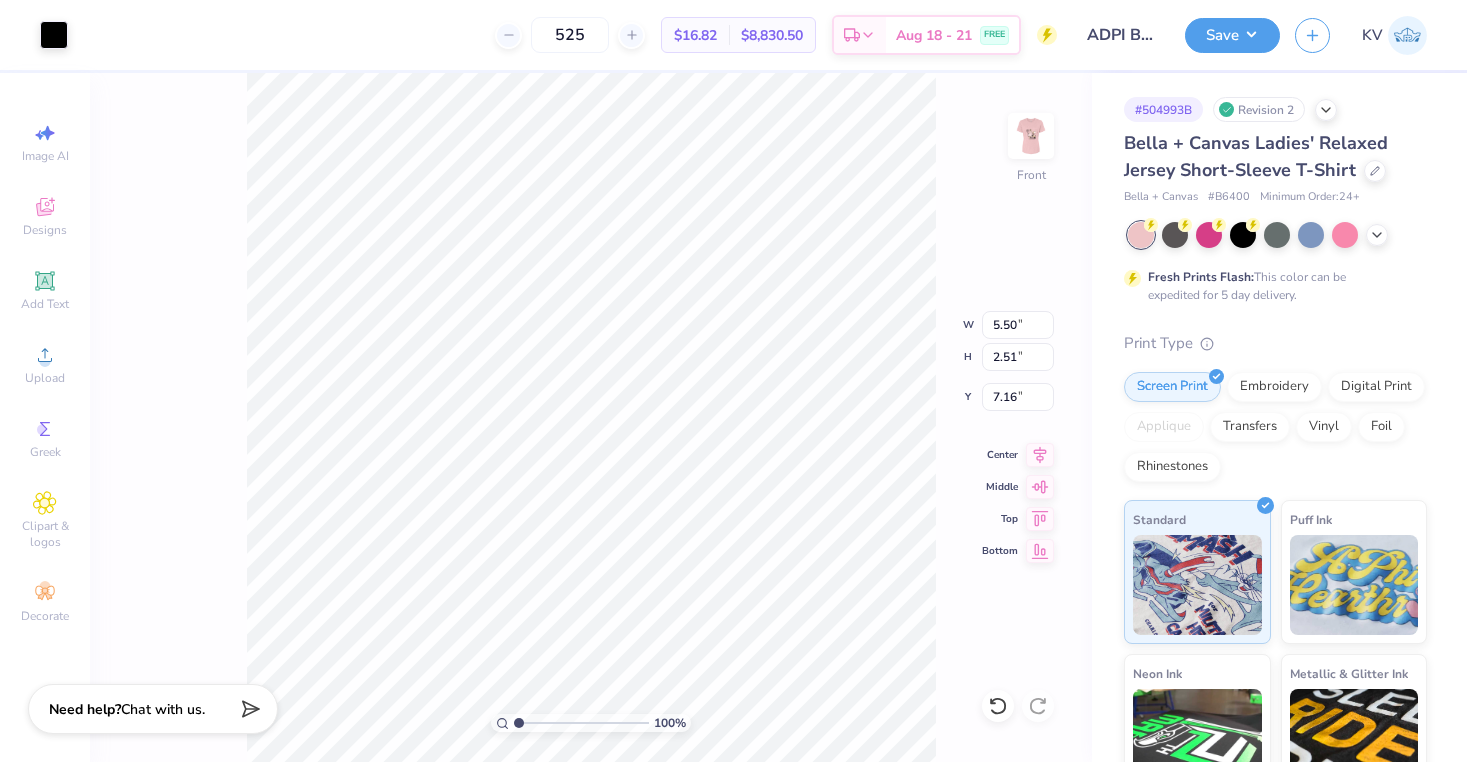 type on "3.79" 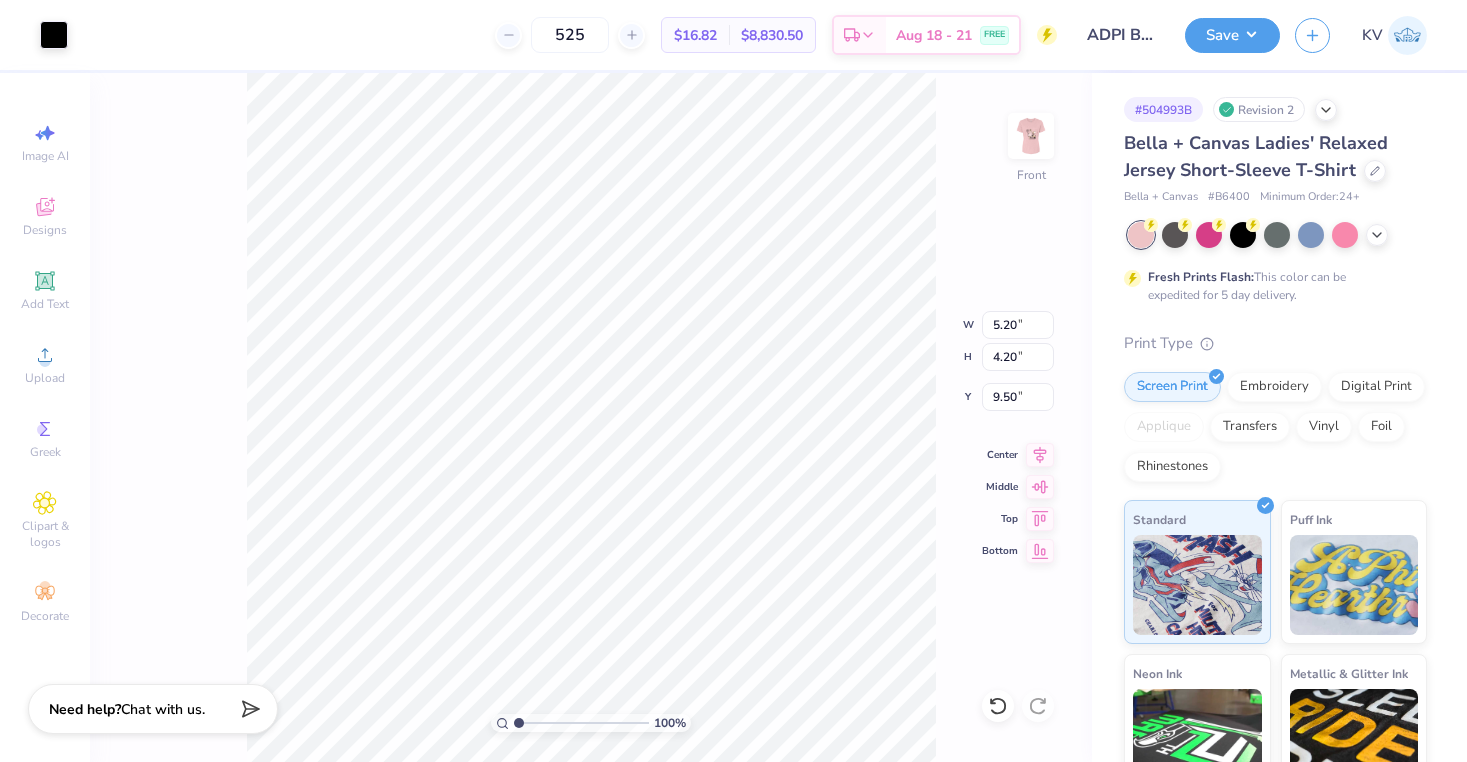 type on "3.75" 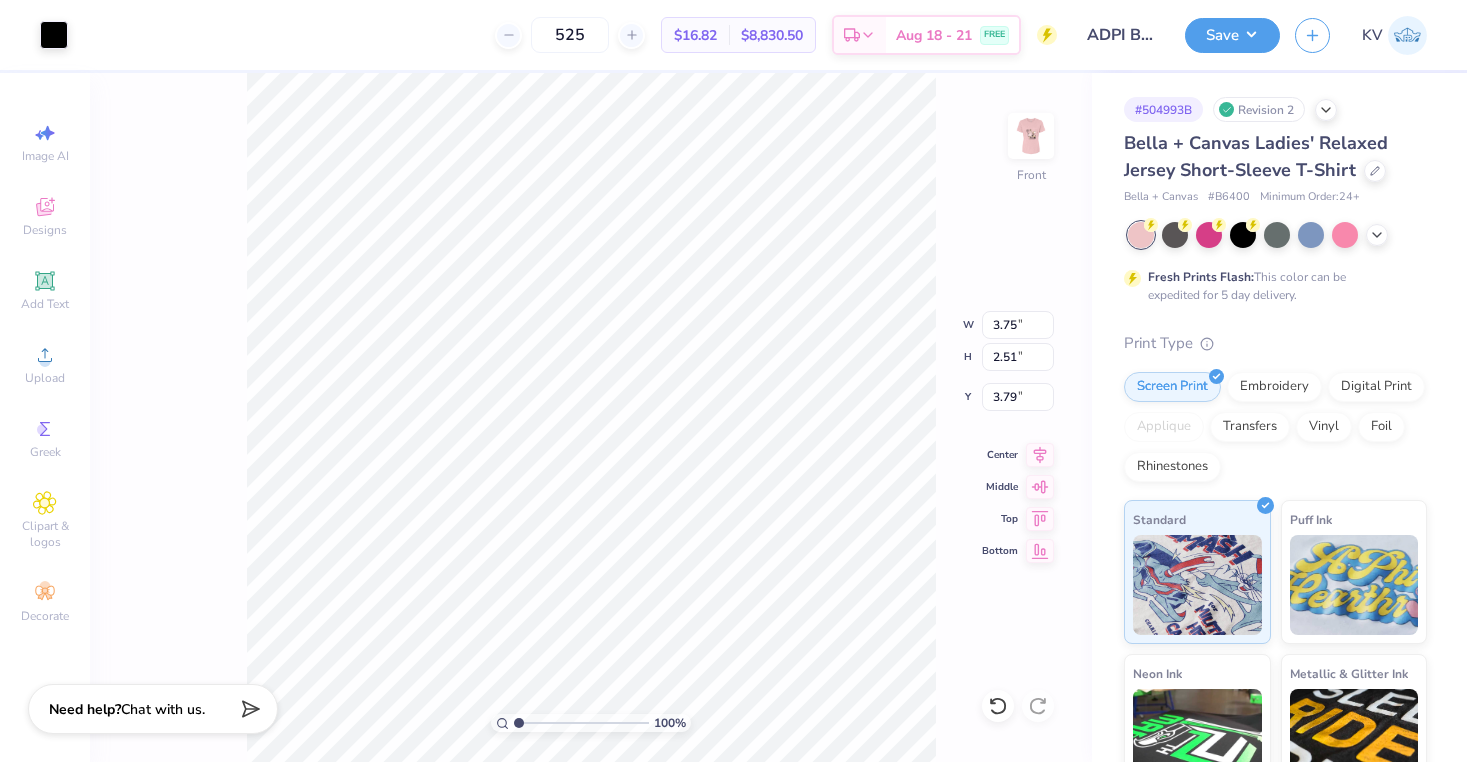 type on "3.89" 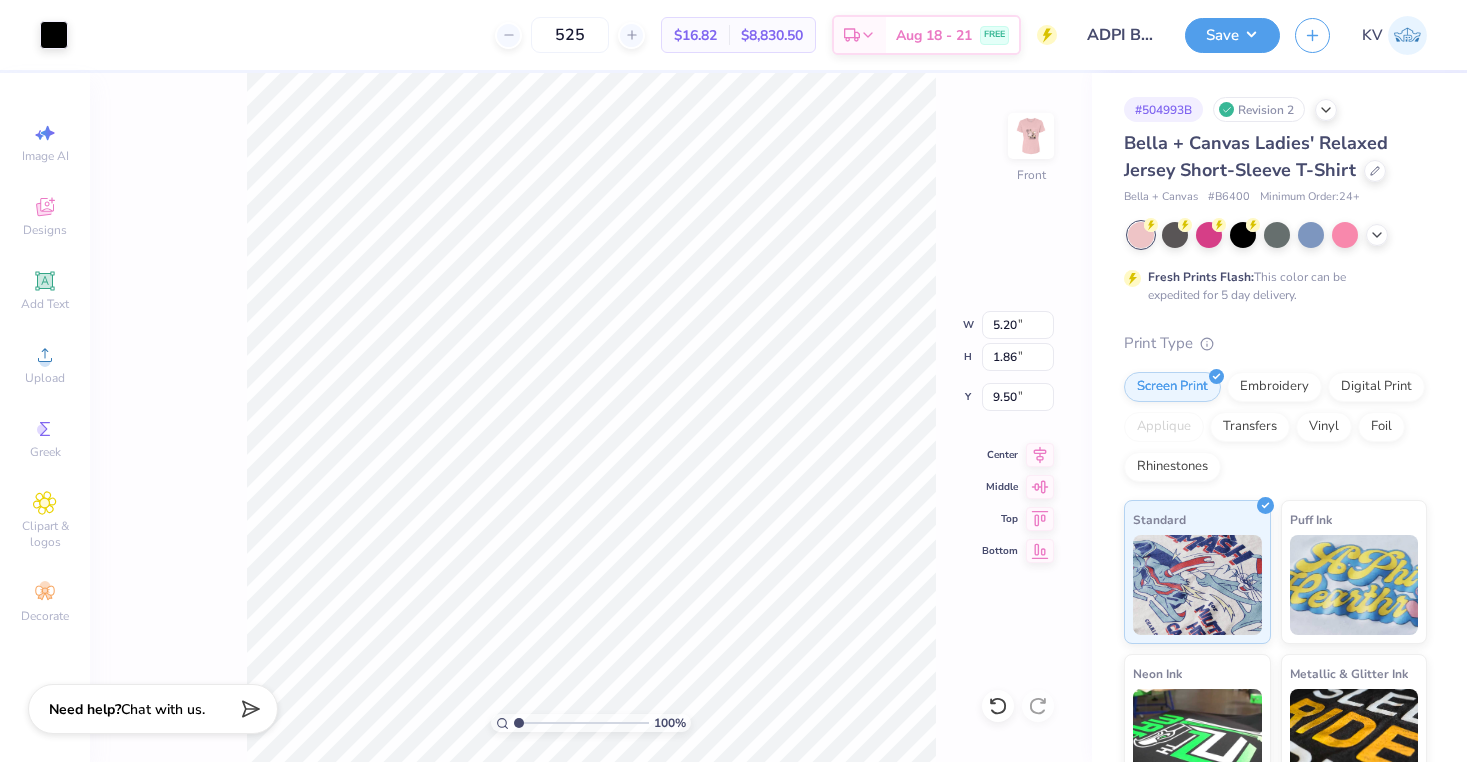 type on "3.92" 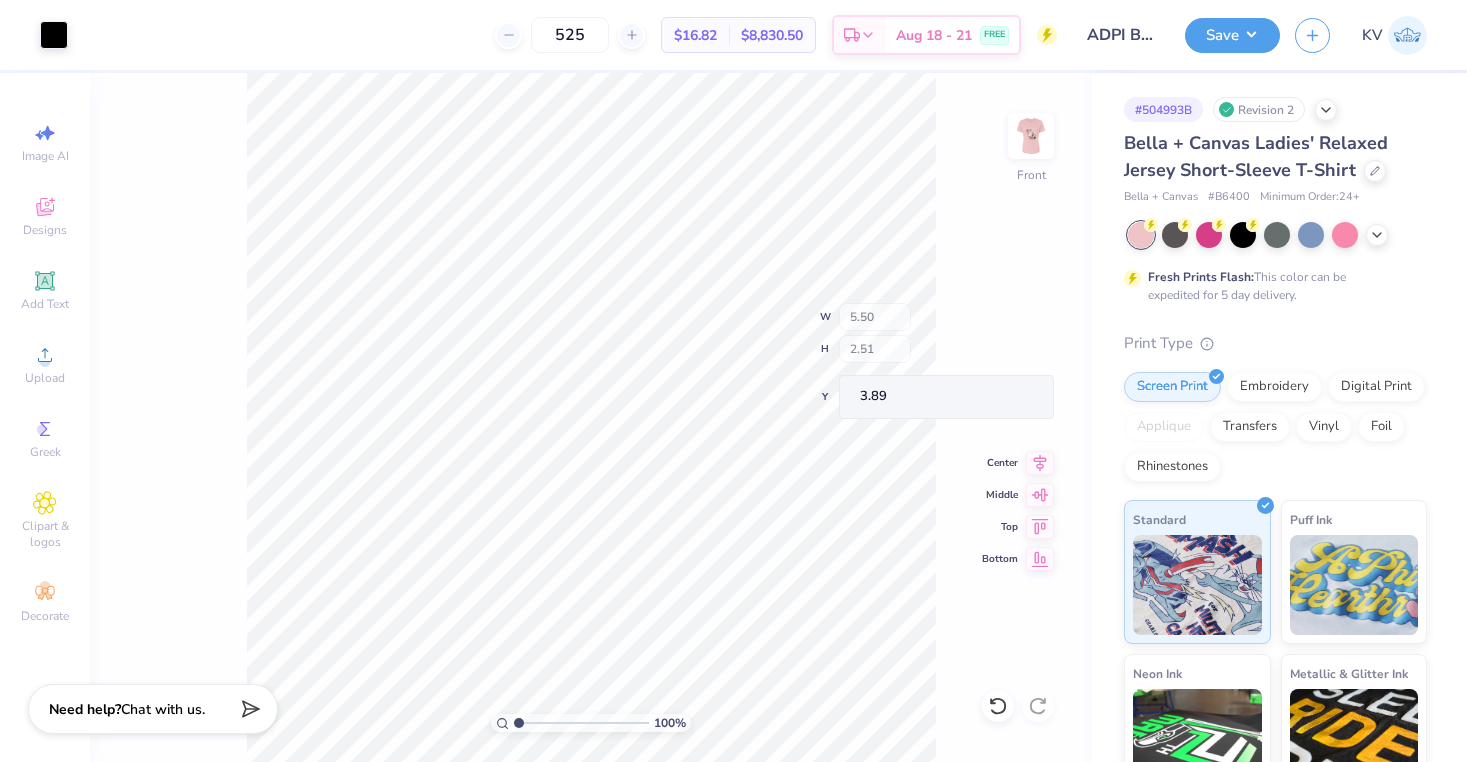 type on "3.25" 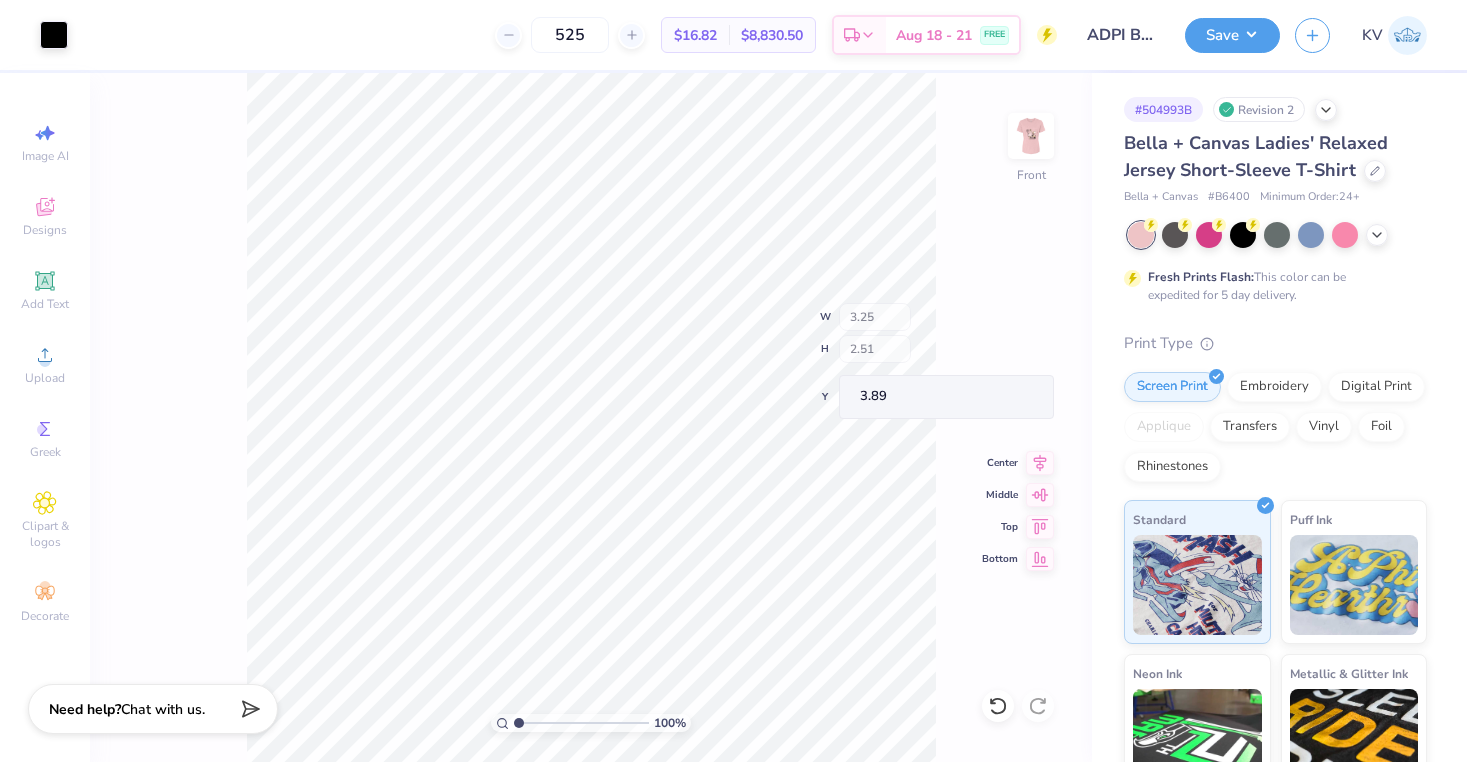 type on "1.77" 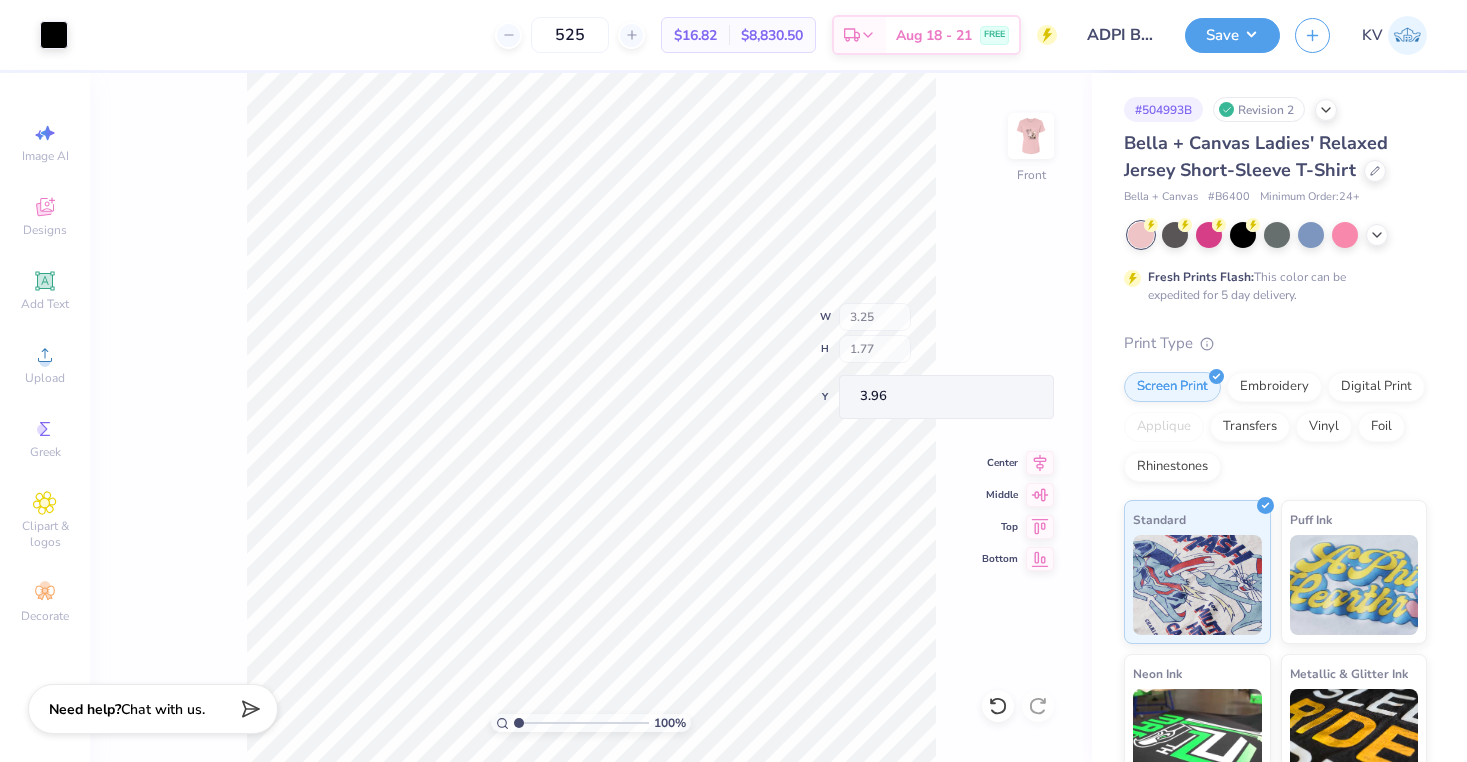 type on "2.07" 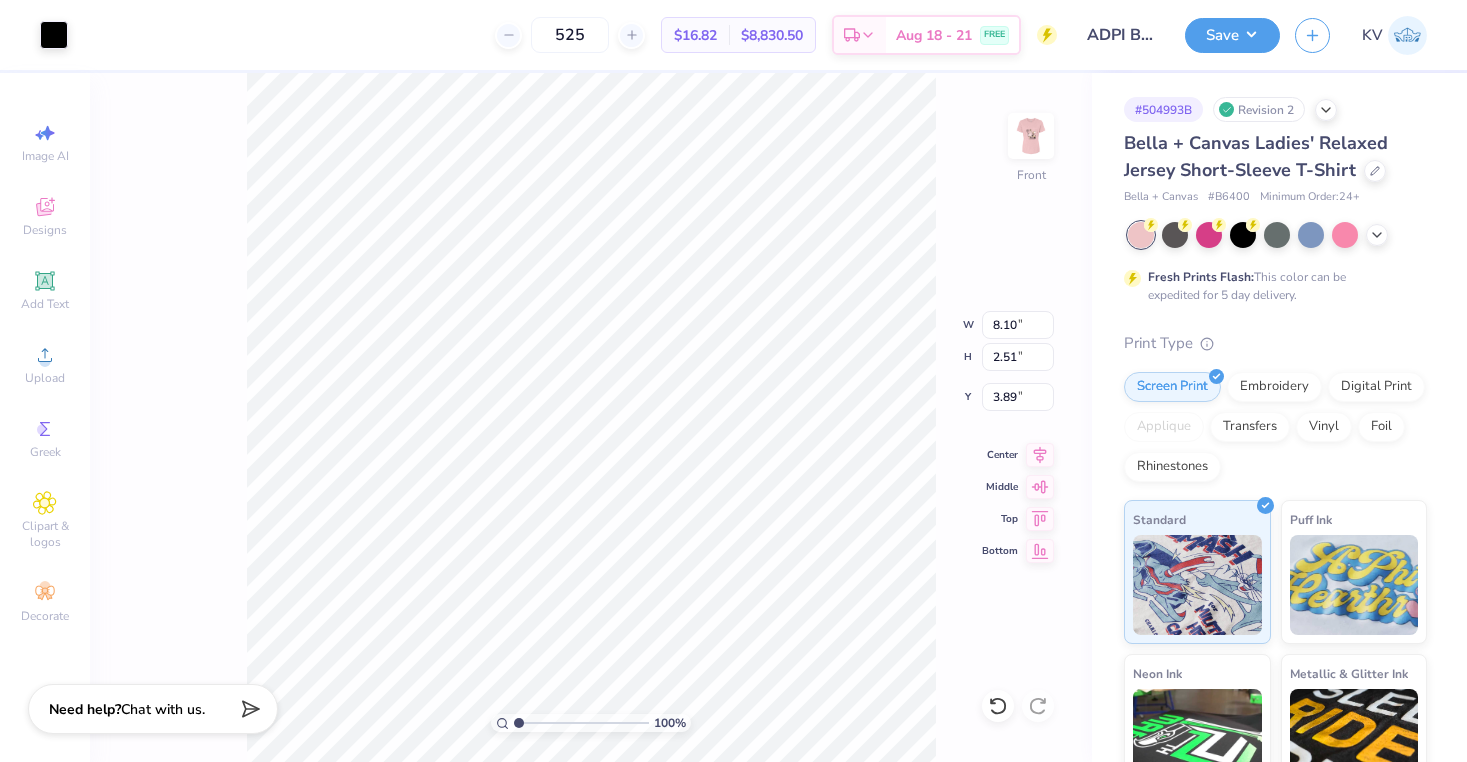 type on "3.96" 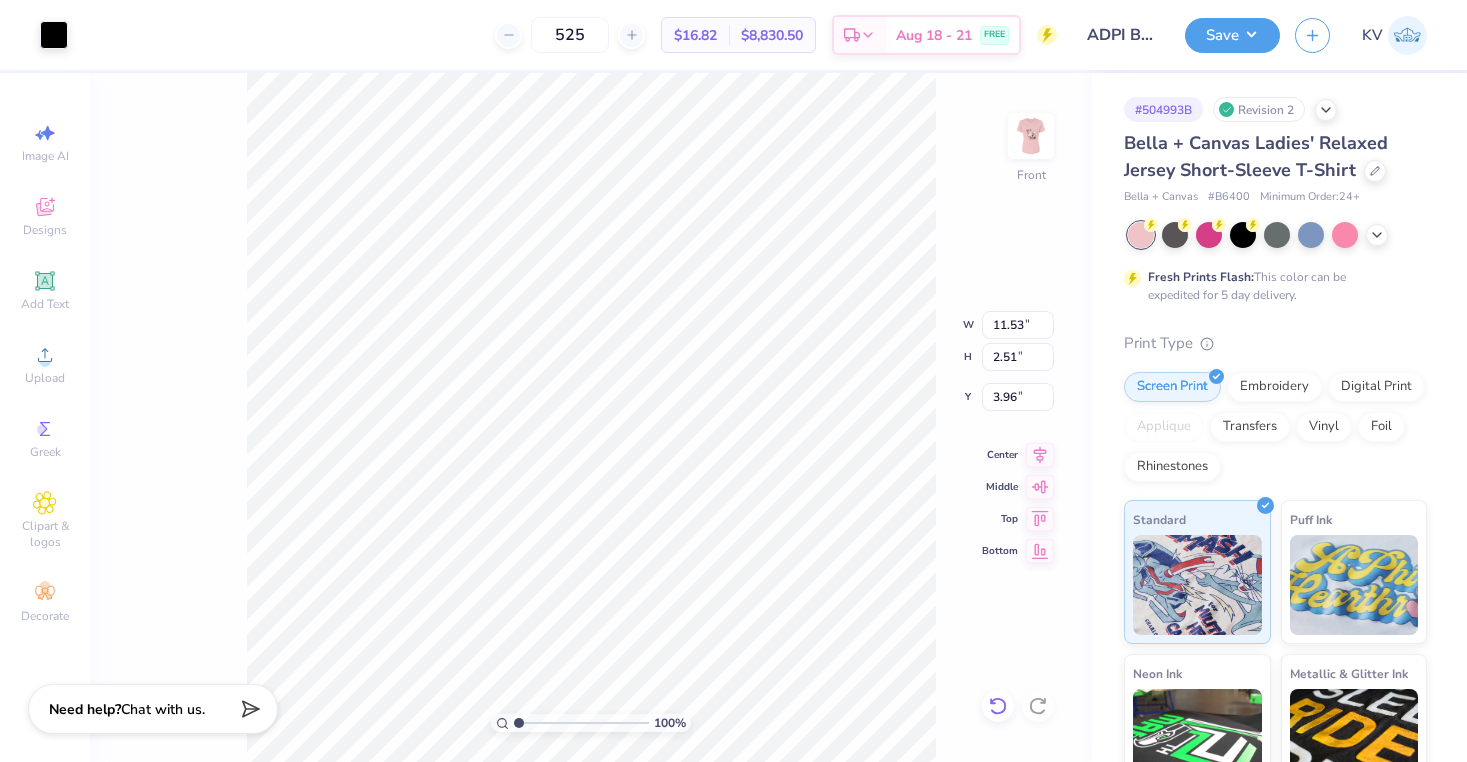 click 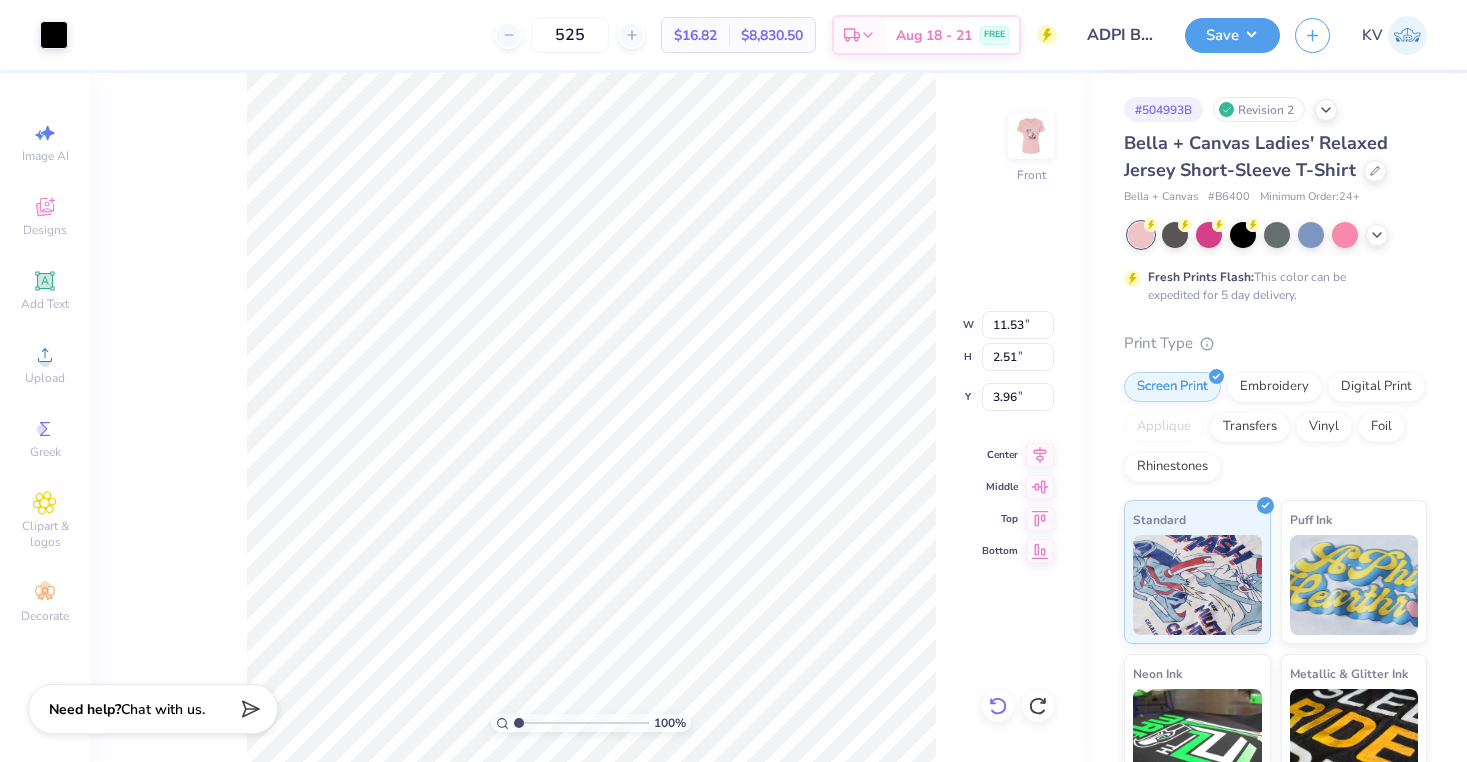 type on "11.23" 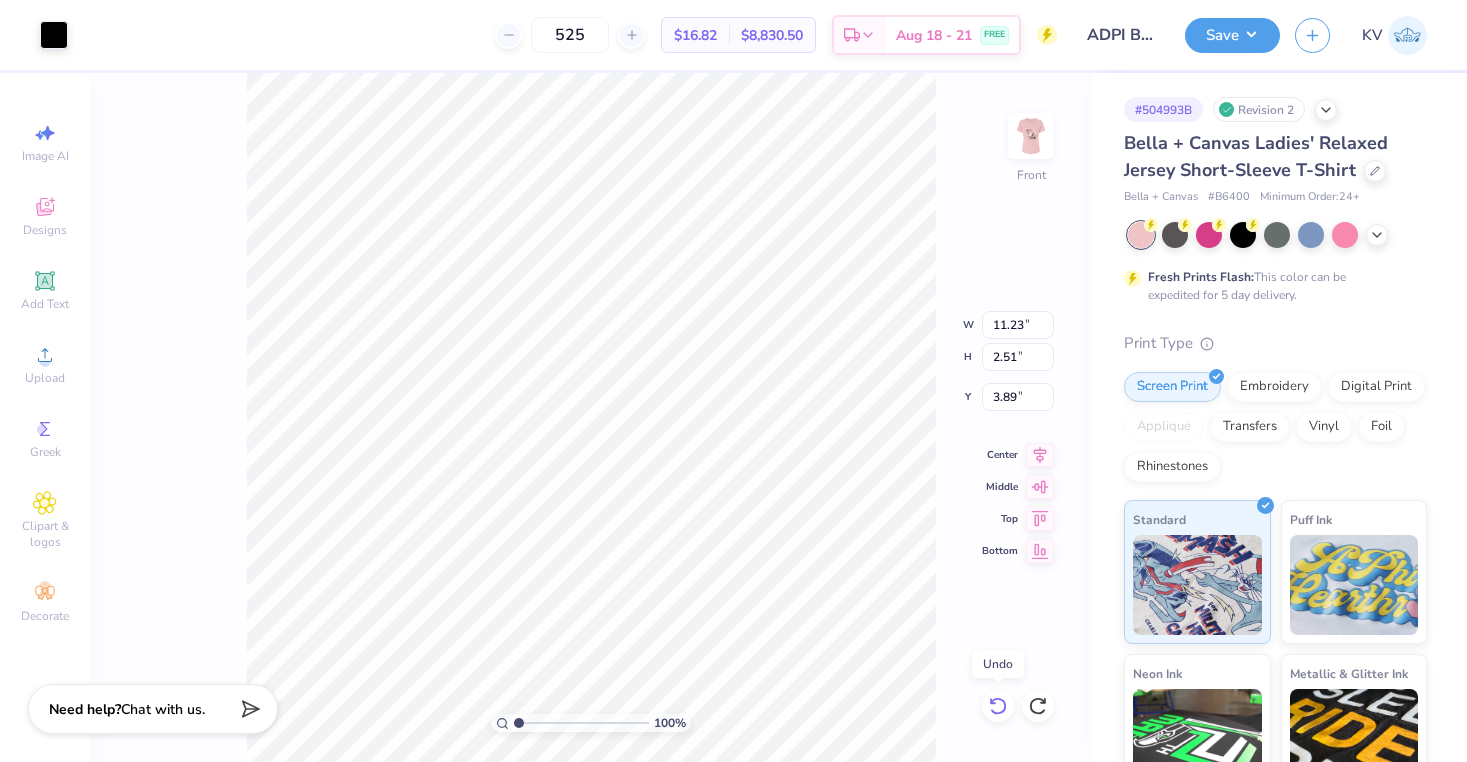click 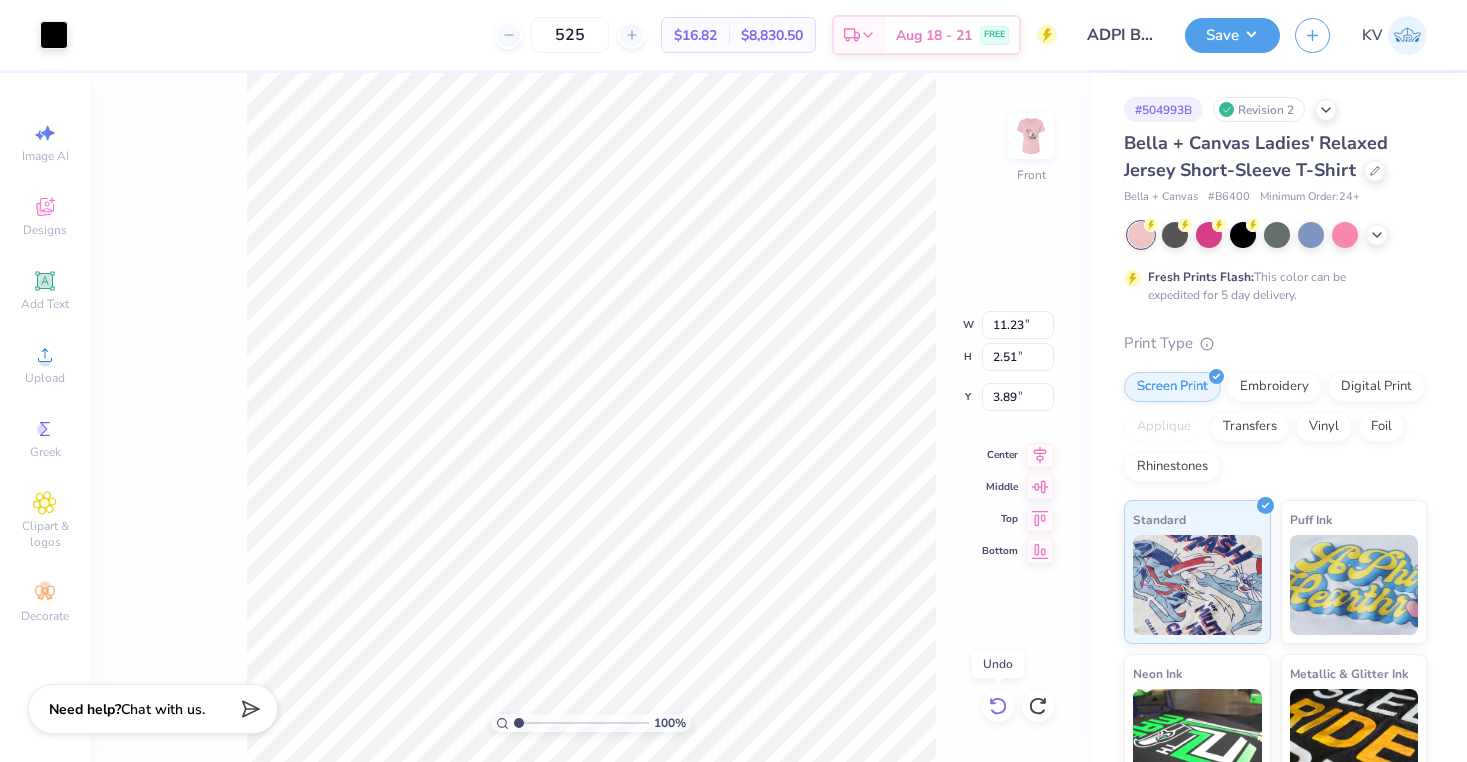 type on "8.24" 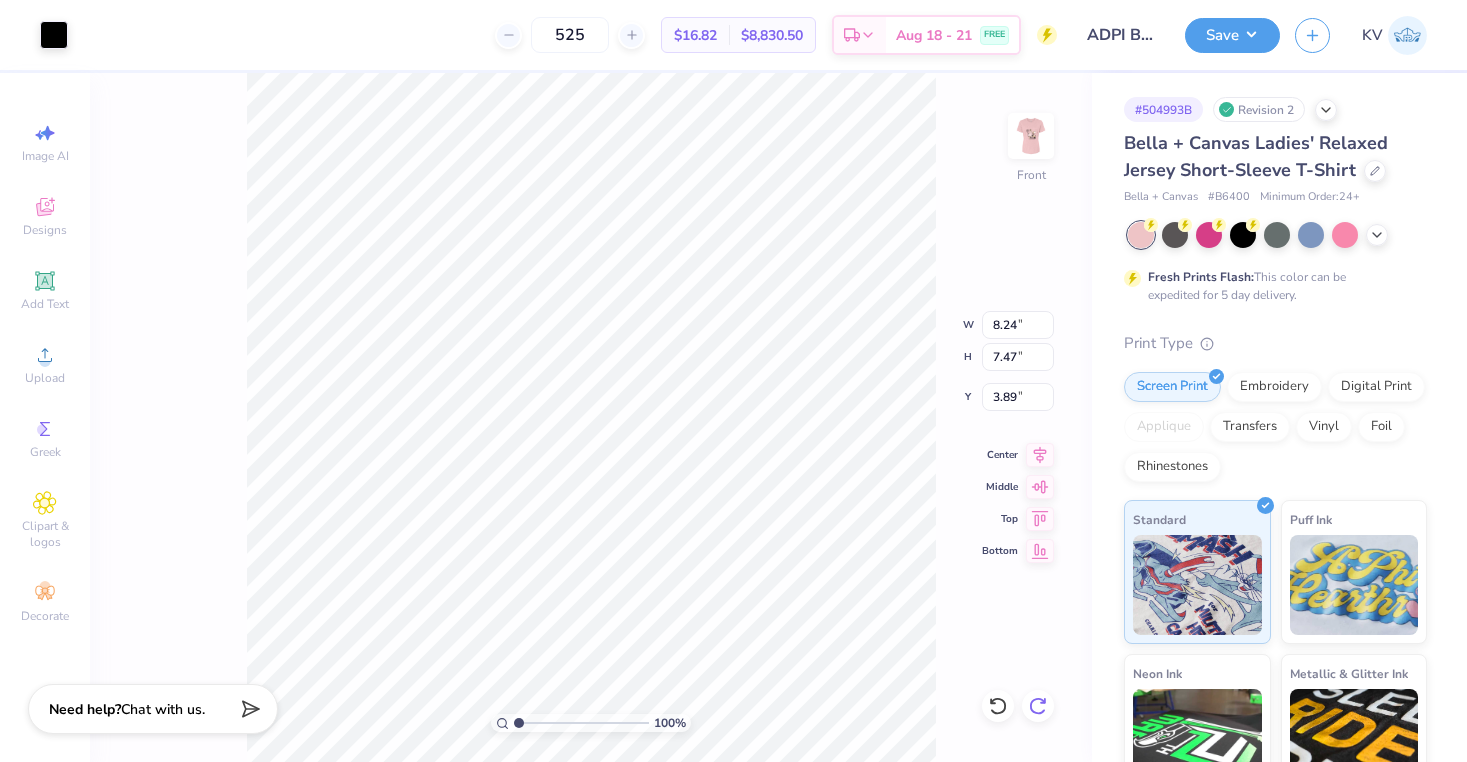 click 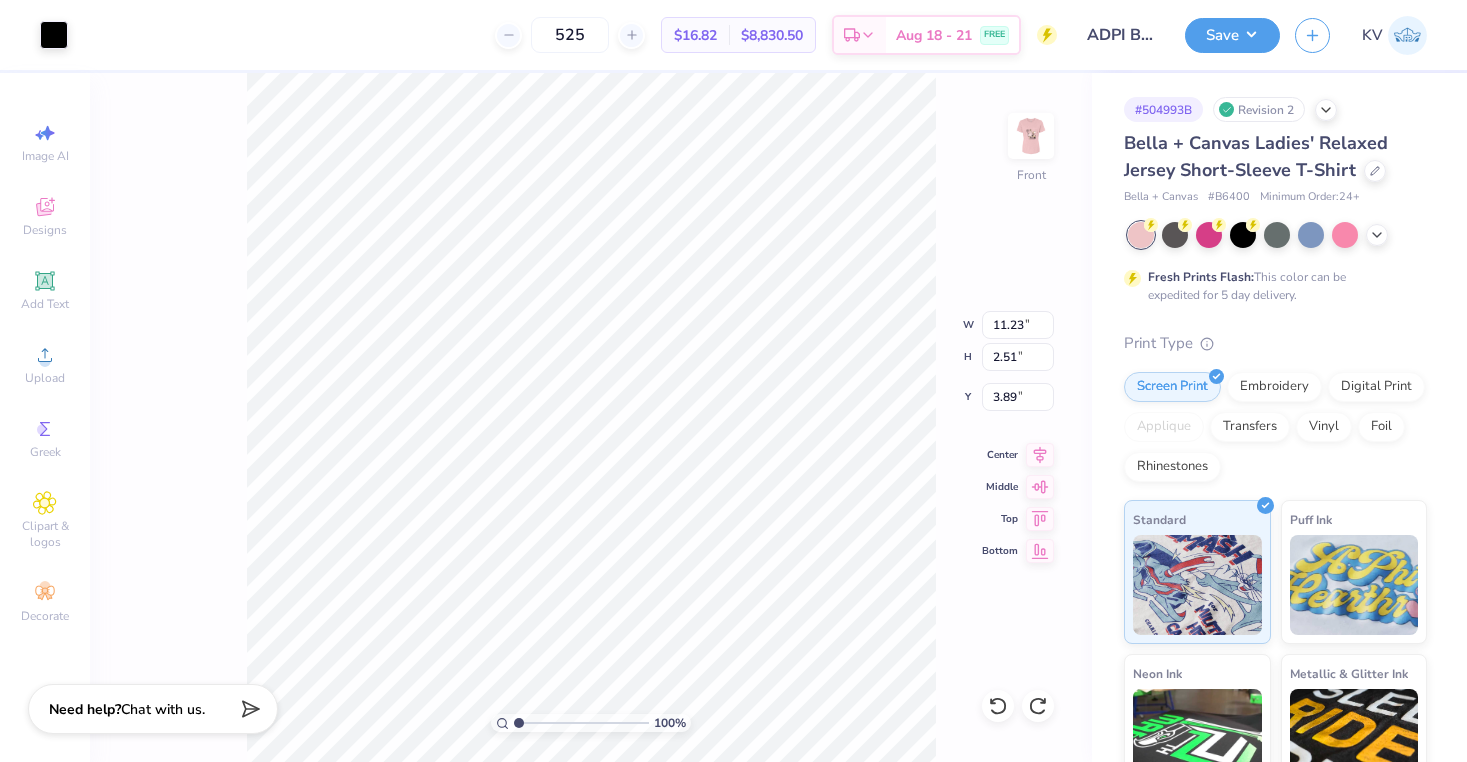 type on "9.55" 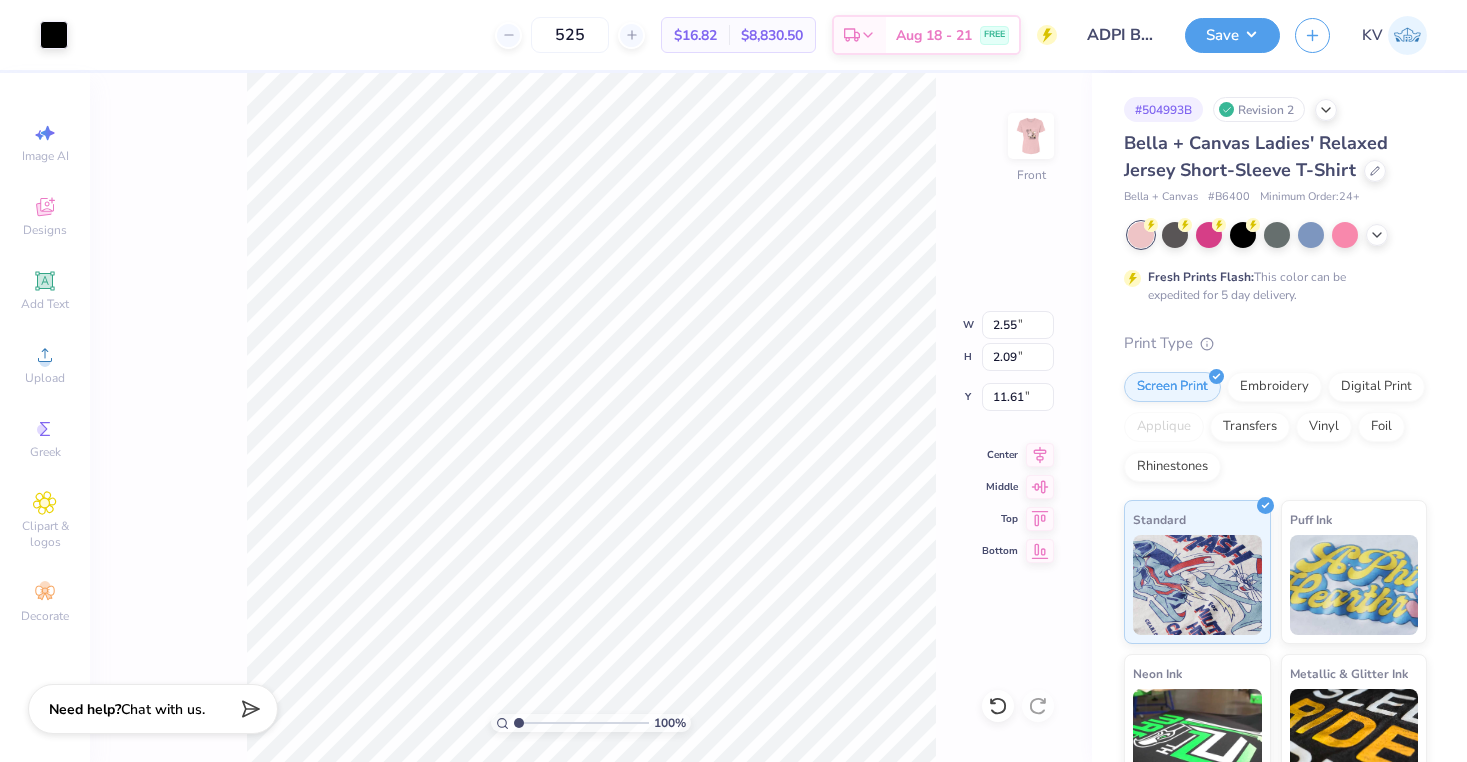 type on "1.75" 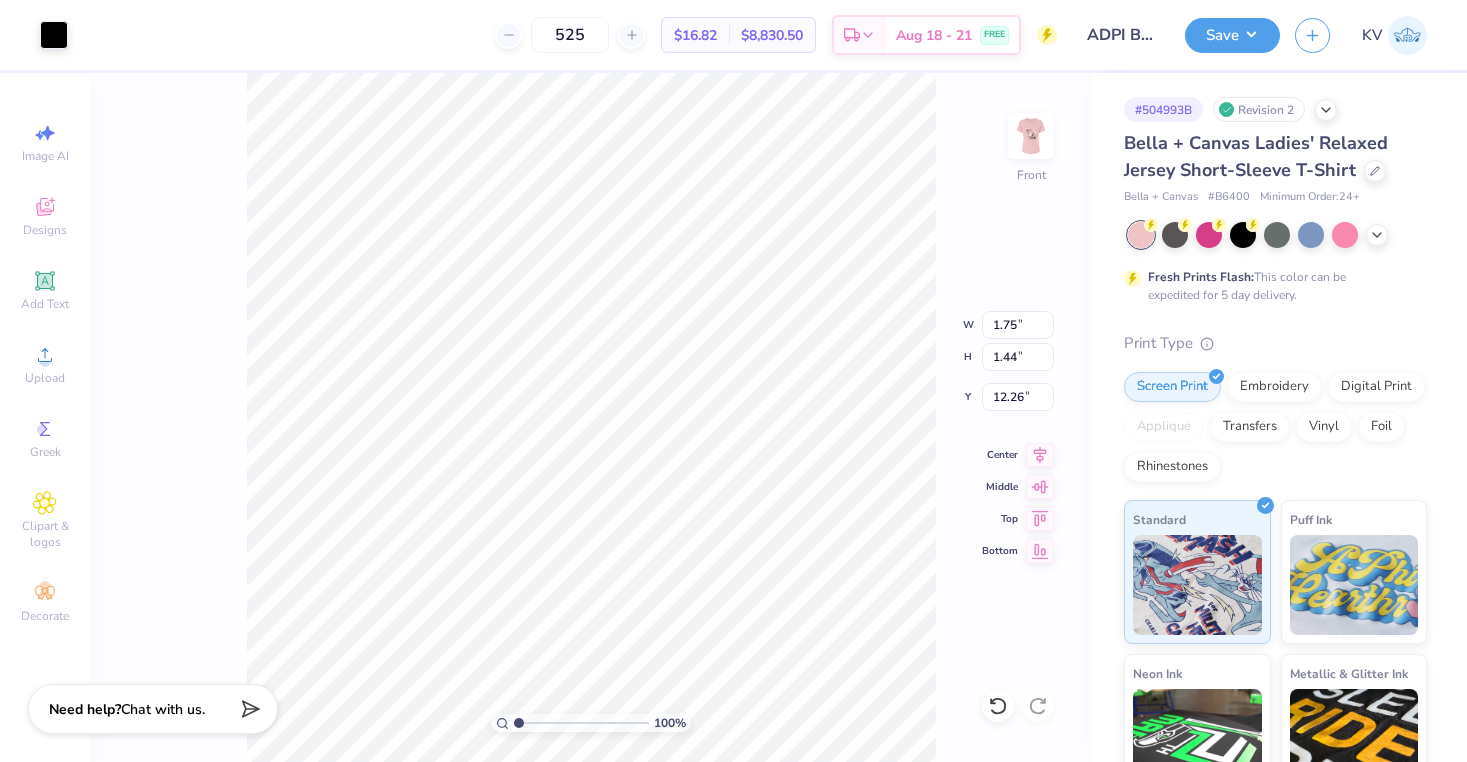 type on "4.36" 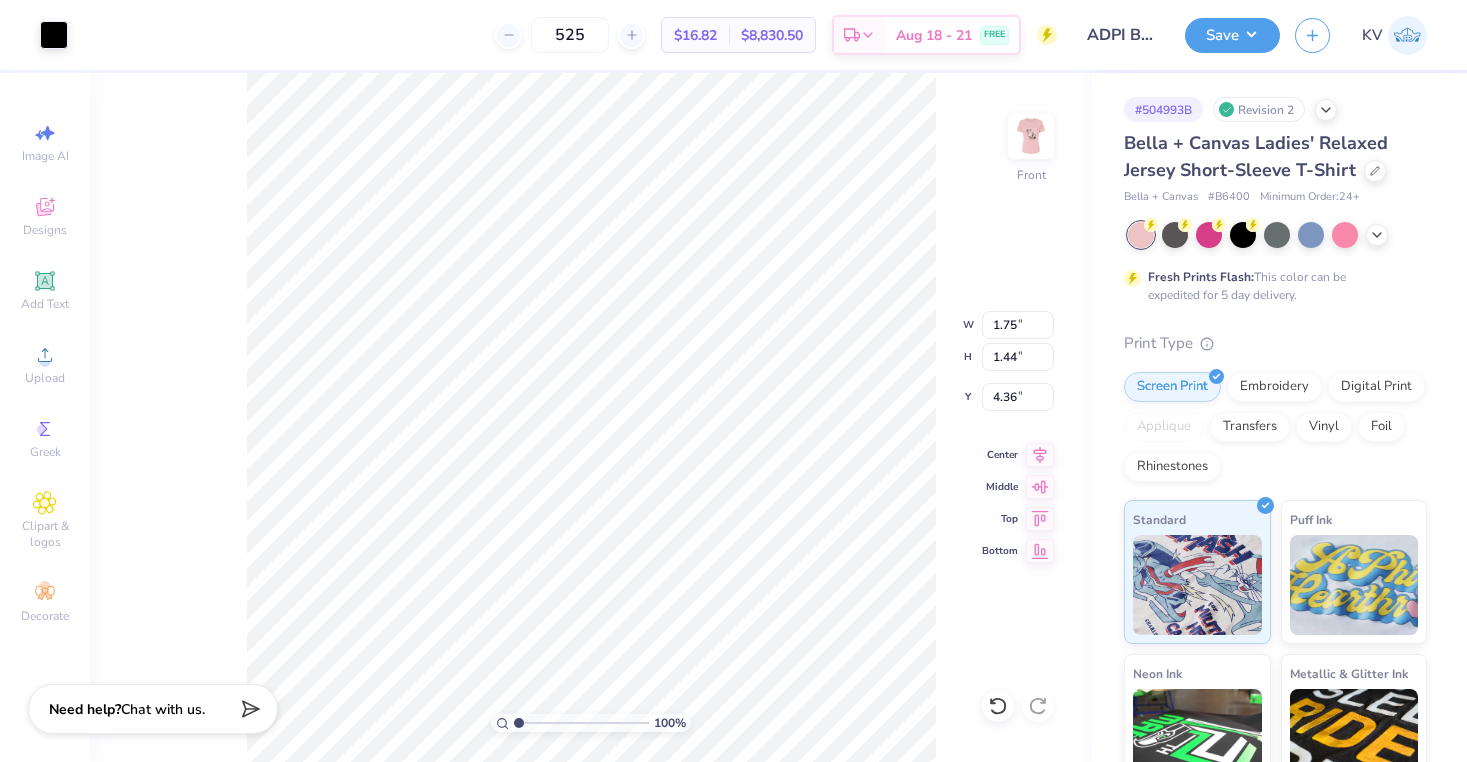 type on "1.96" 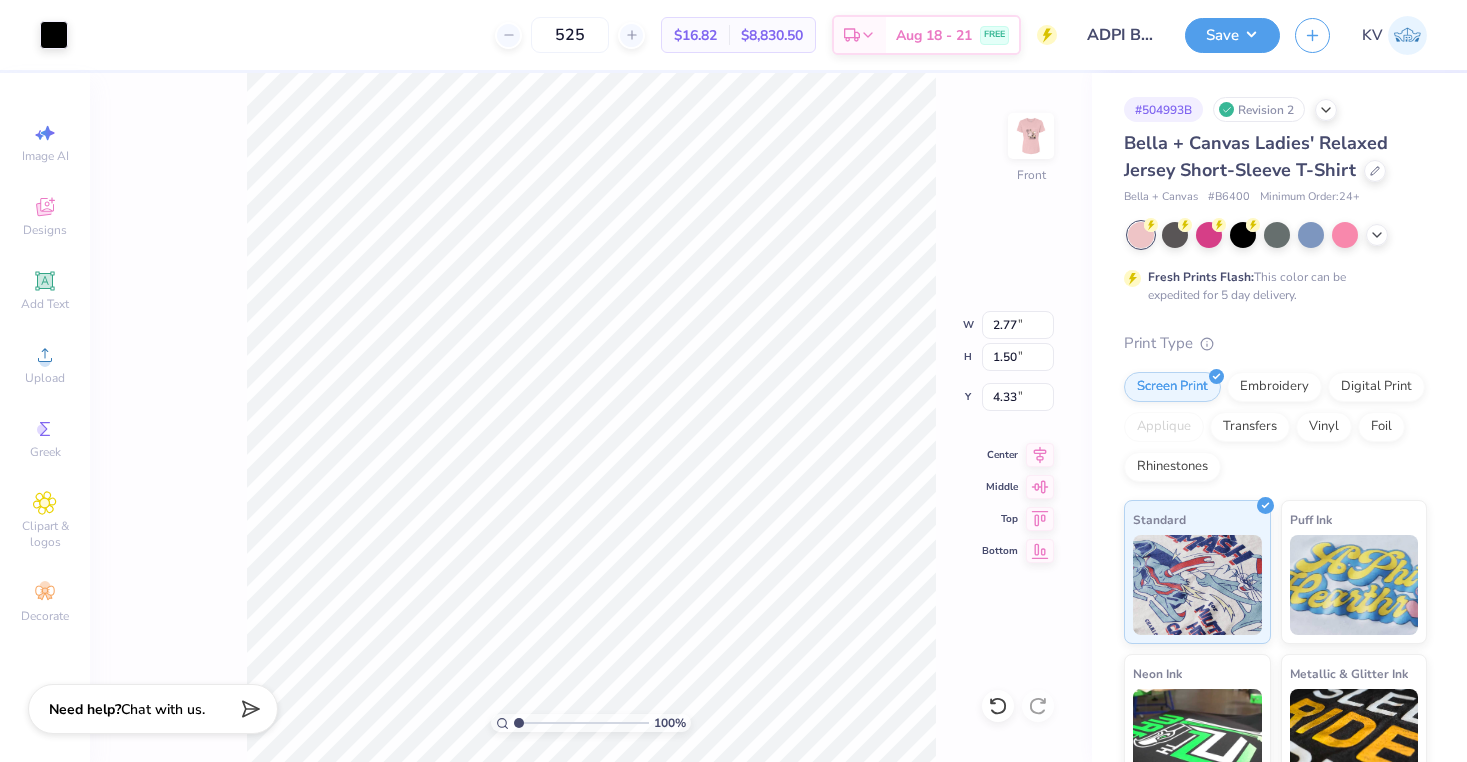 type on "4.29" 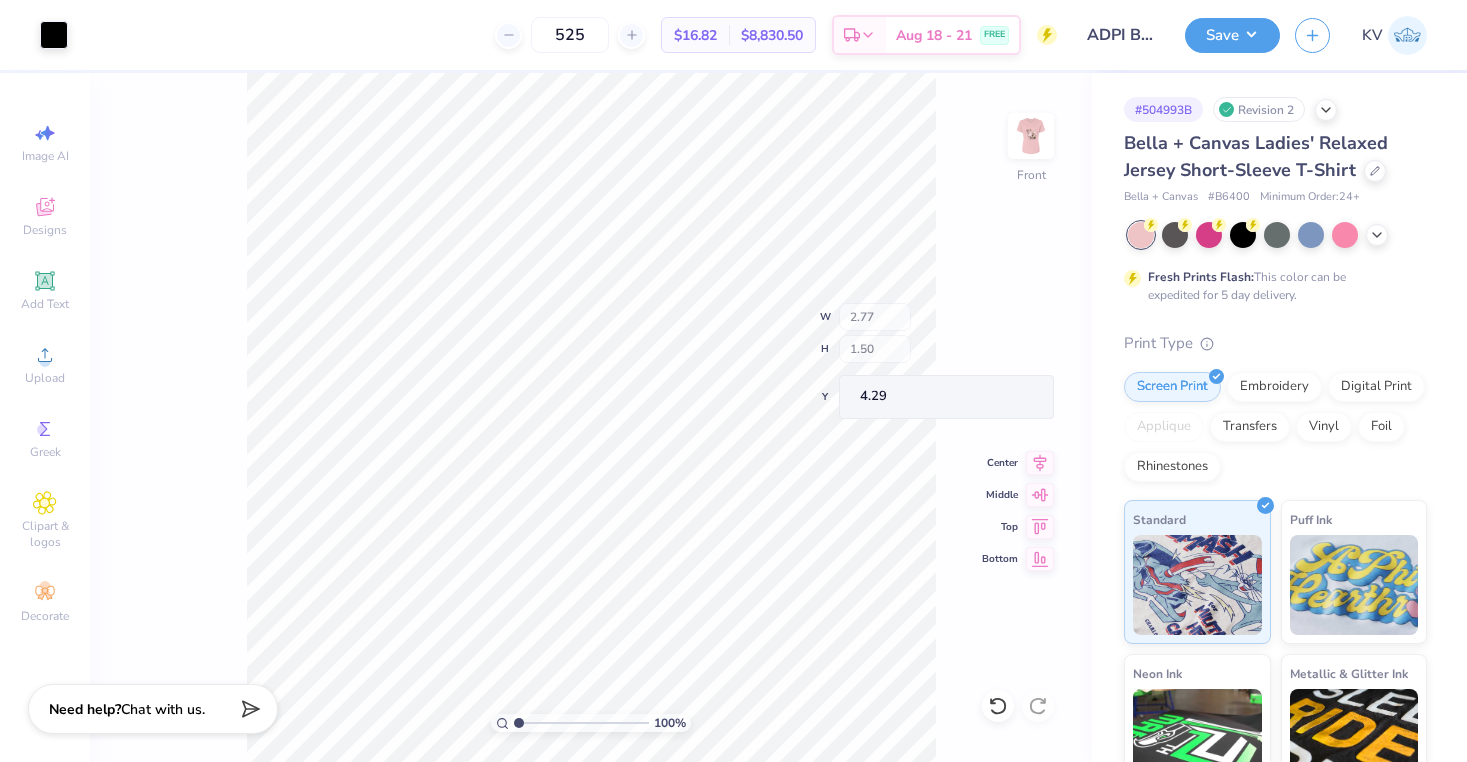 type on "1.76" 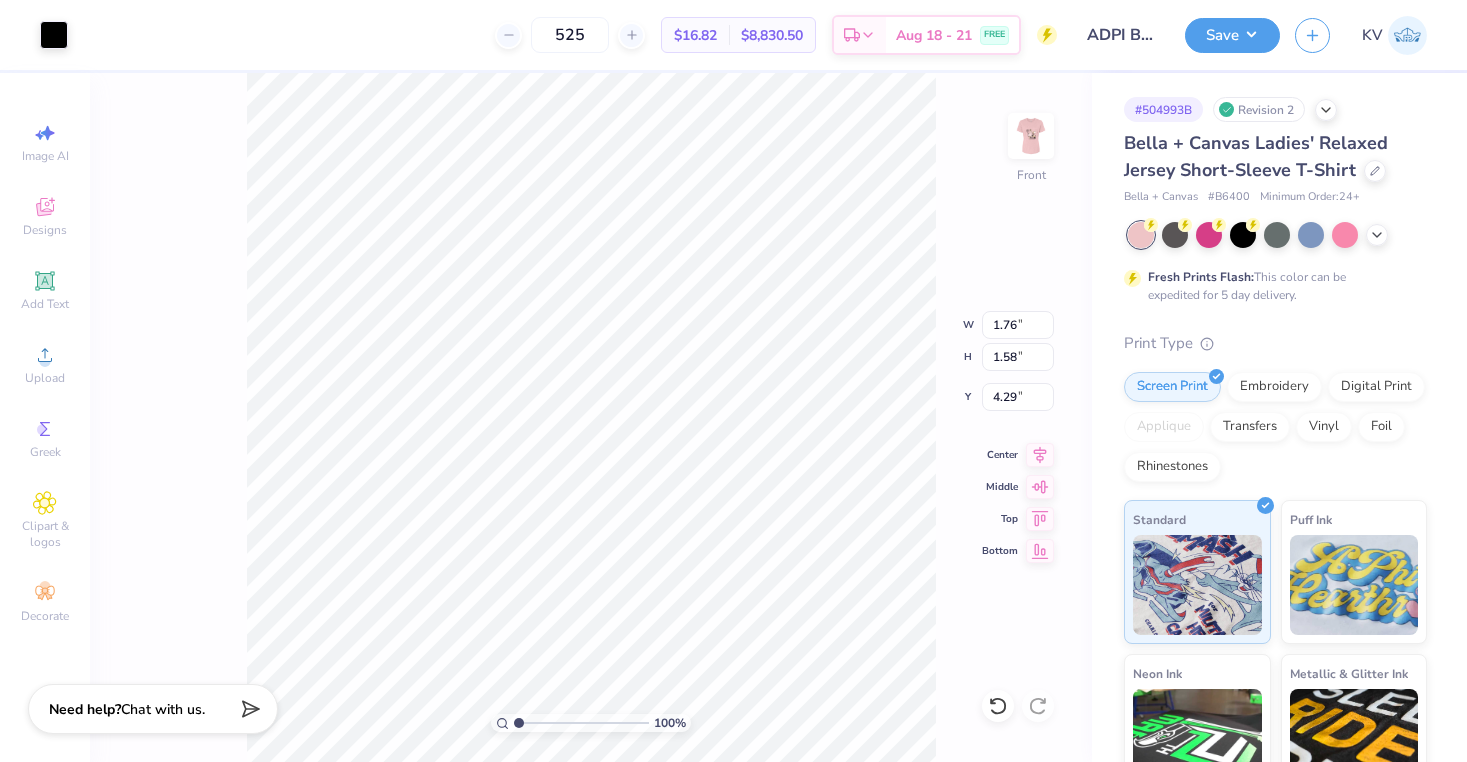 type on "1.64" 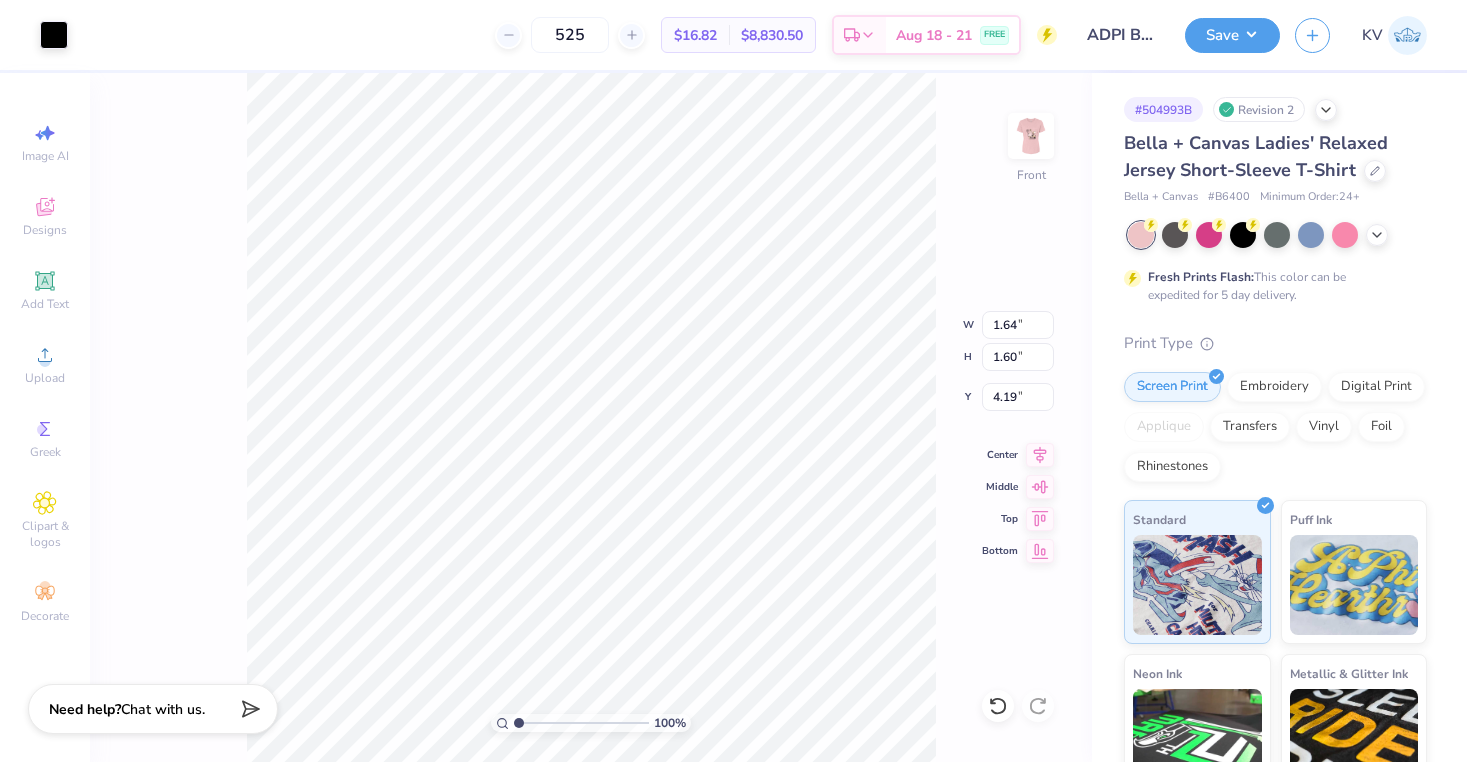 type on "2.77" 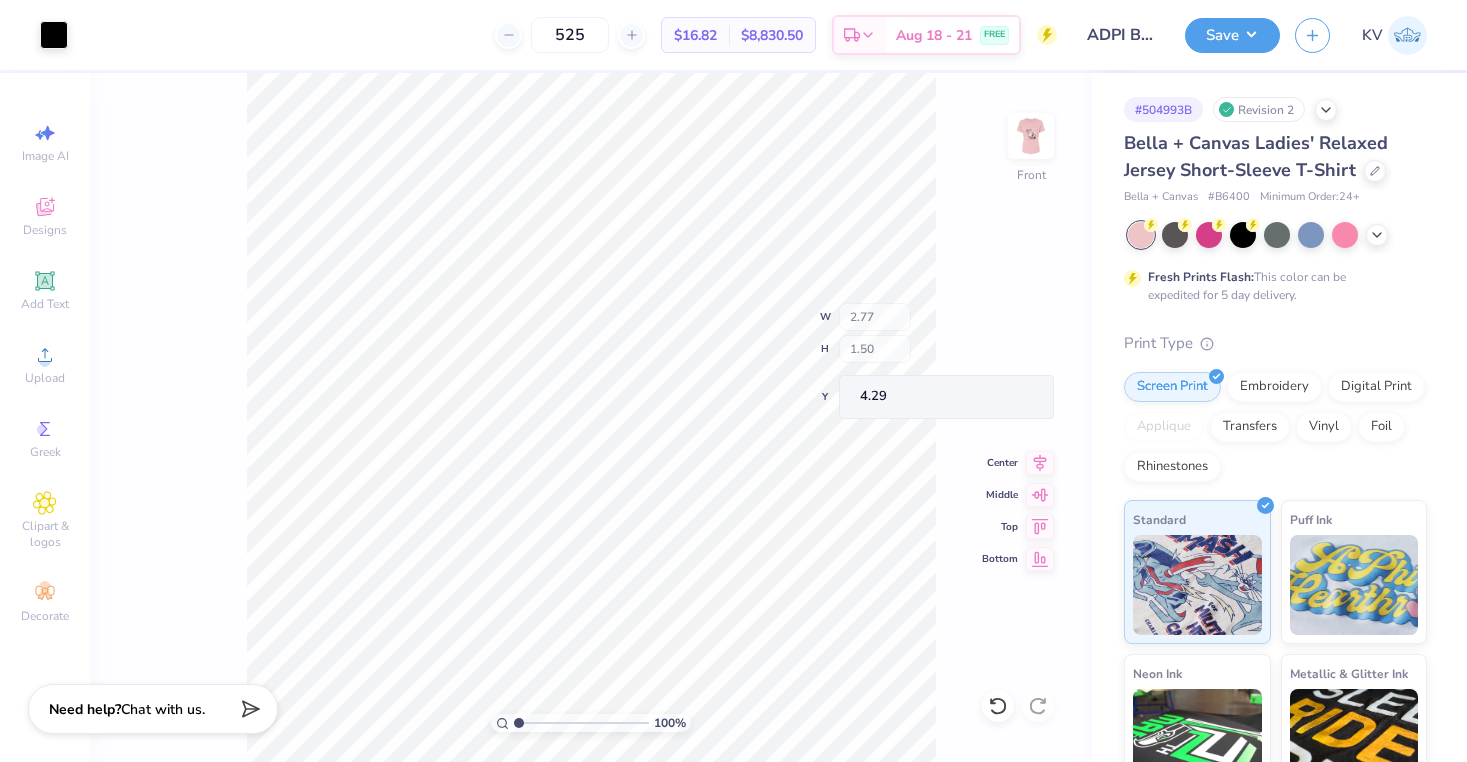 type on "3.19" 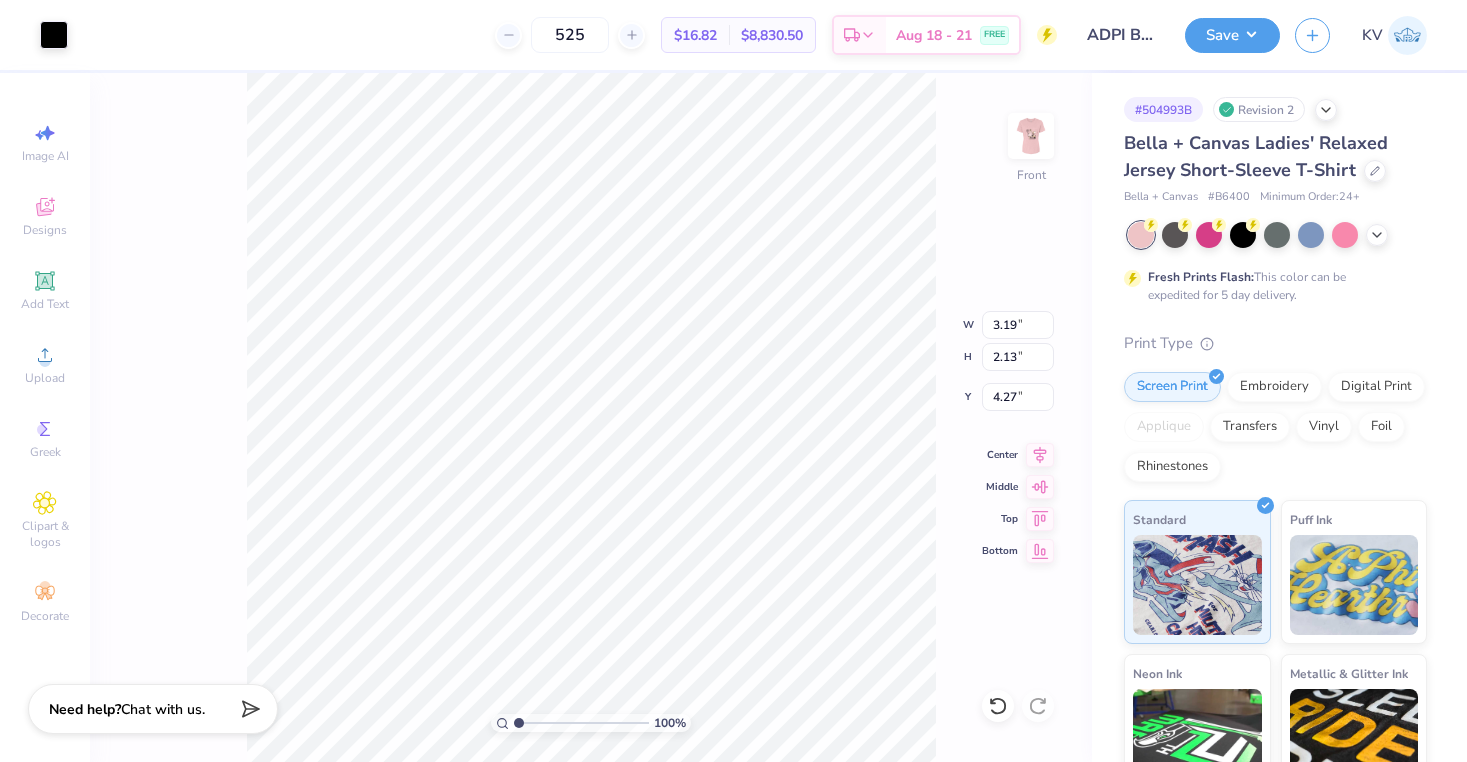 type on "2.77" 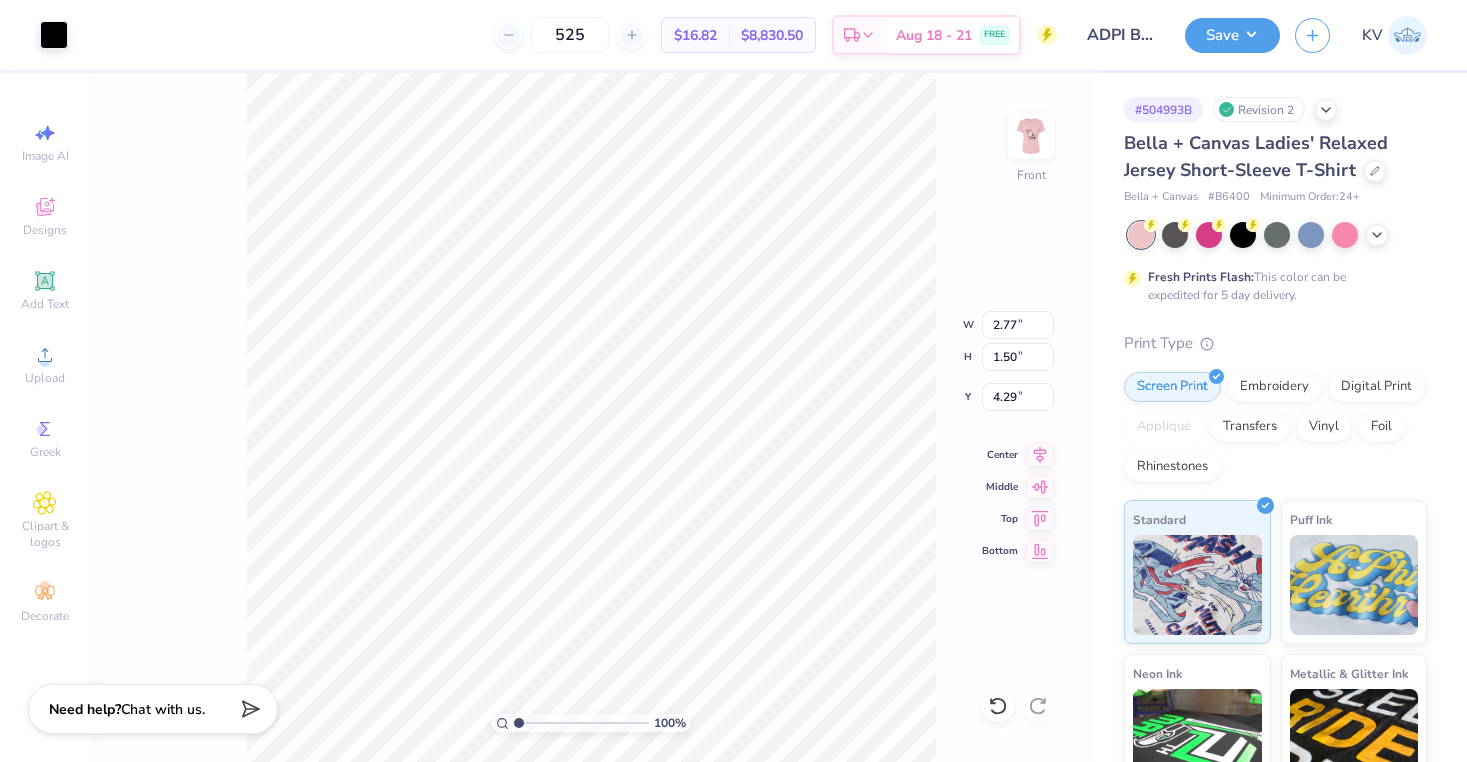 type on "1.76" 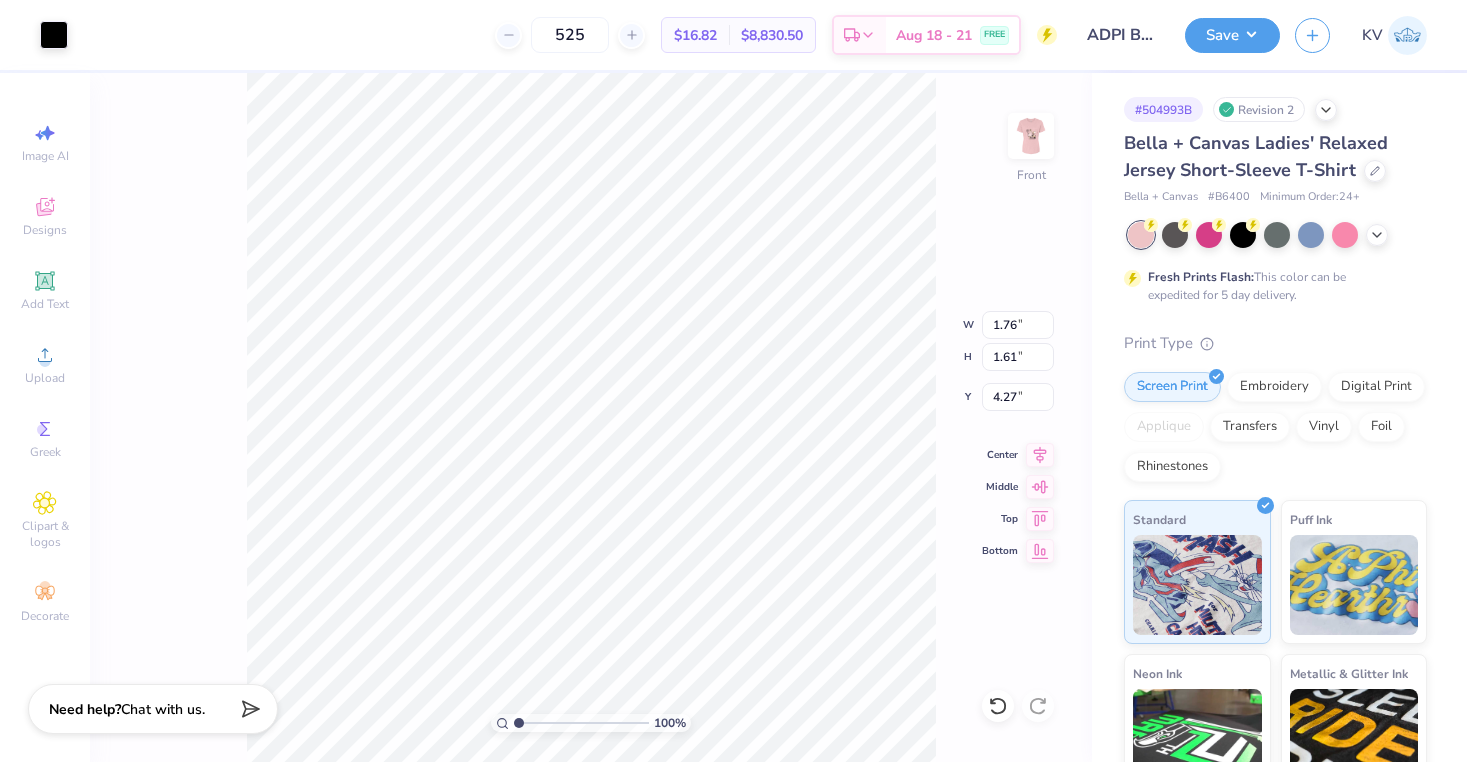 type on "4.24" 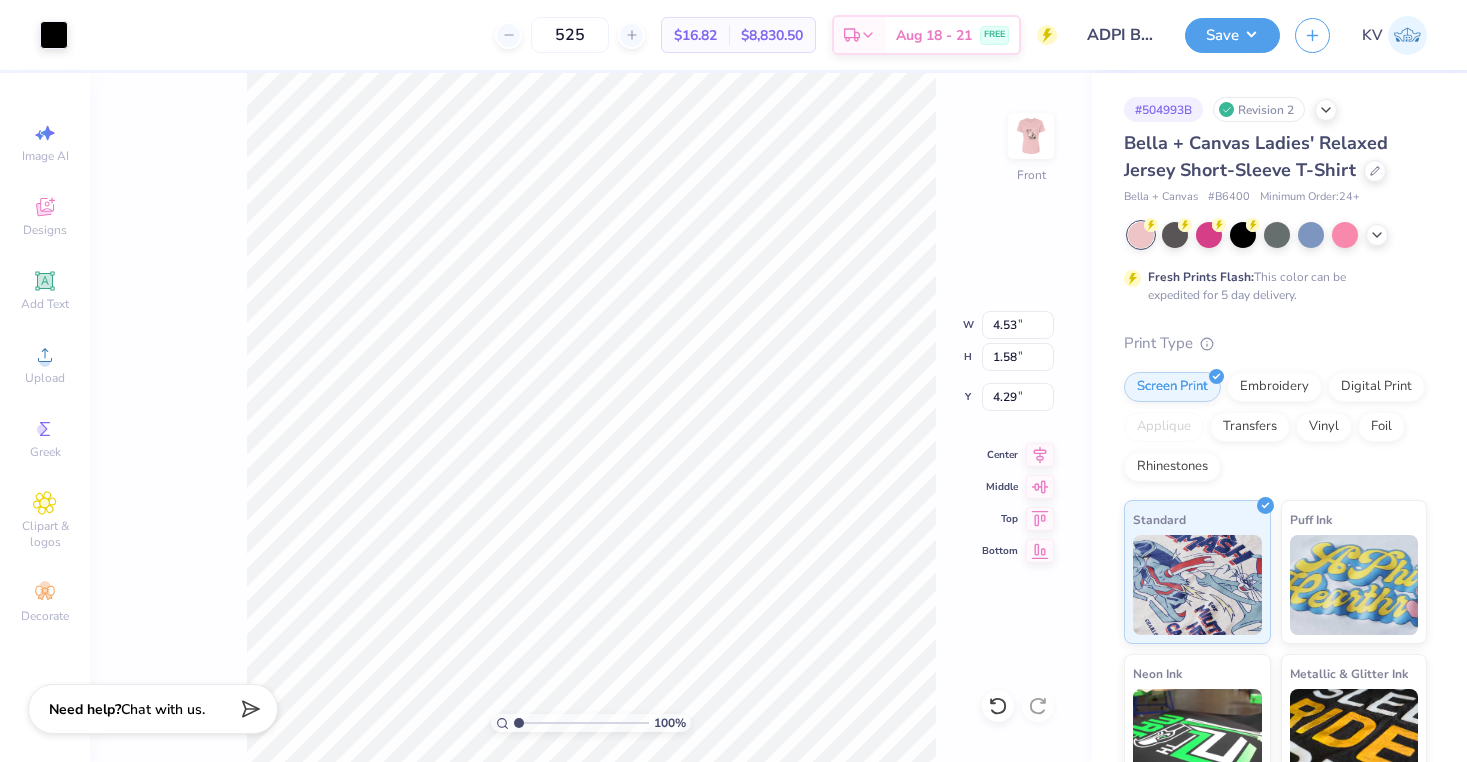 type on "4.25" 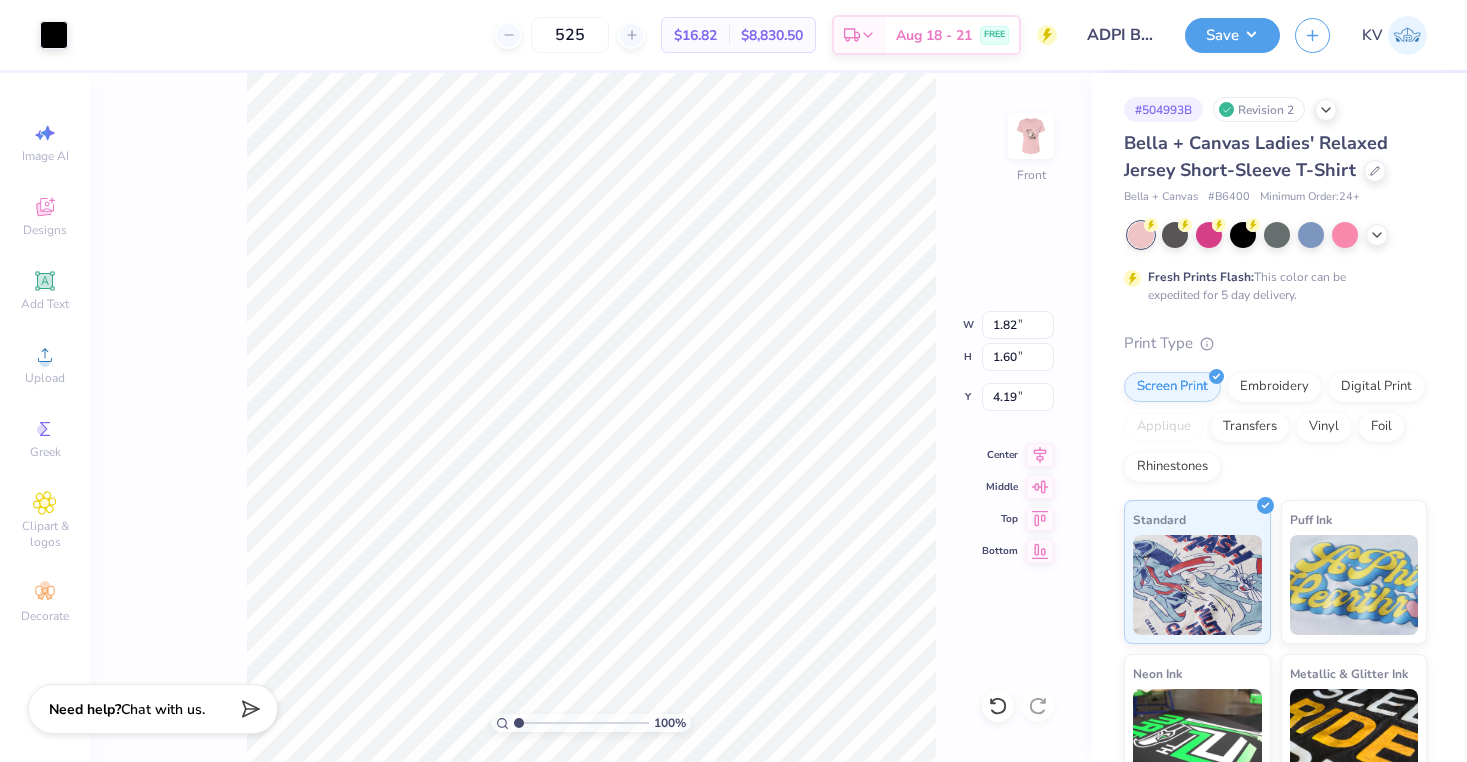 type on "4.25" 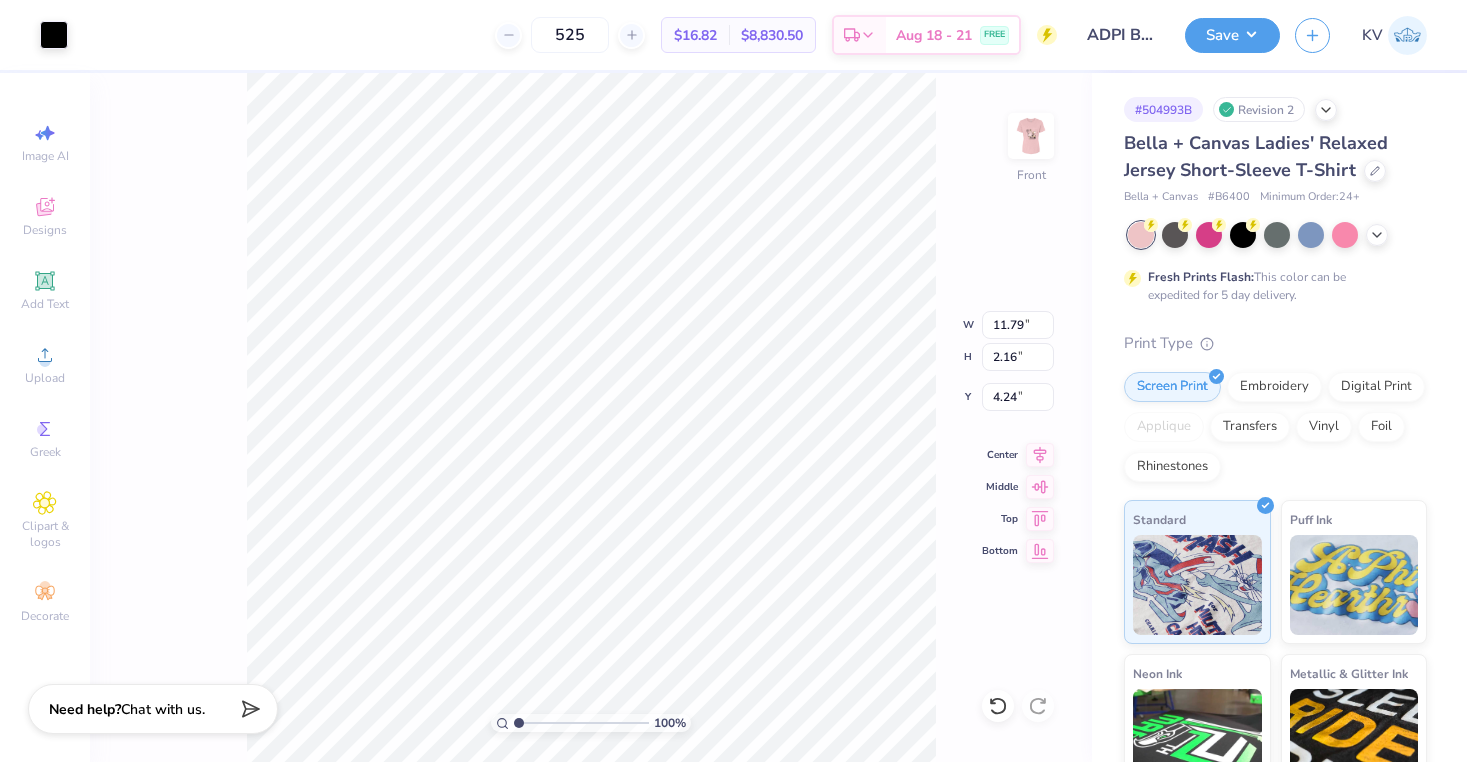 type on "4.28" 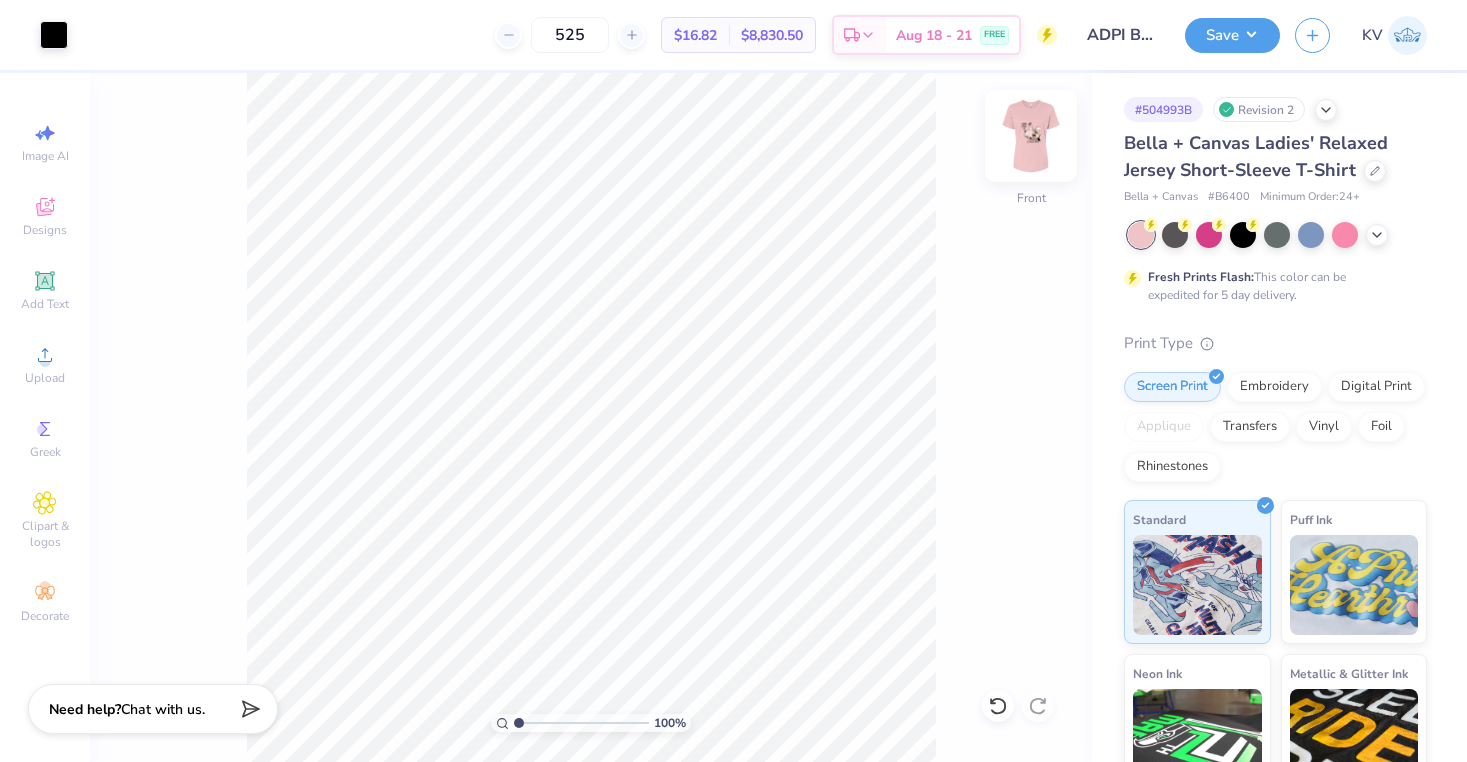 click at bounding box center (1031, 136) 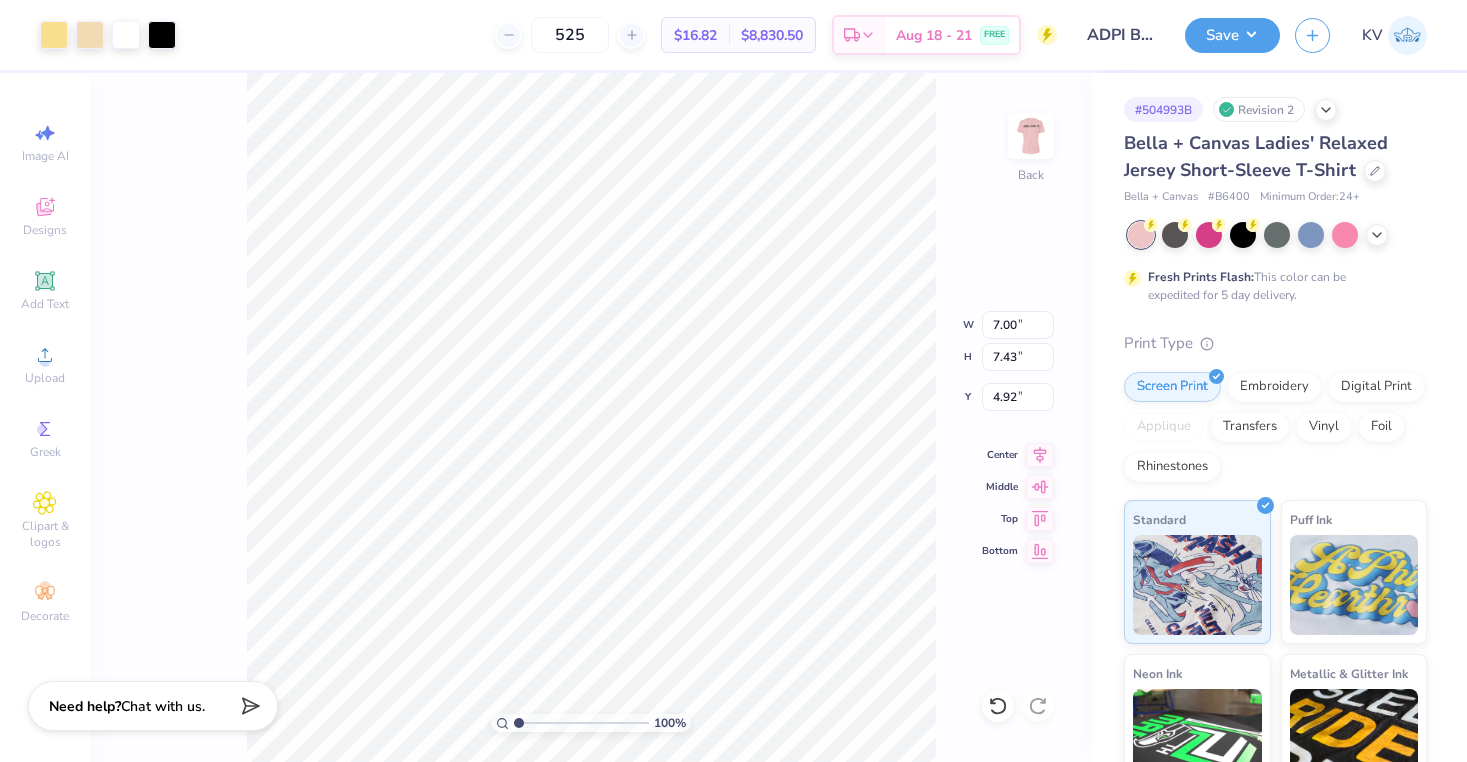 type on "3.34" 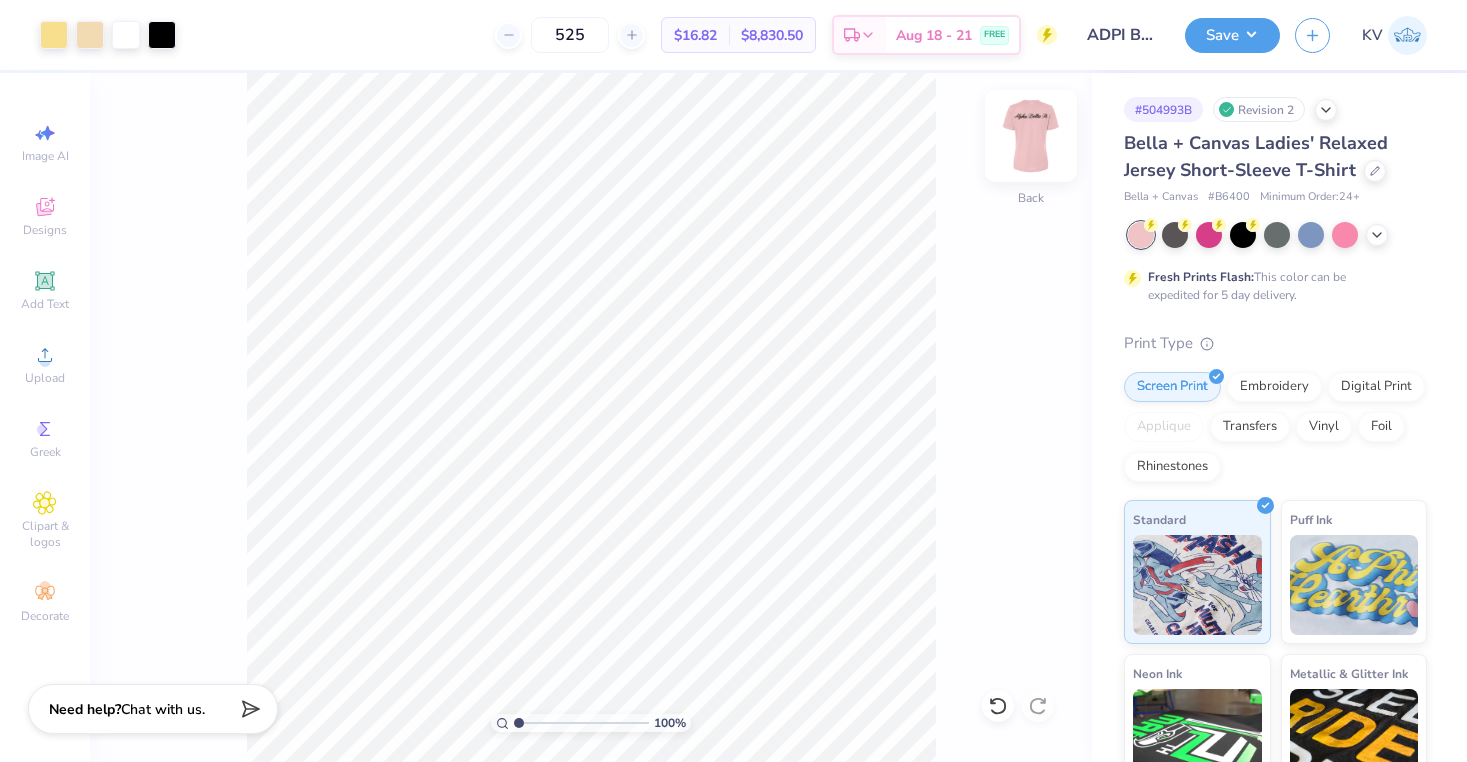 click at bounding box center [1031, 136] 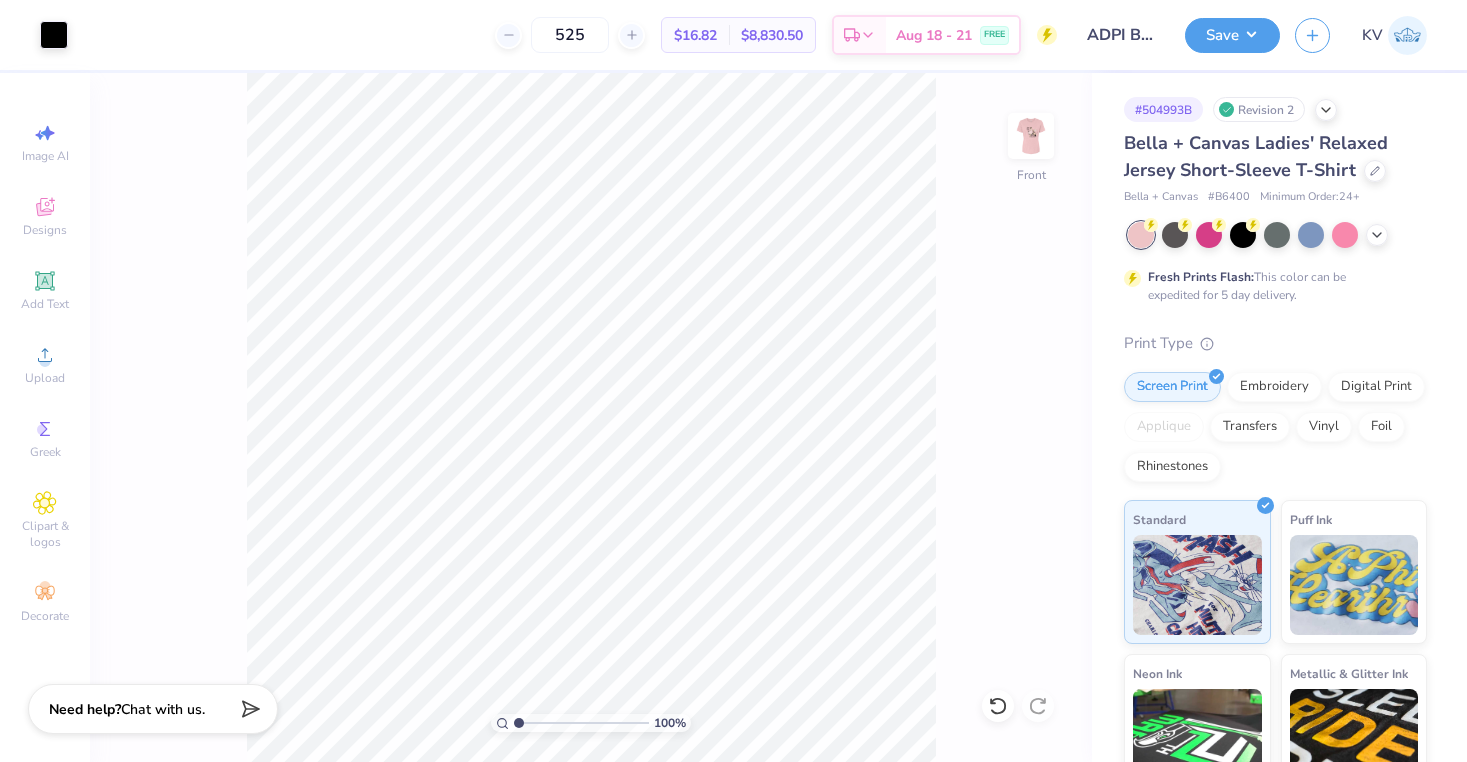 click at bounding box center [1031, 136] 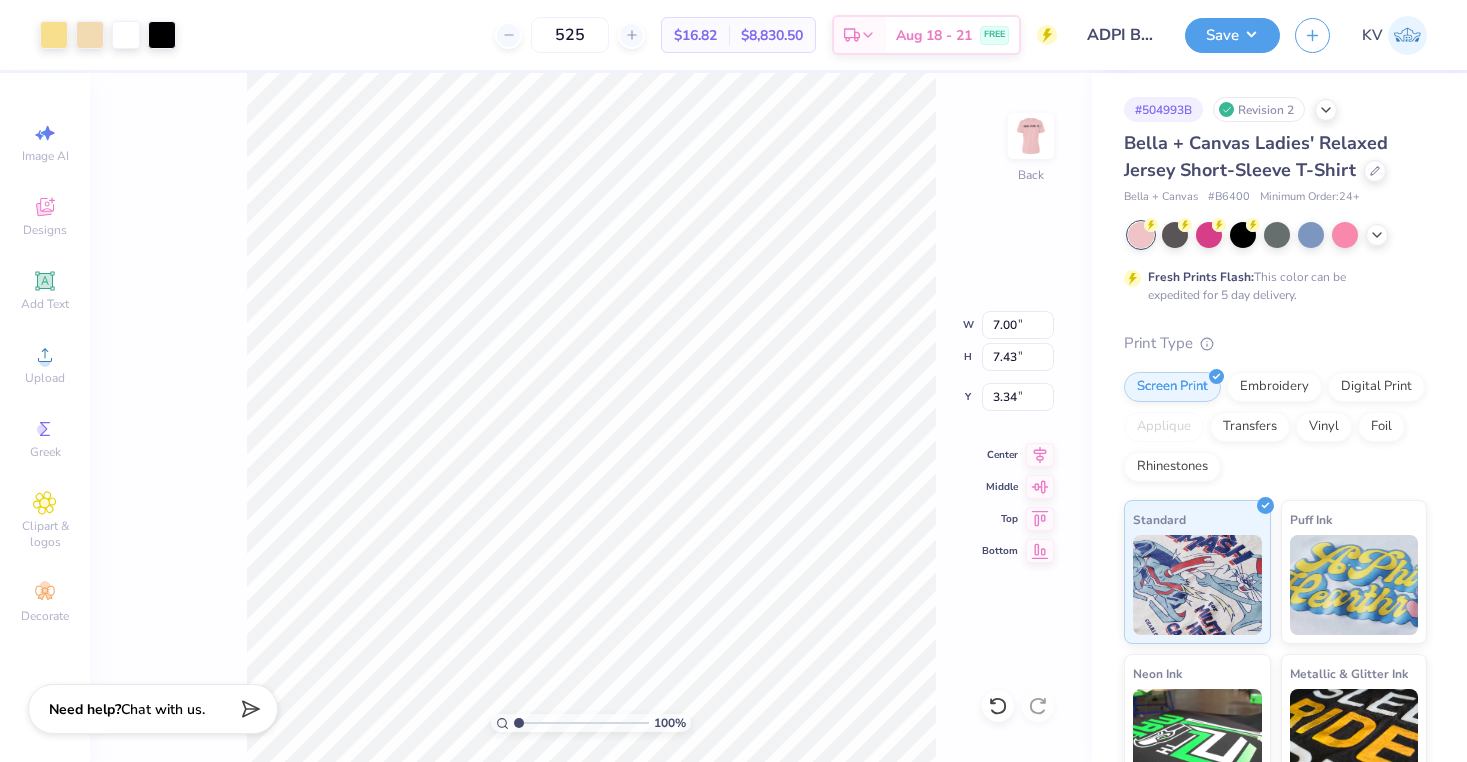 type on "2.79" 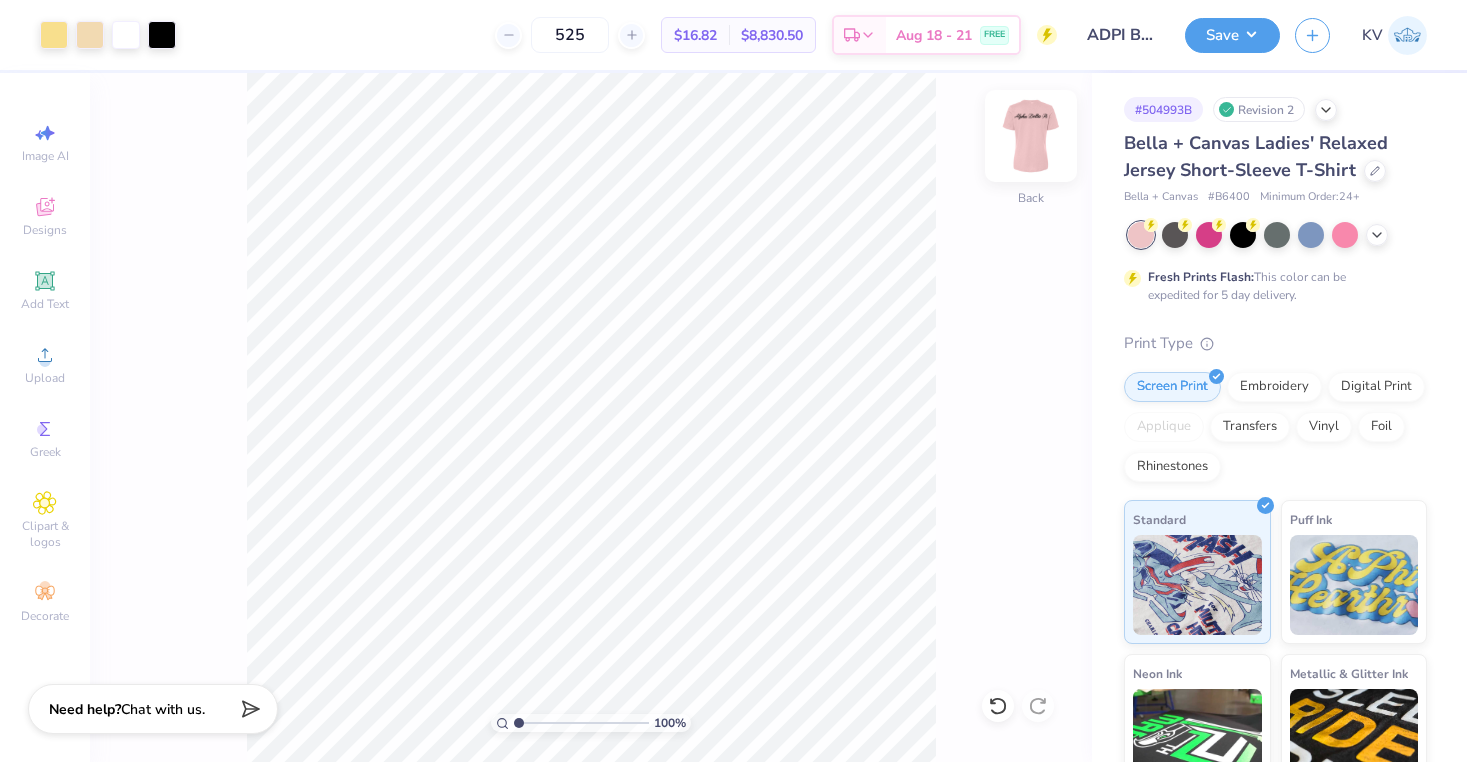 click at bounding box center [1031, 136] 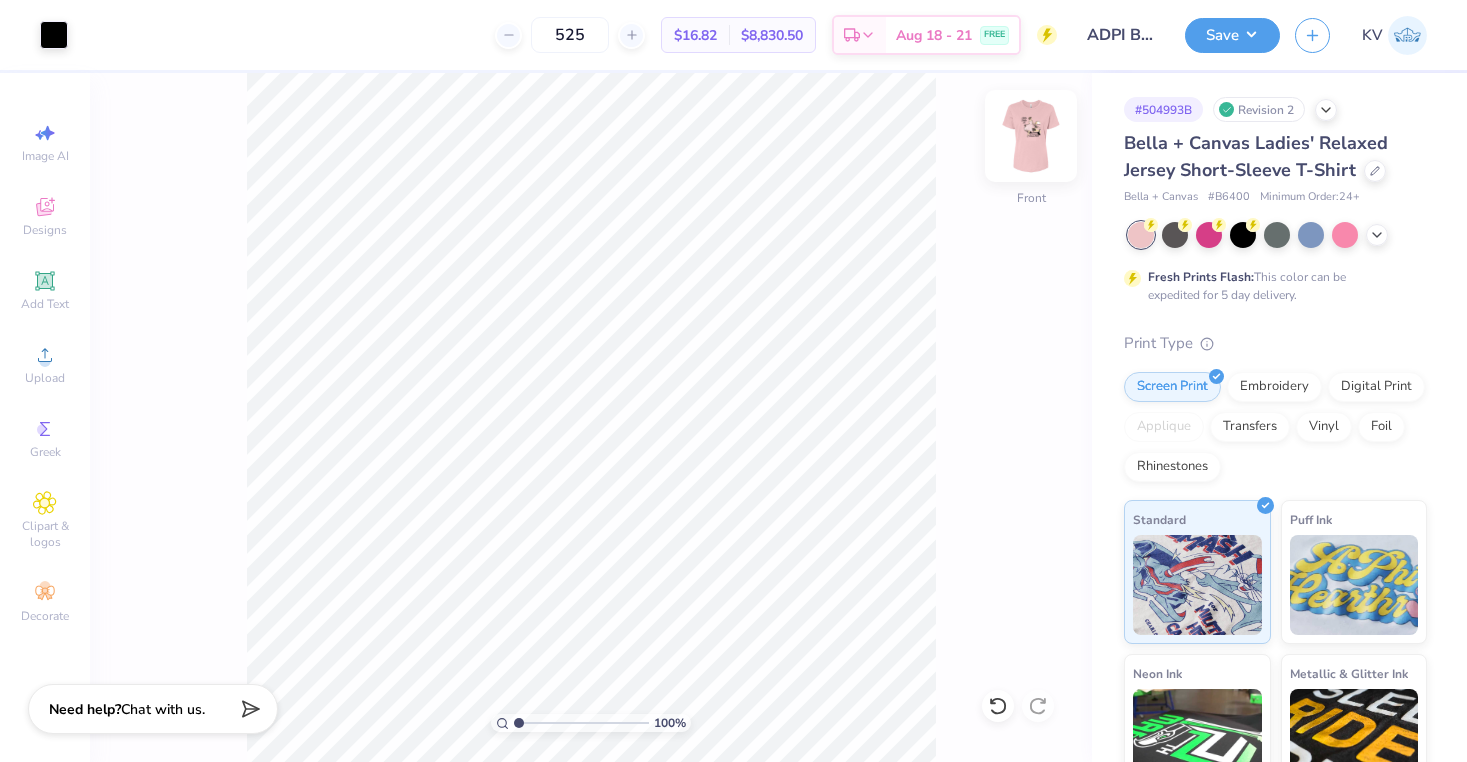 click at bounding box center (1031, 136) 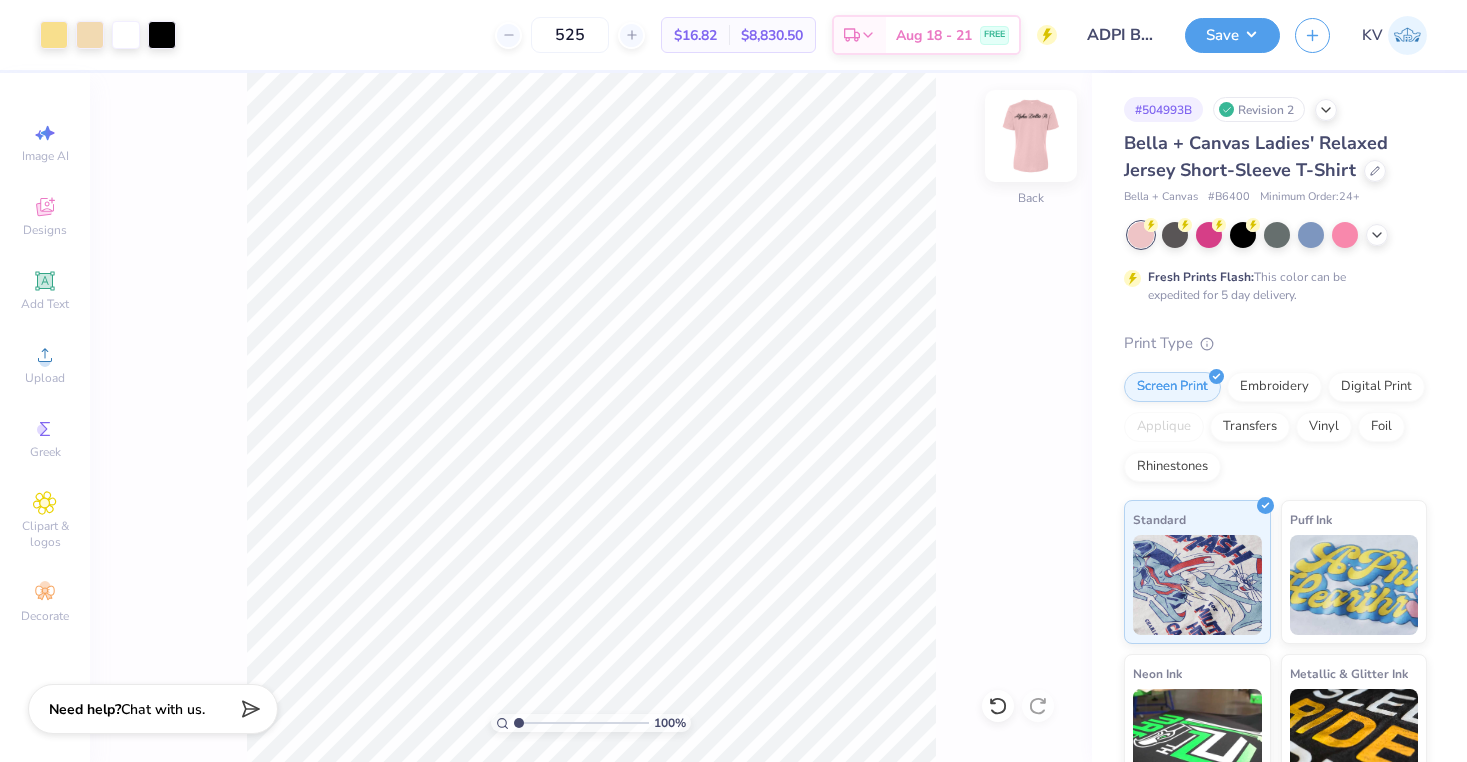 click at bounding box center (1031, 136) 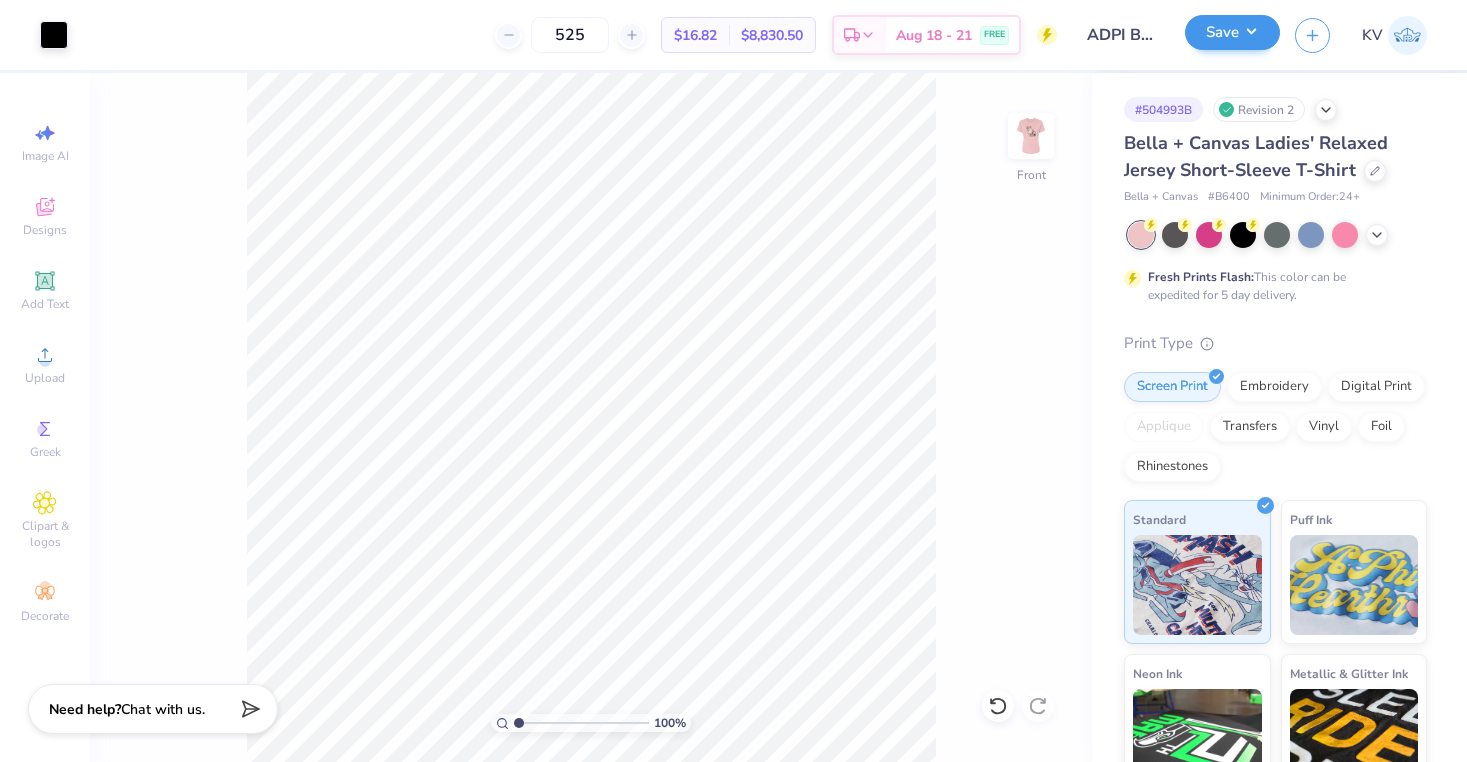 click on "Save" at bounding box center (1232, 32) 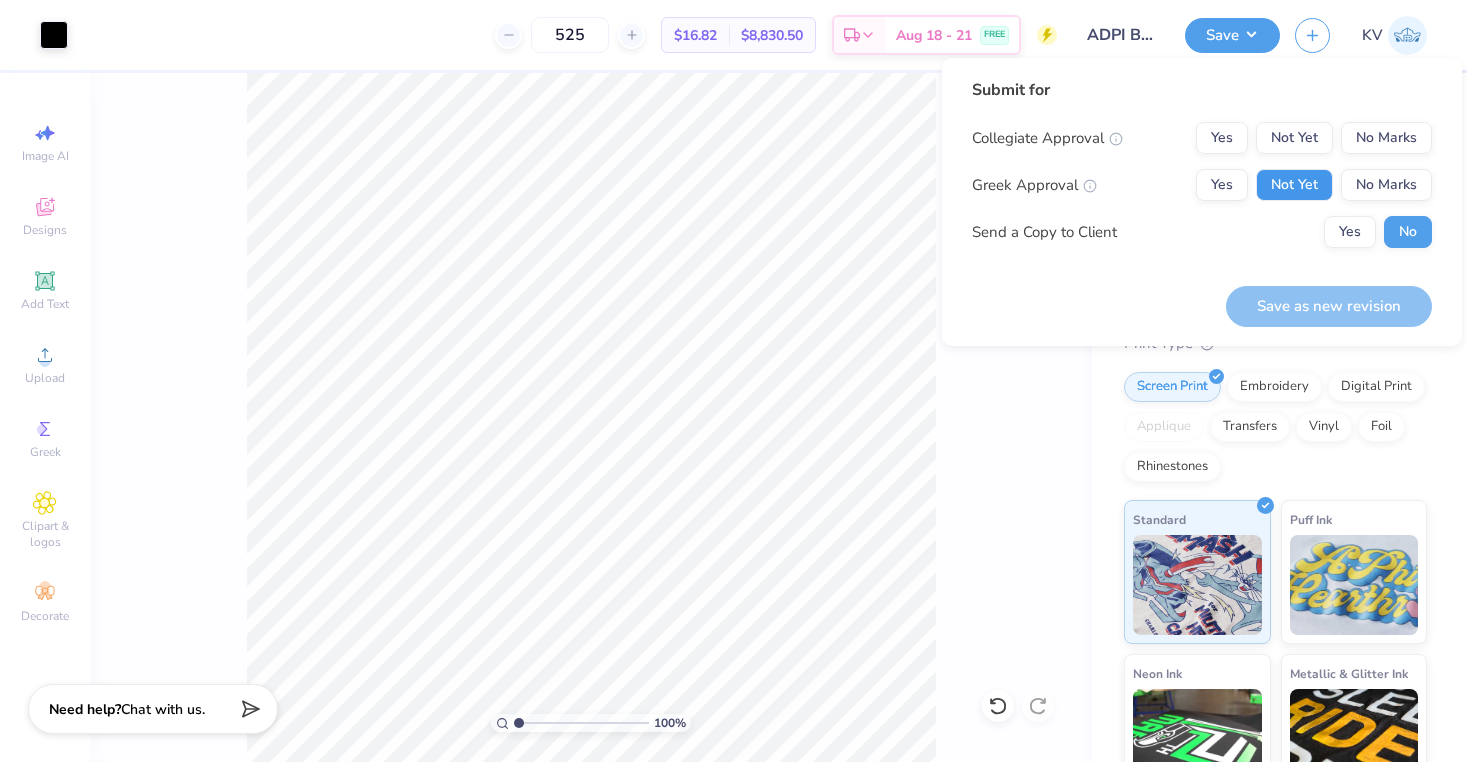 click on "Not Yet" at bounding box center [1294, 185] 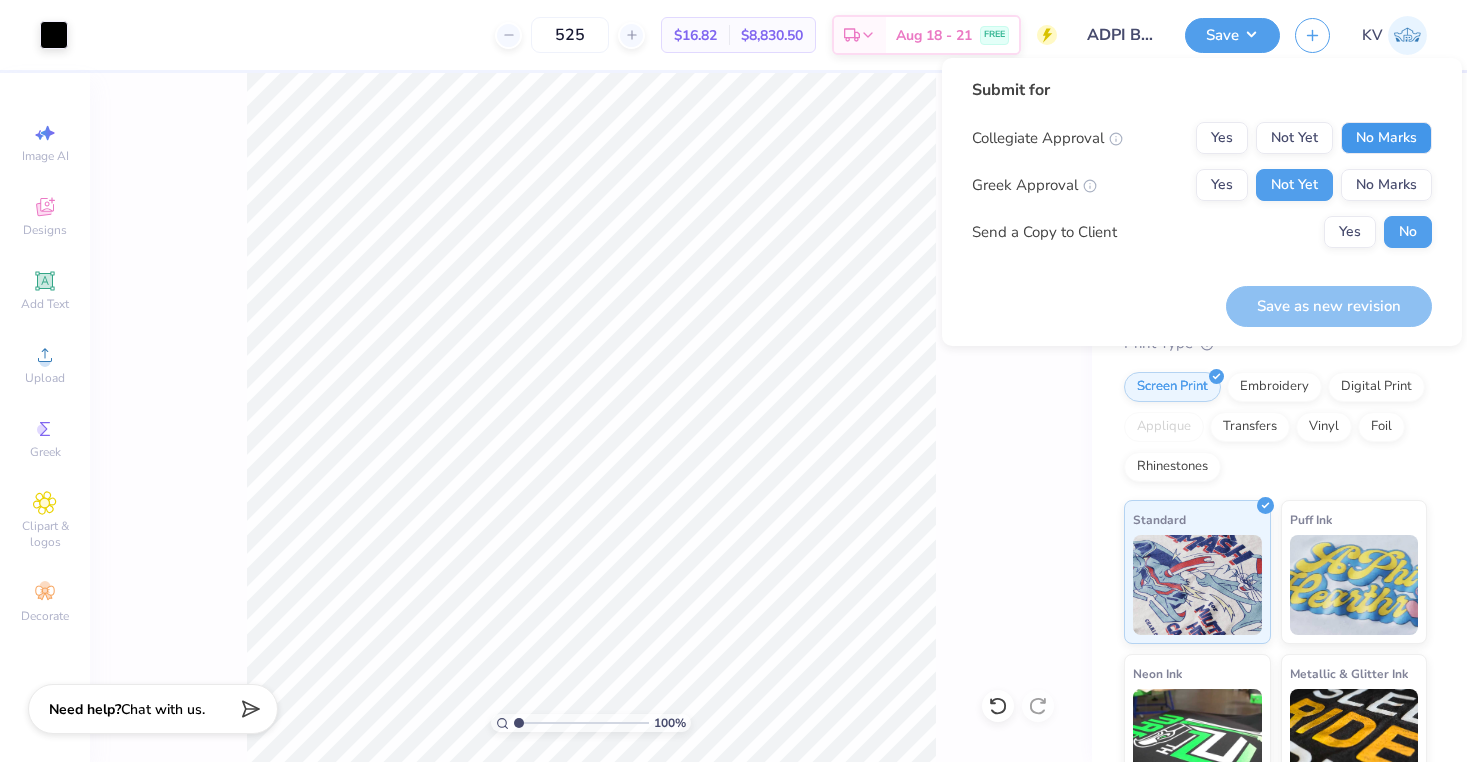 click on "No Marks" at bounding box center [1386, 138] 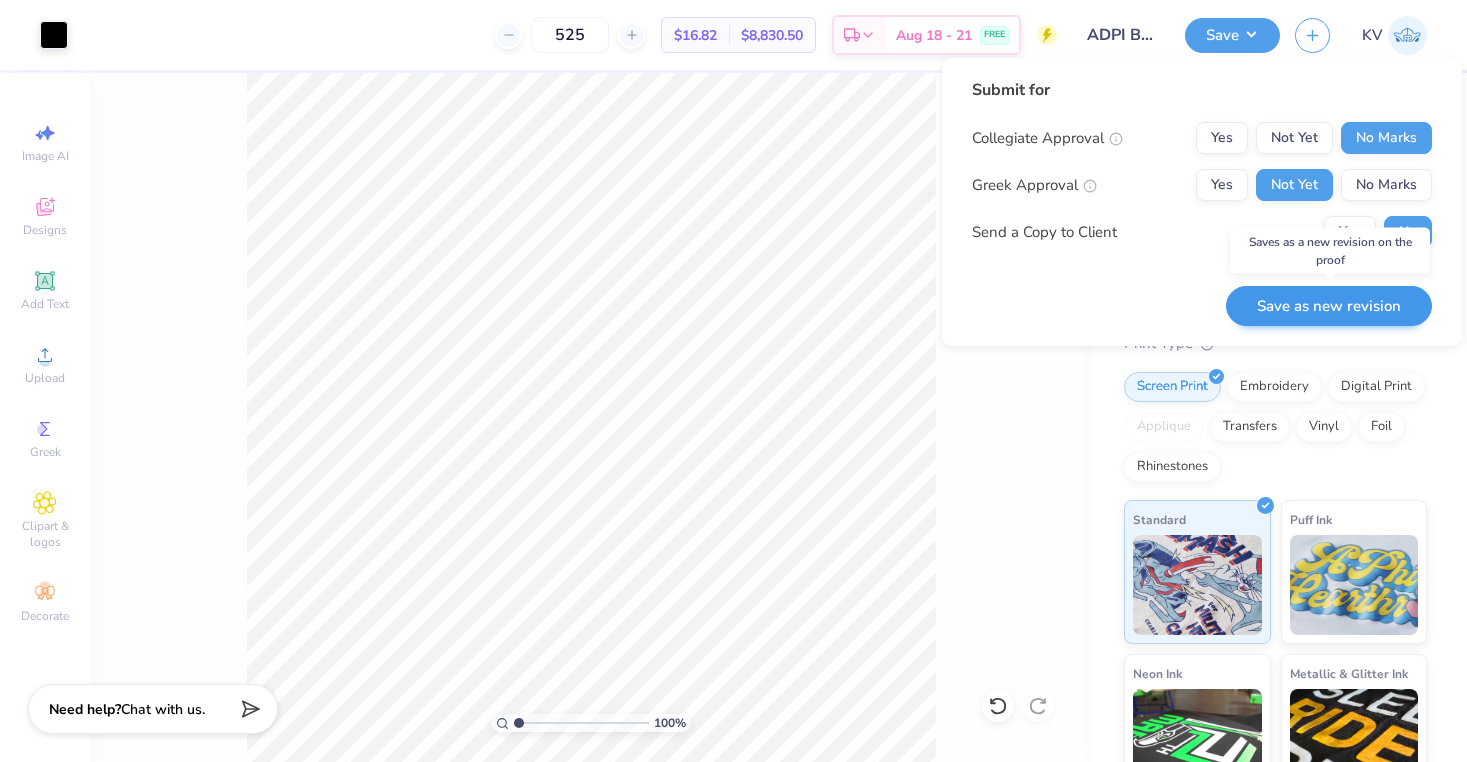 click on "Save as new revision" at bounding box center [1329, 306] 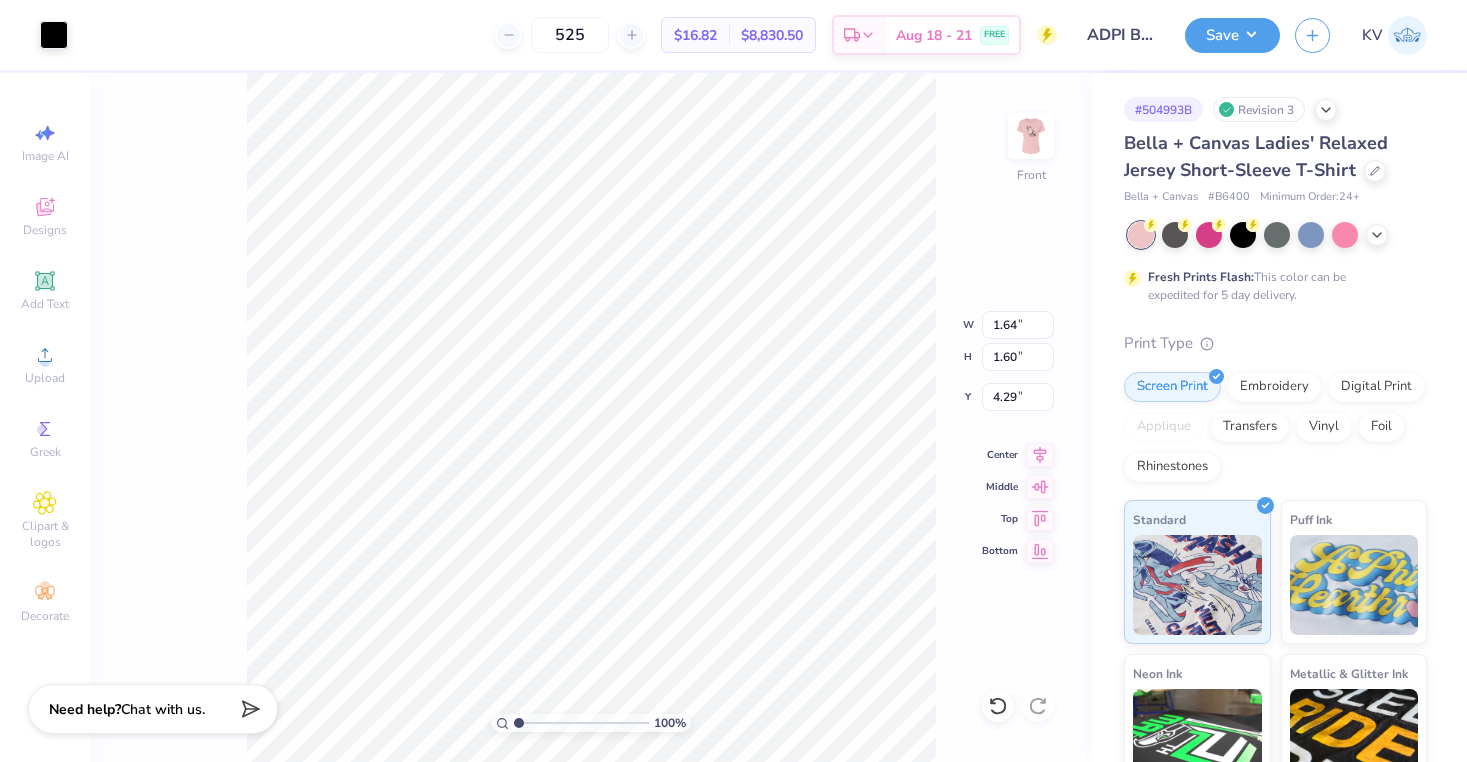 type on "4.33" 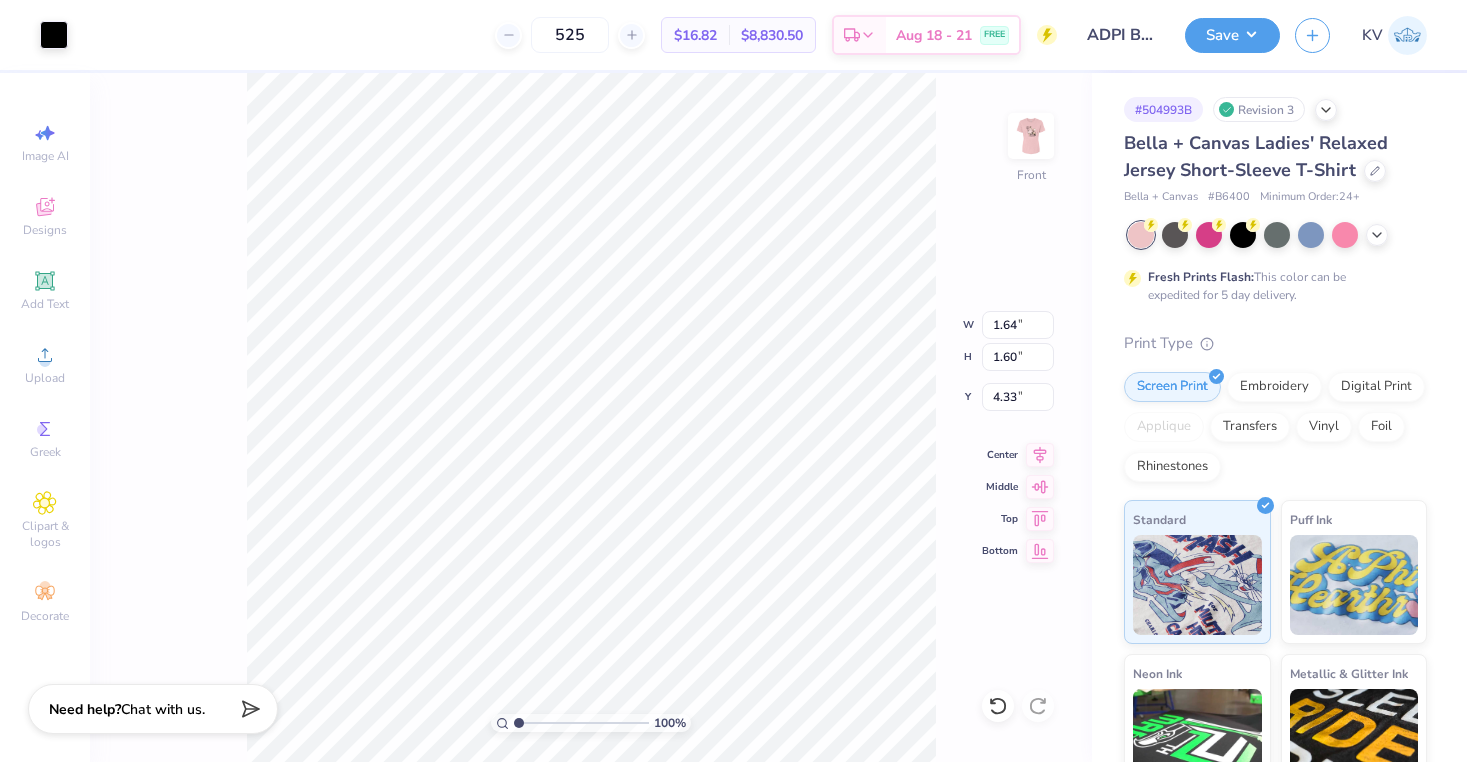 type on "2.77" 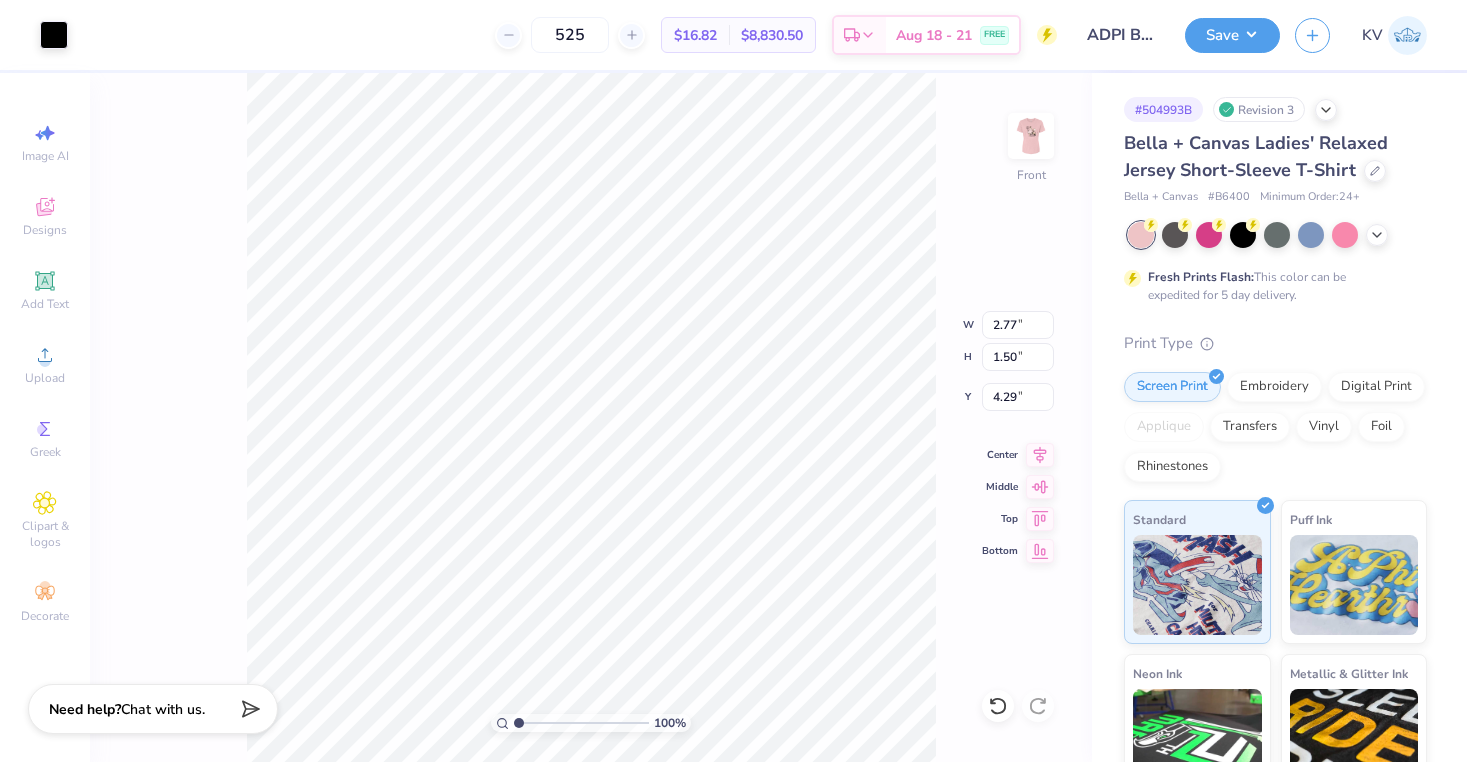 type on "1.76" 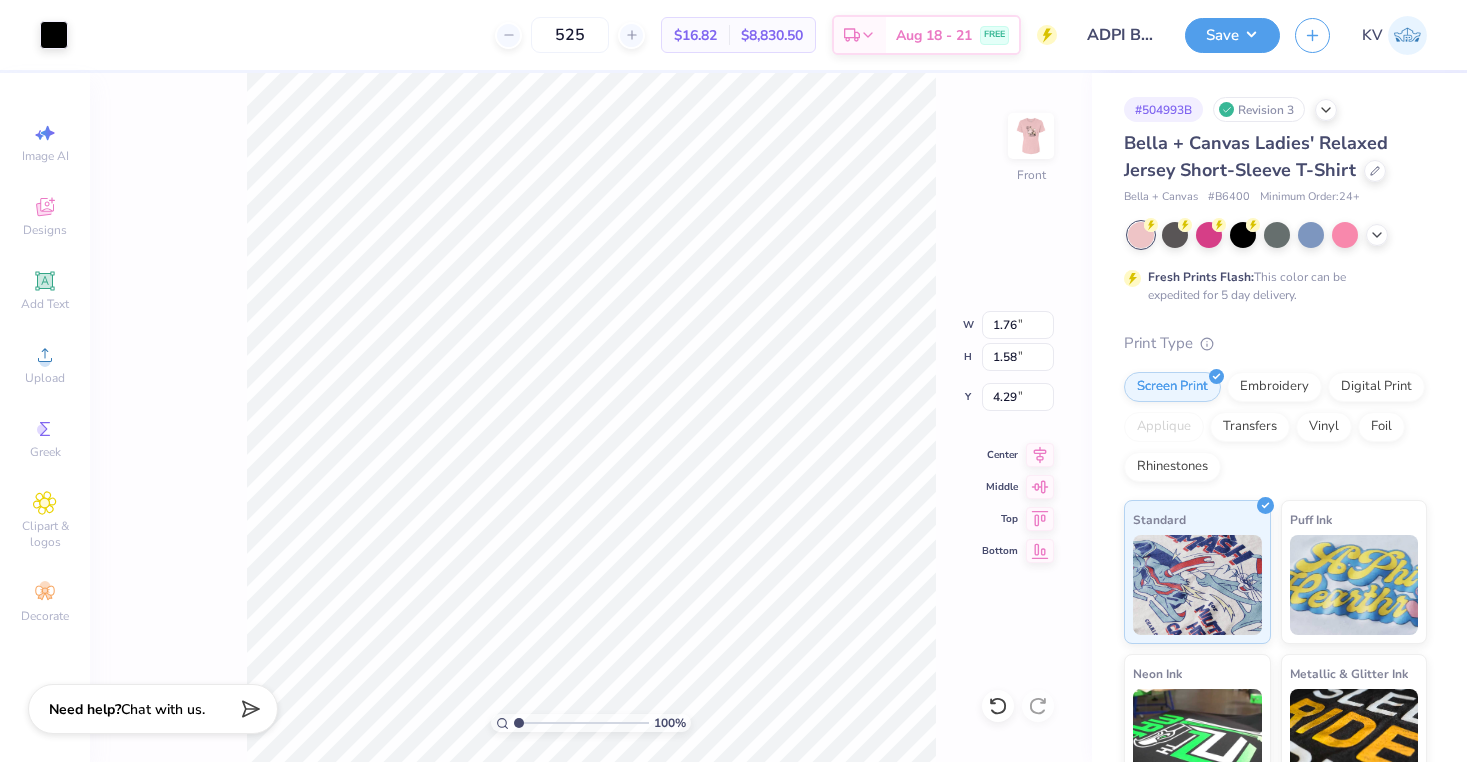 type on "1.64" 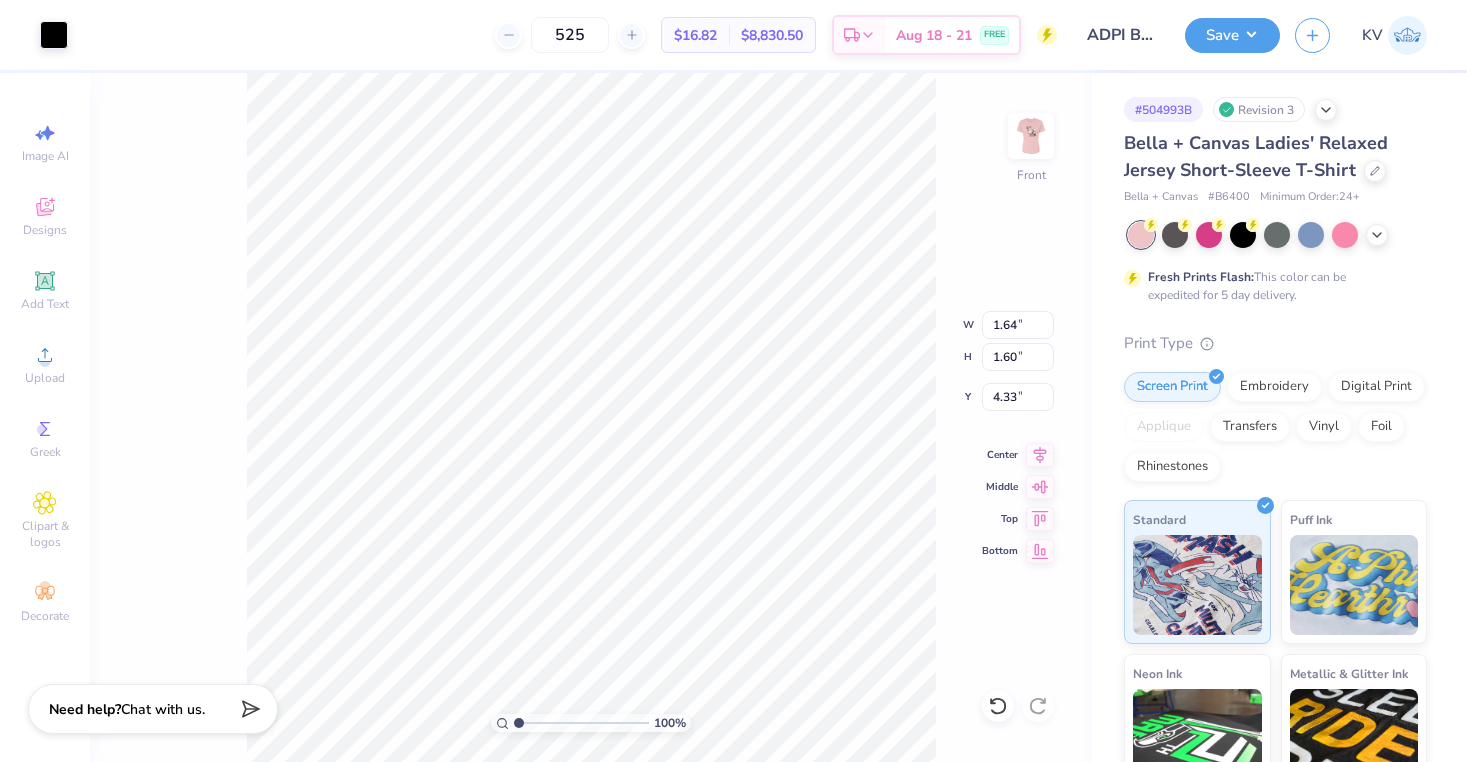 type on "1.76" 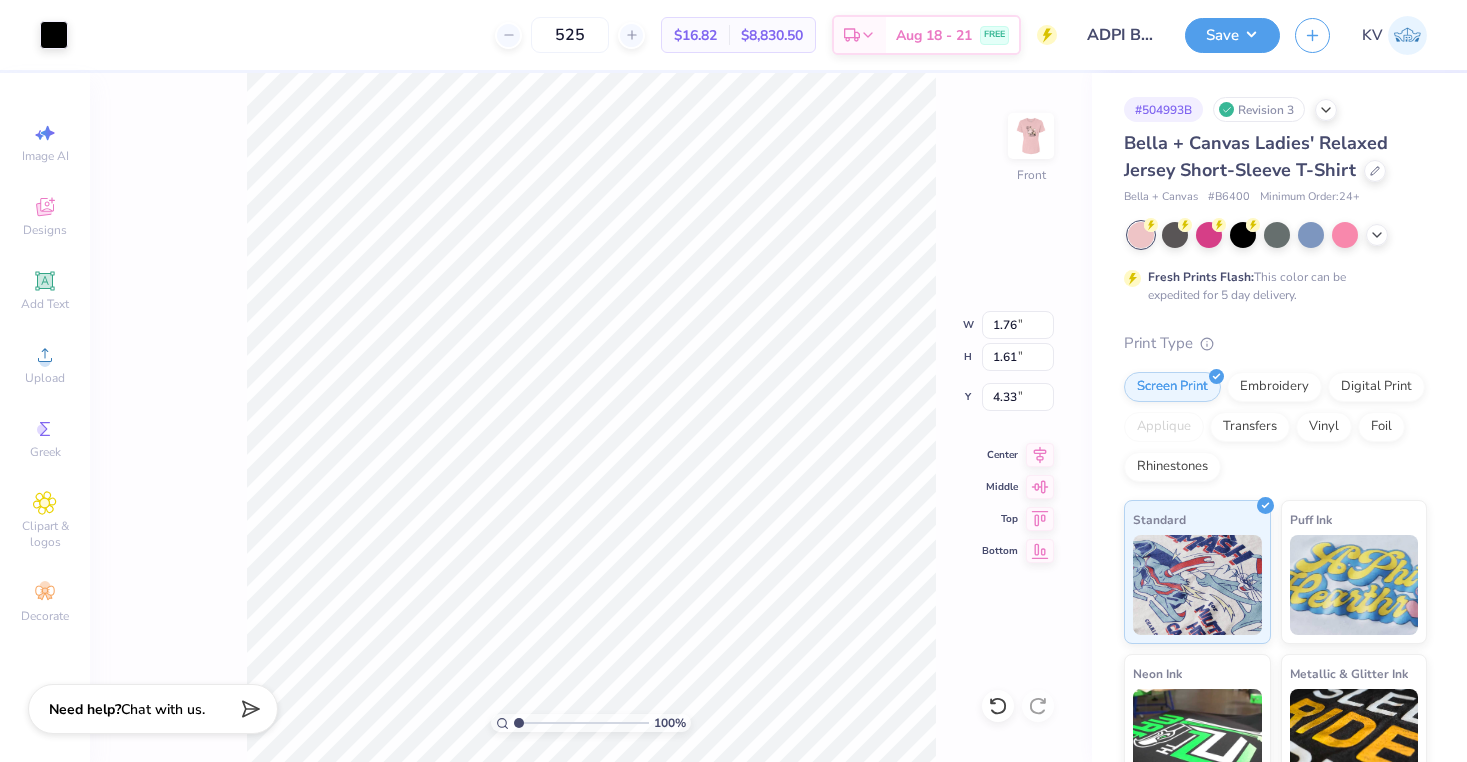 type on "4.28" 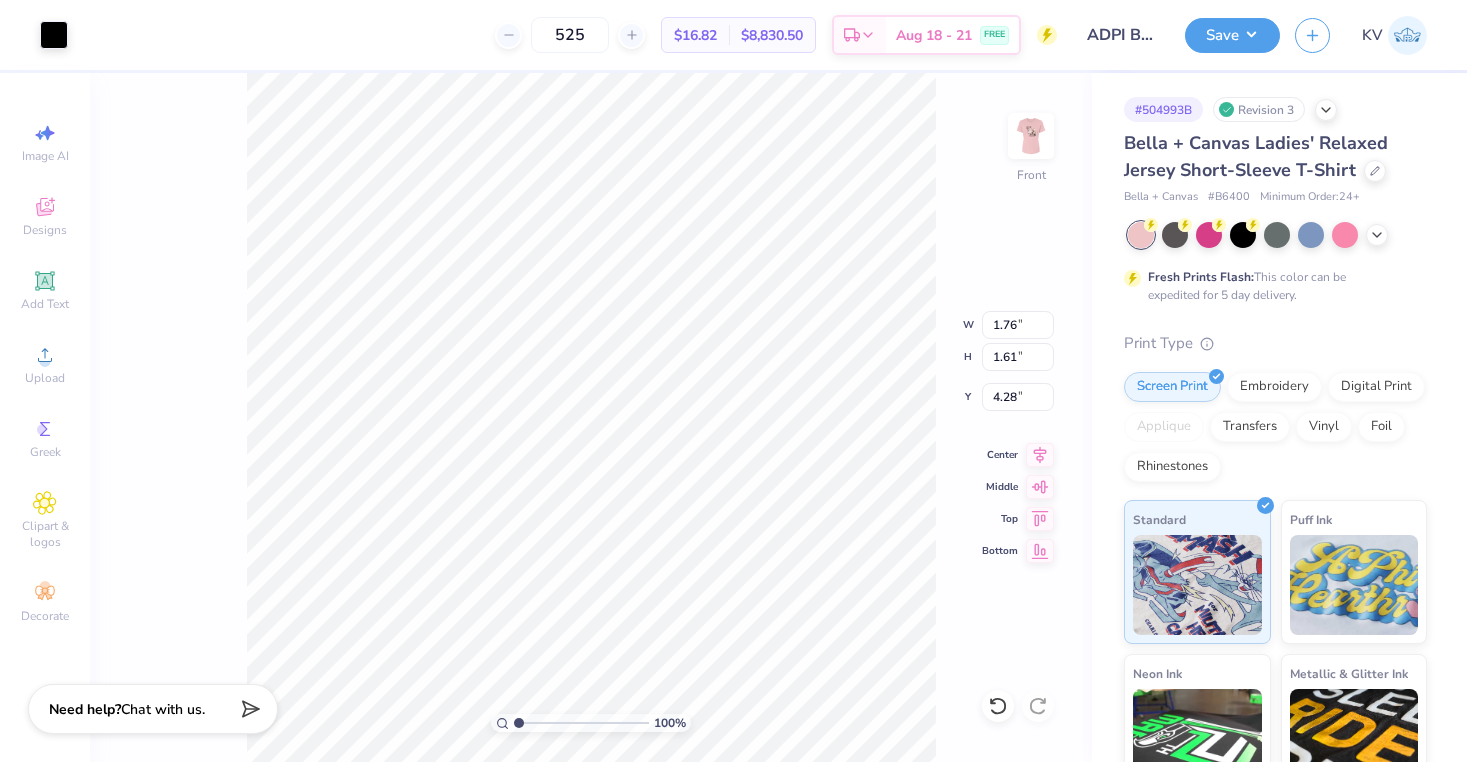 type on "1.58" 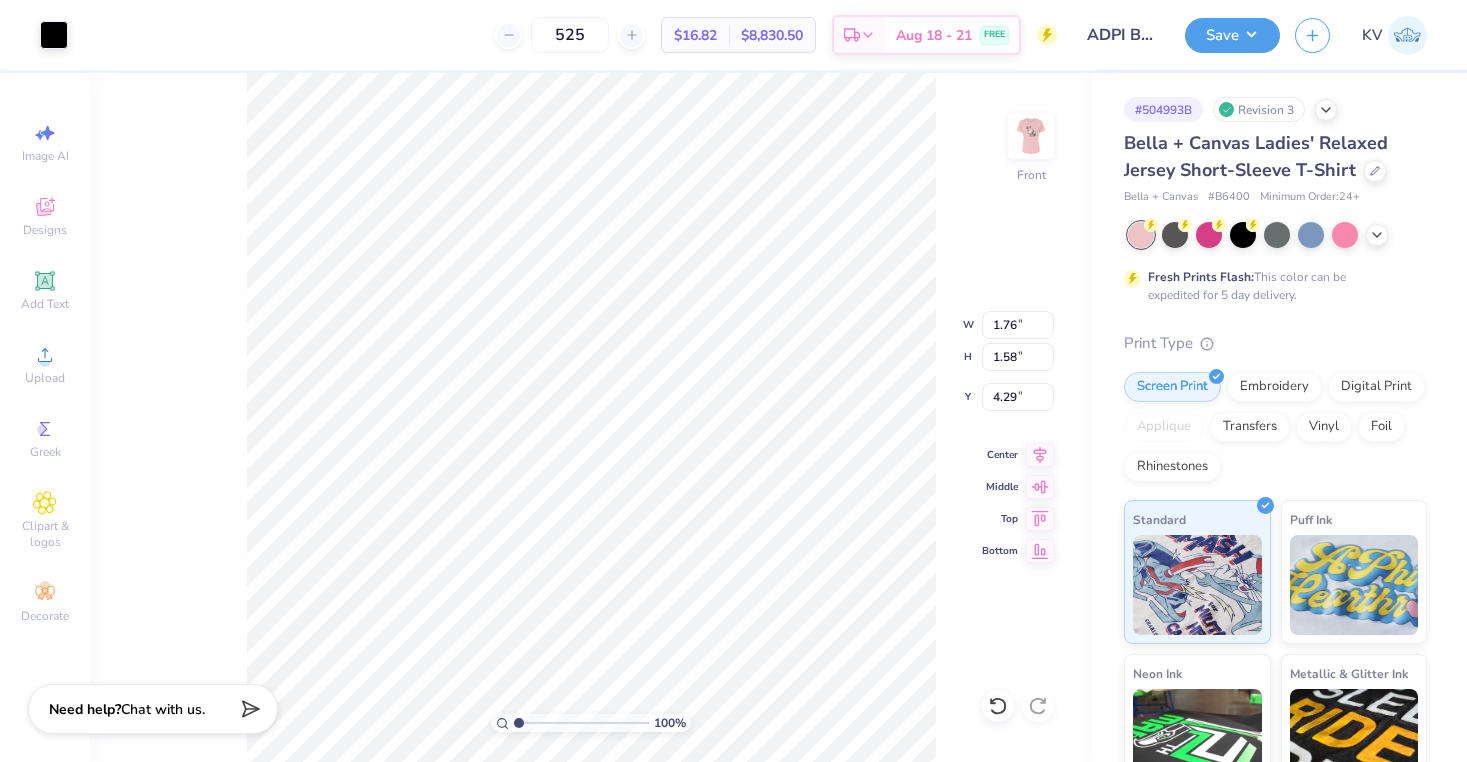 type on "1.64" 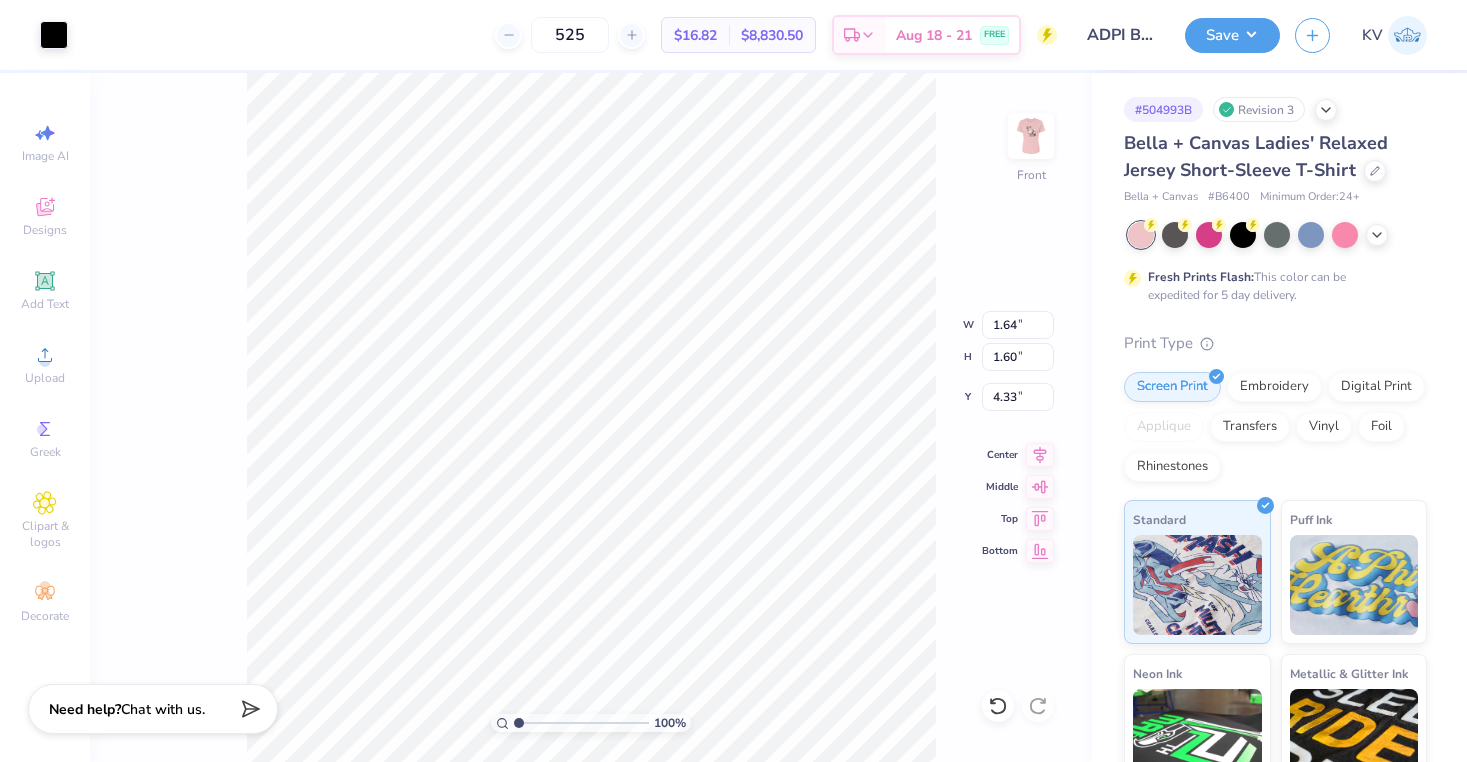 type on "1.76" 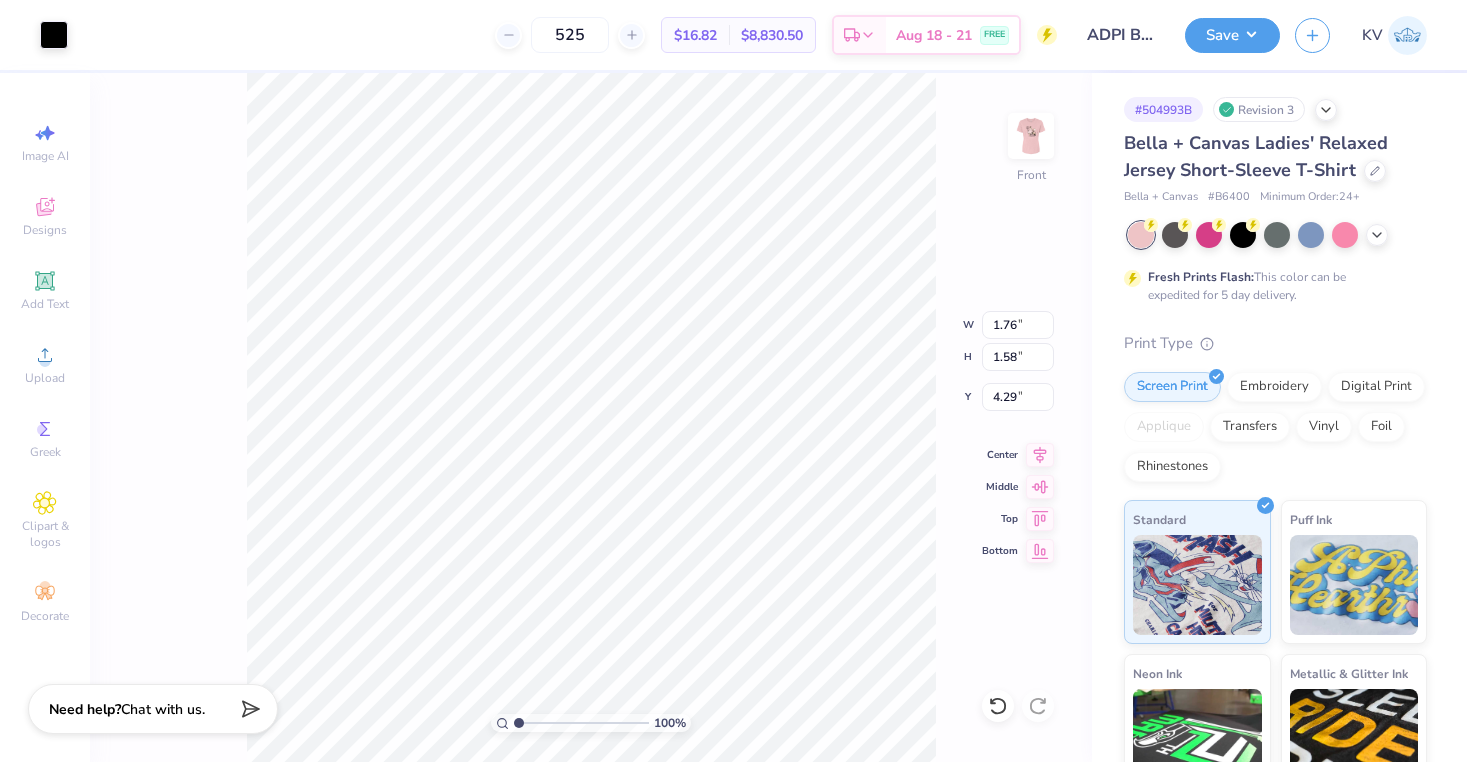 type on "1.61" 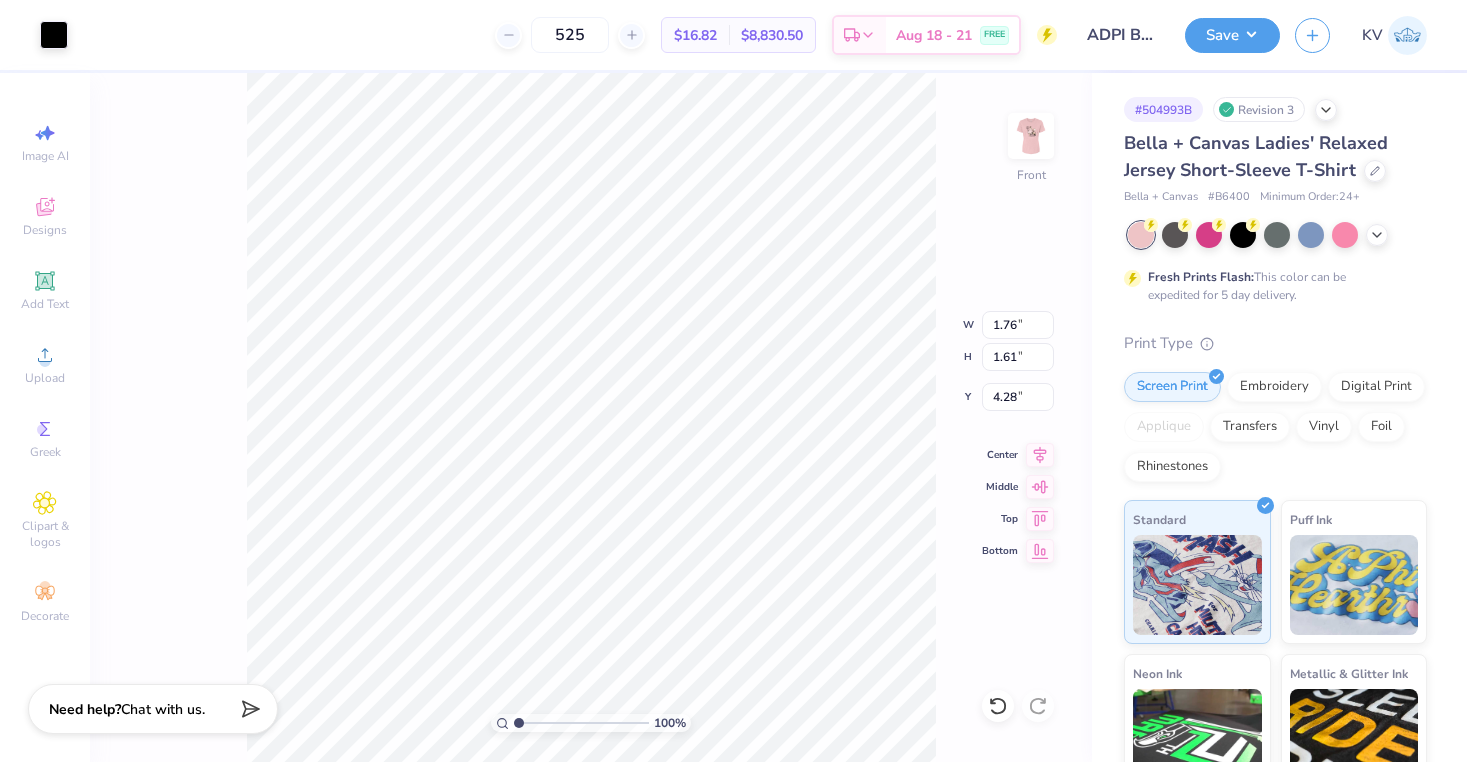 type on "1.58" 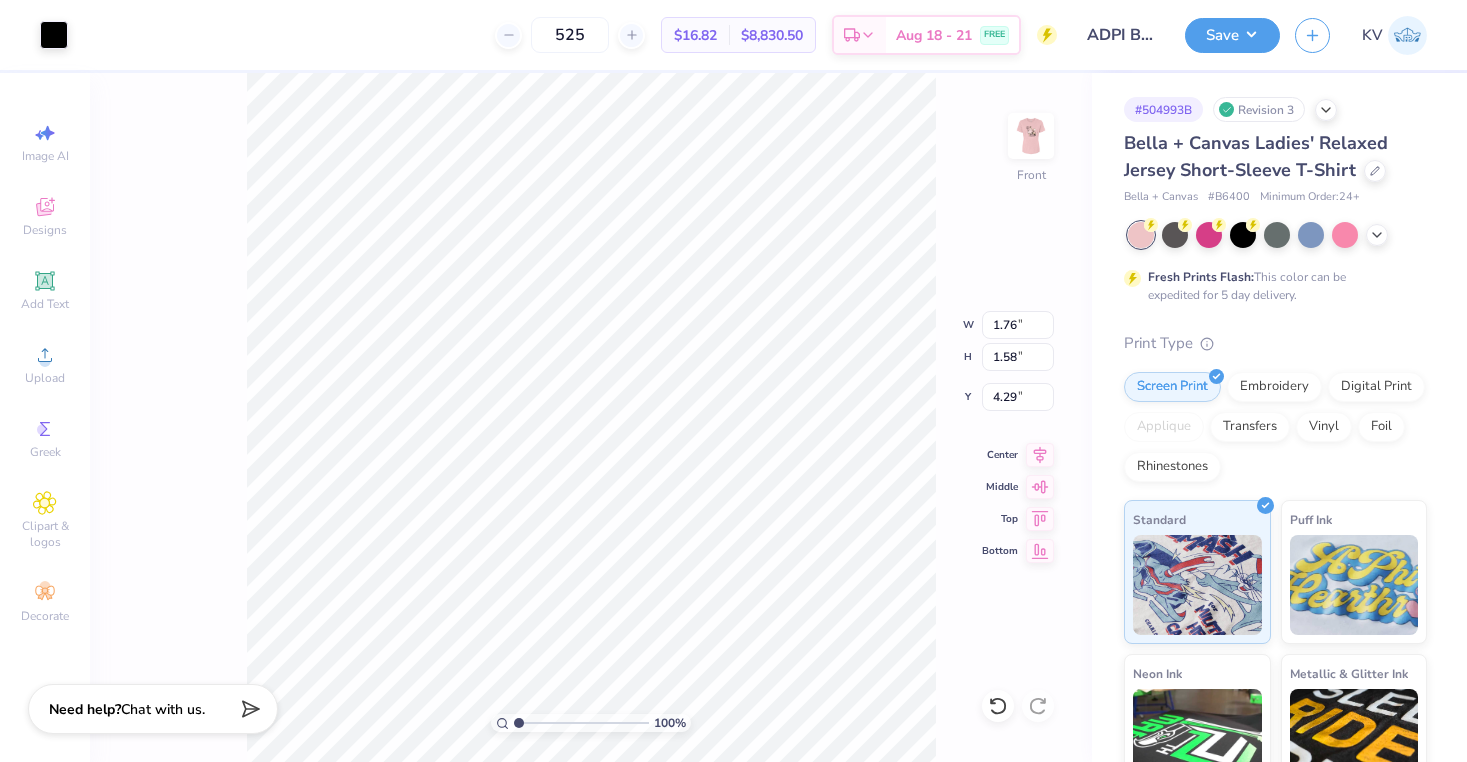 type on "1.64" 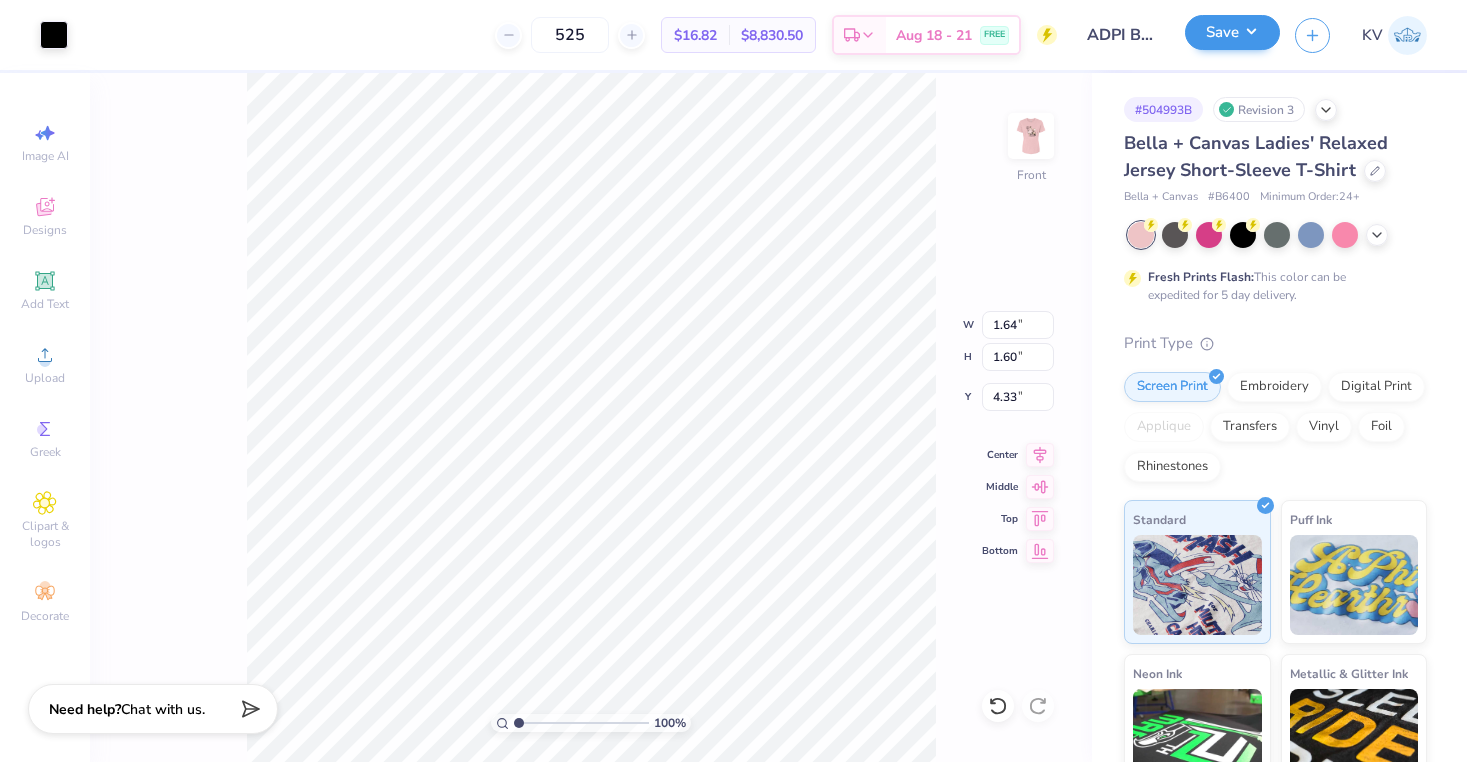 click on "Save" at bounding box center (1232, 32) 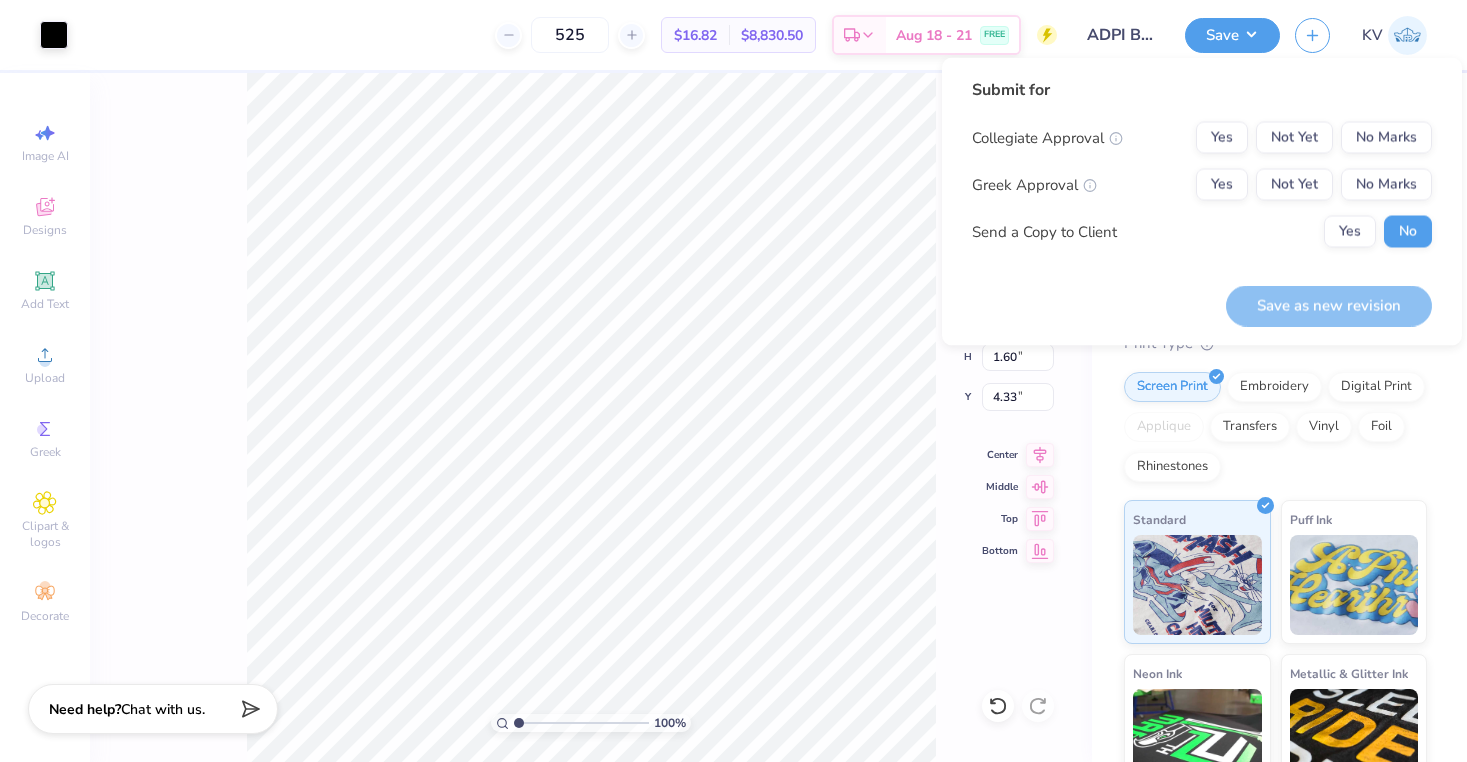 click on "Save KV" at bounding box center [1326, 35] 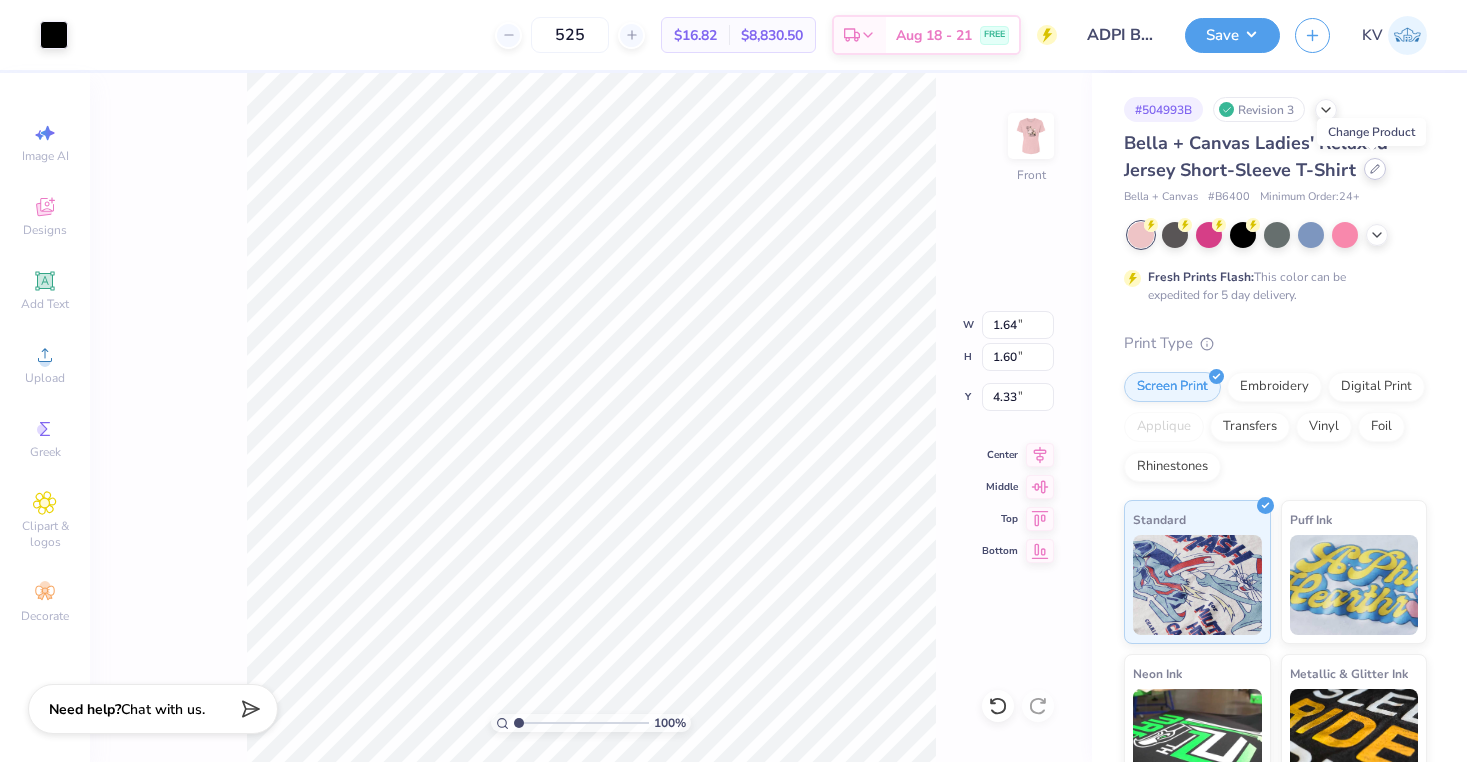 click 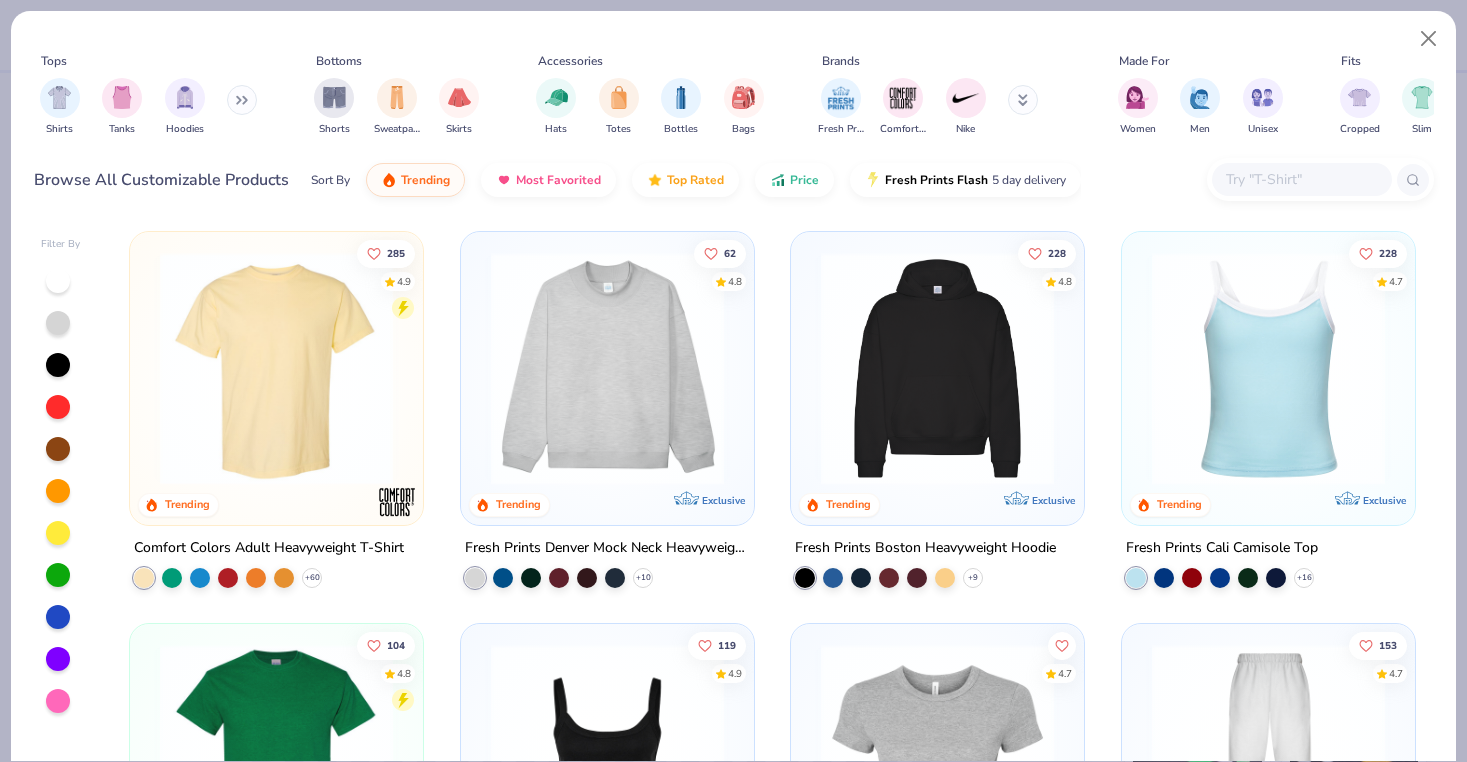 click at bounding box center [242, 100] 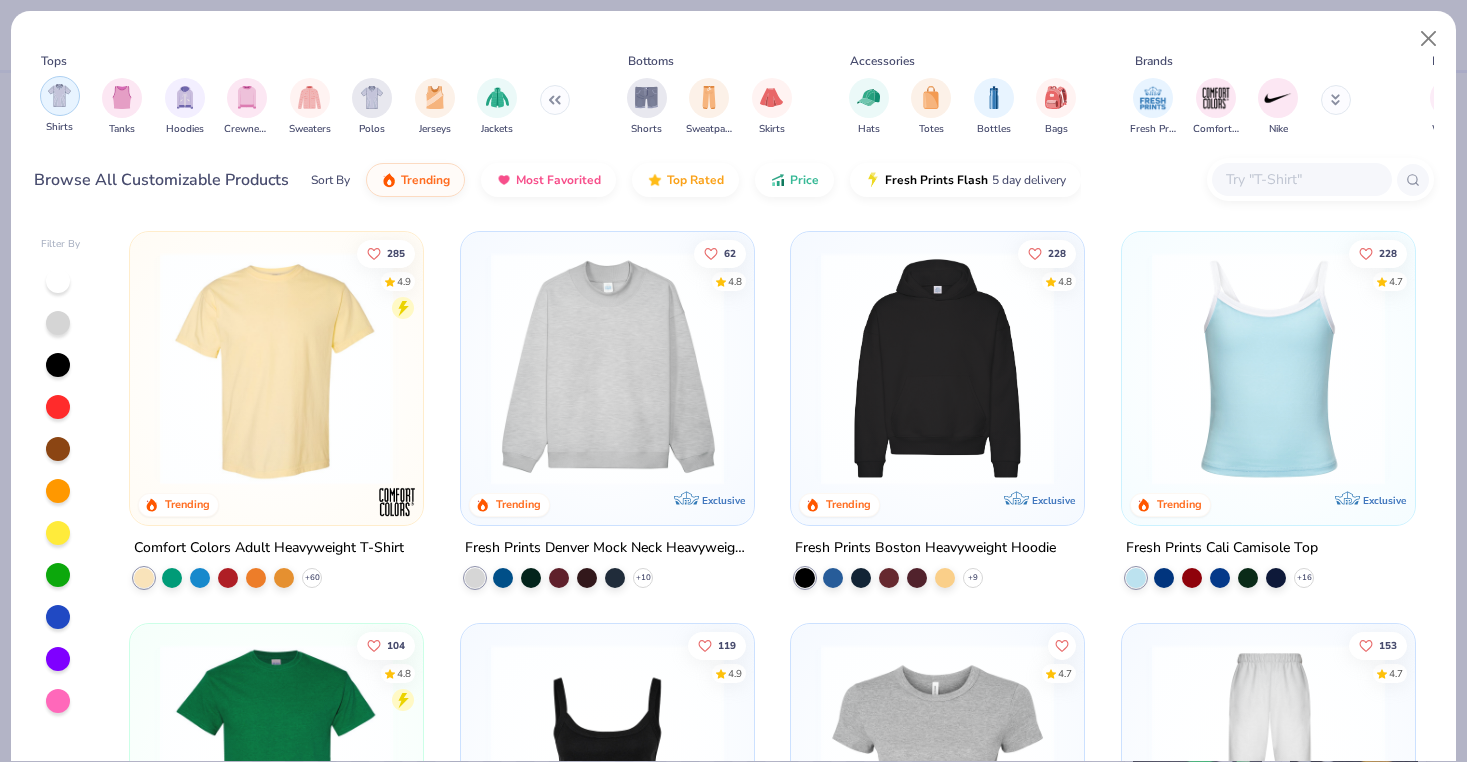 click at bounding box center [59, 95] 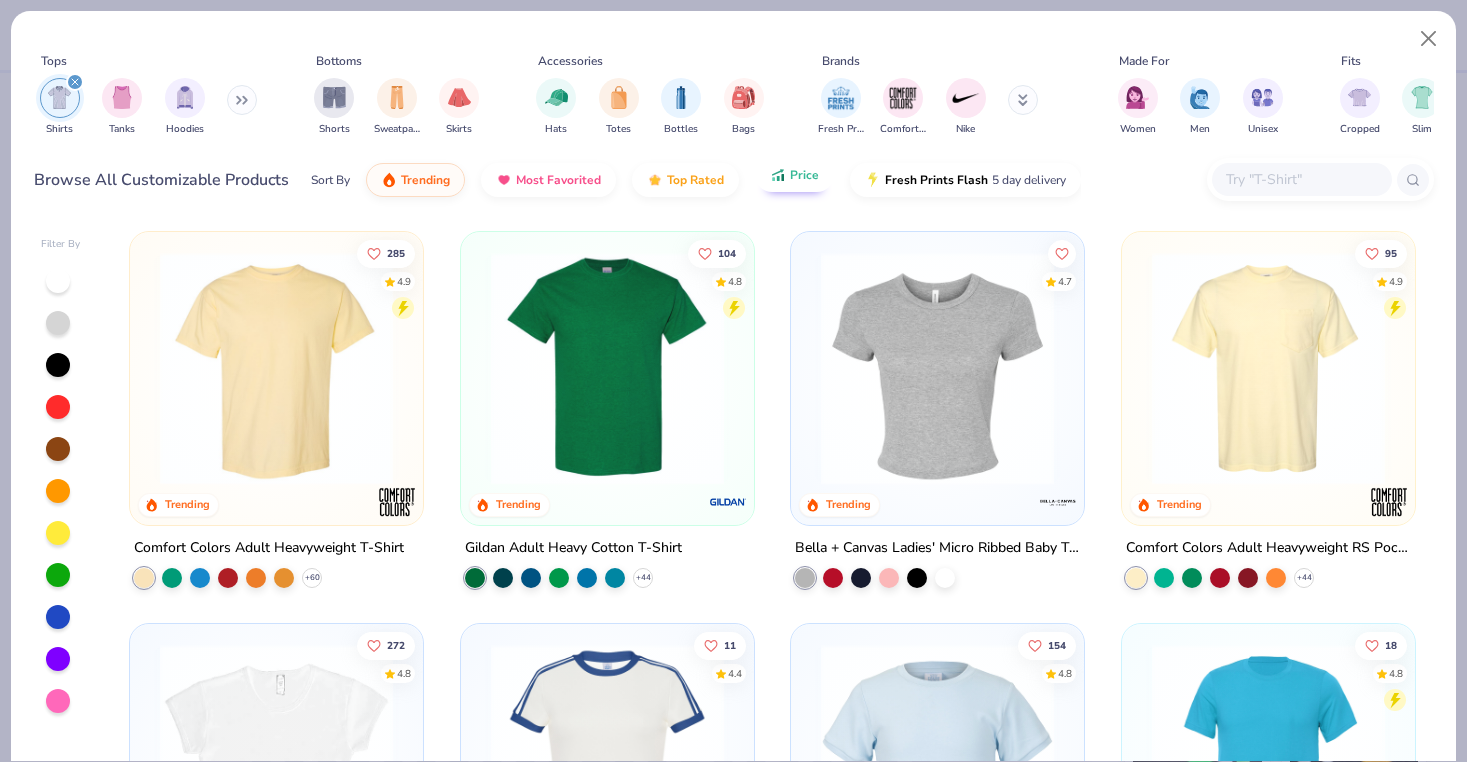 click 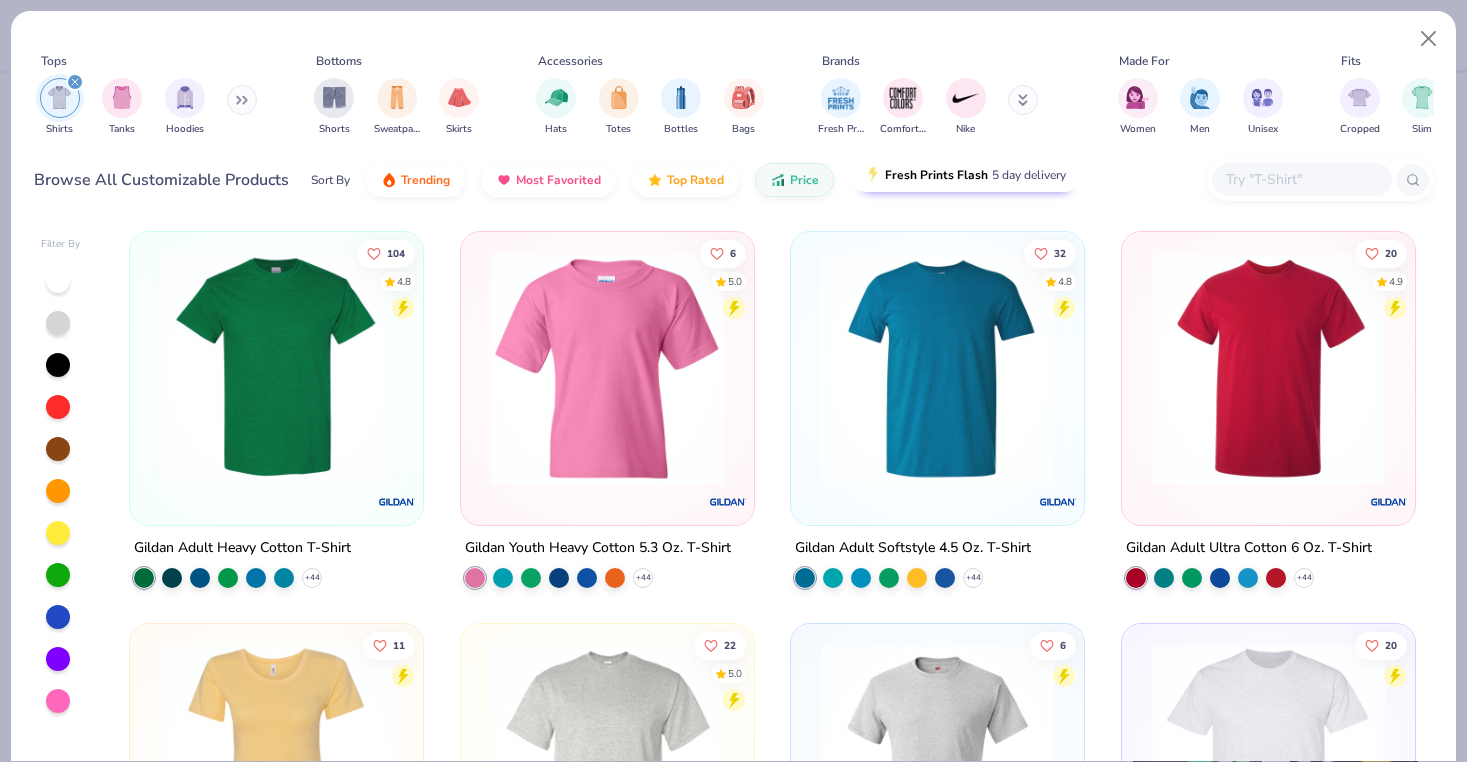 scroll, scrollTop: 0, scrollLeft: 0, axis: both 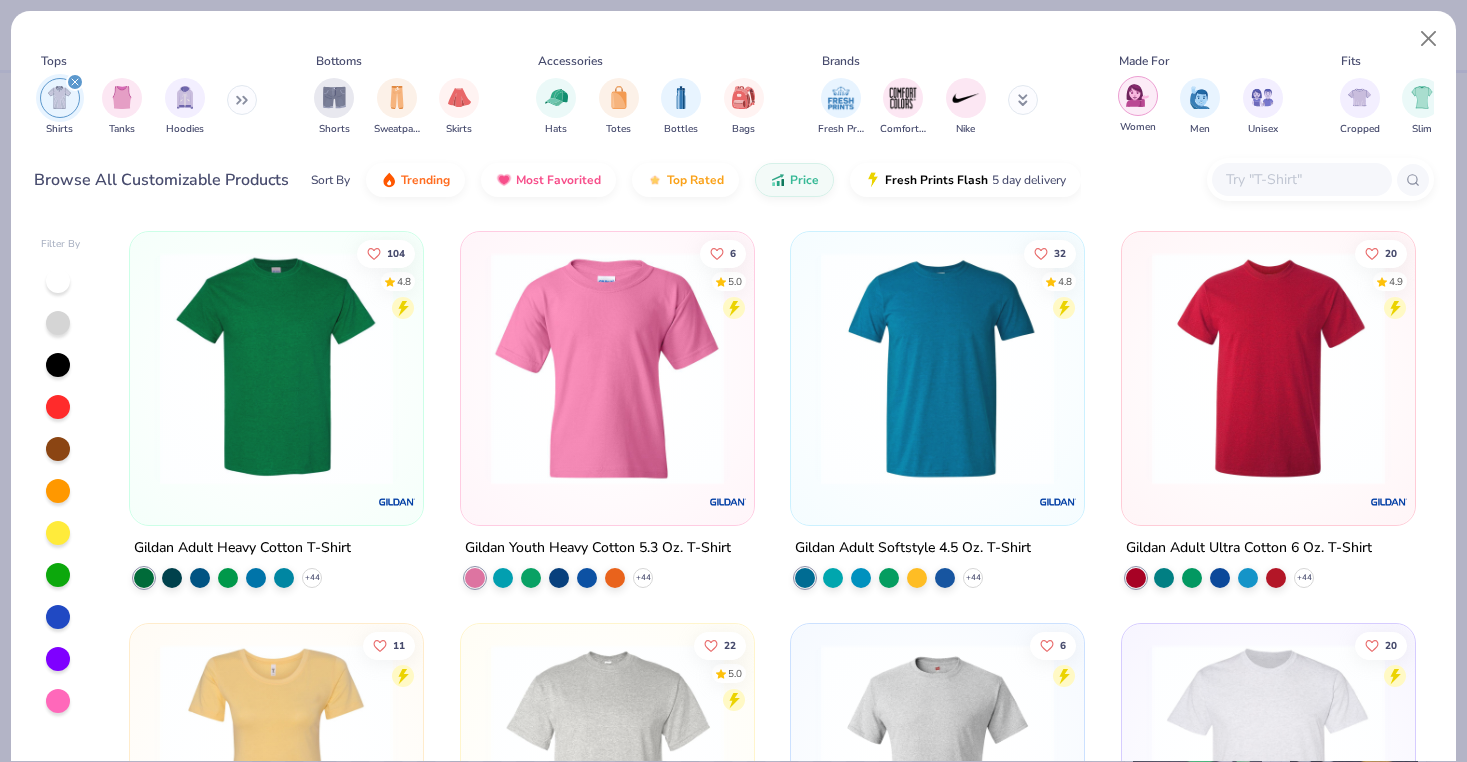 click at bounding box center [1137, 95] 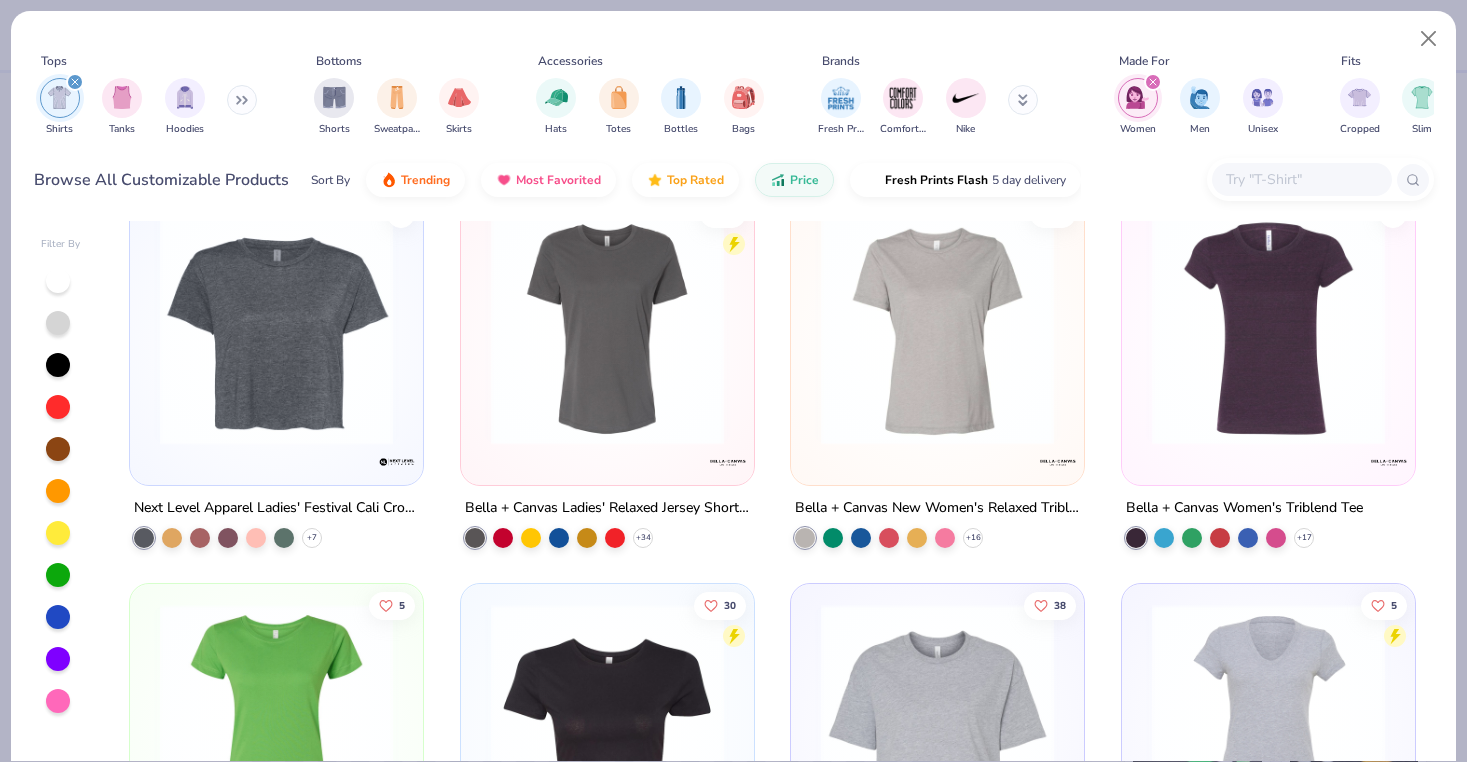 scroll, scrollTop: 832, scrollLeft: 0, axis: vertical 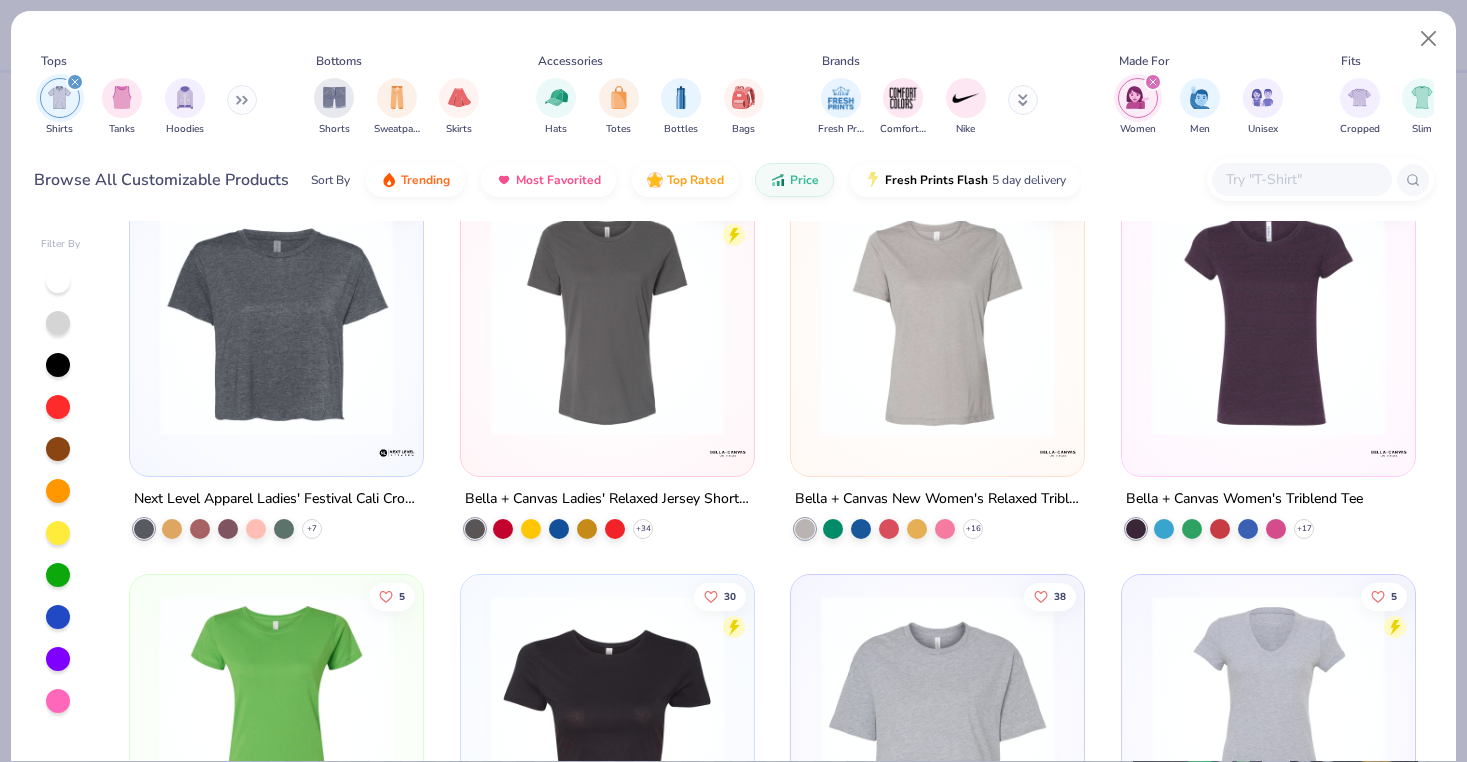click at bounding box center [276, 319] 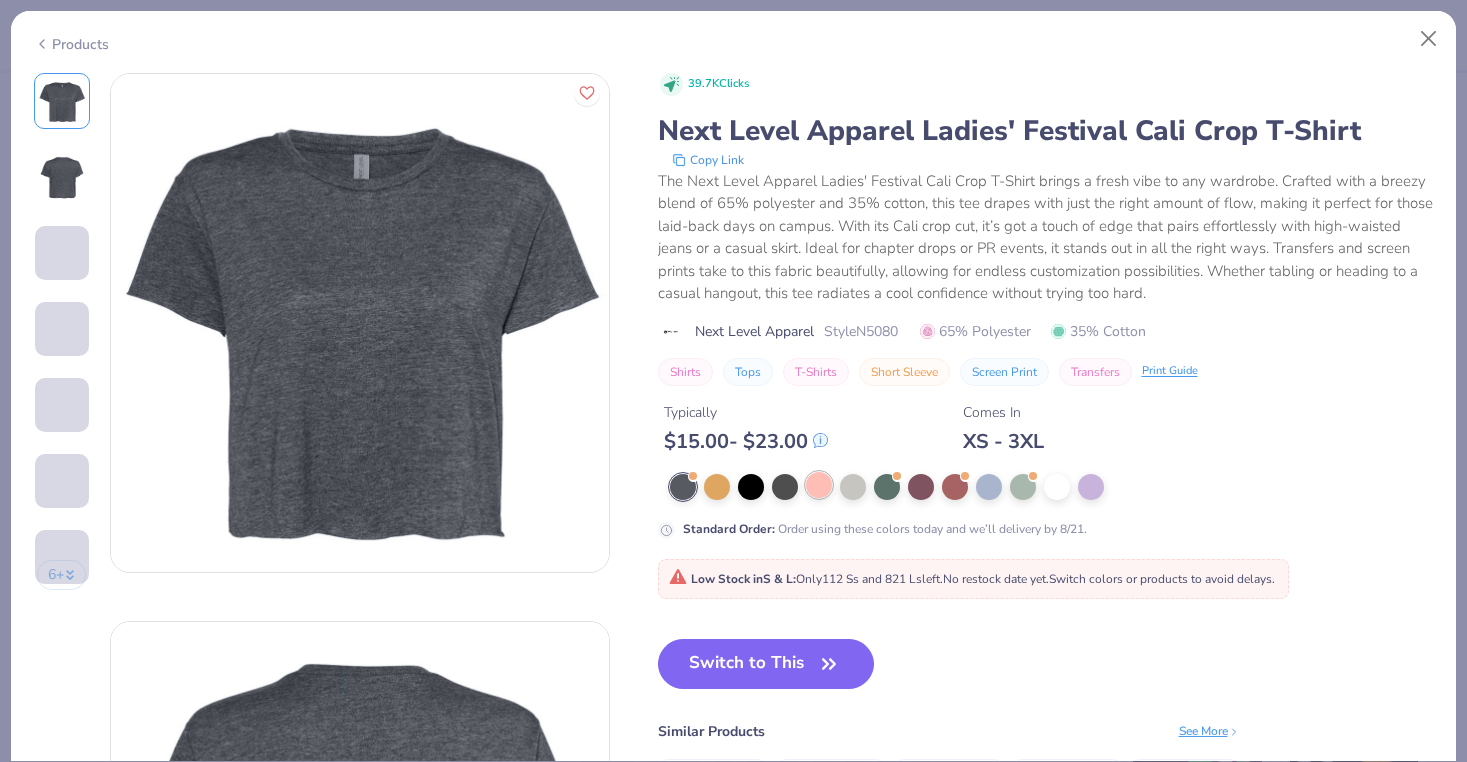 click at bounding box center [819, 485] 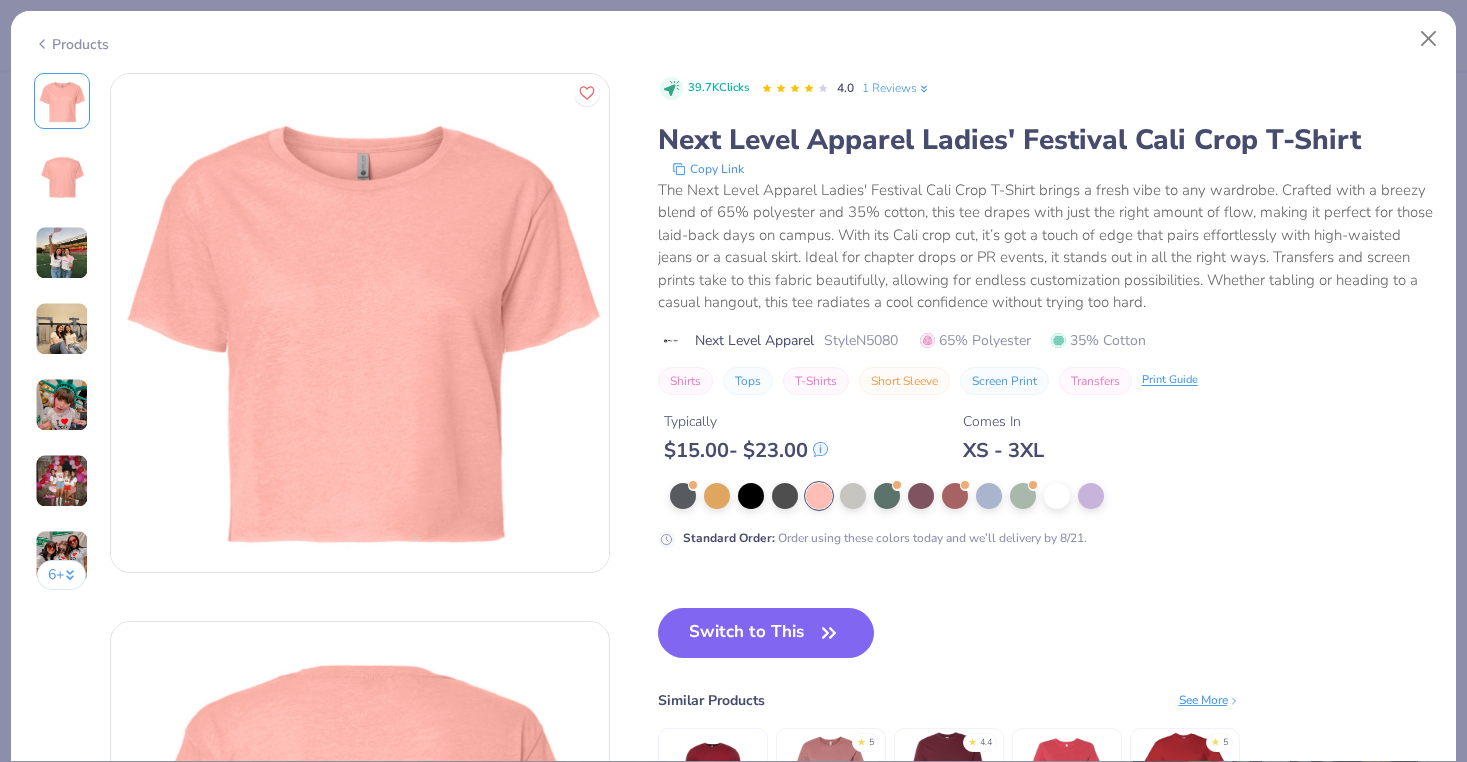 click at bounding box center (62, 253) 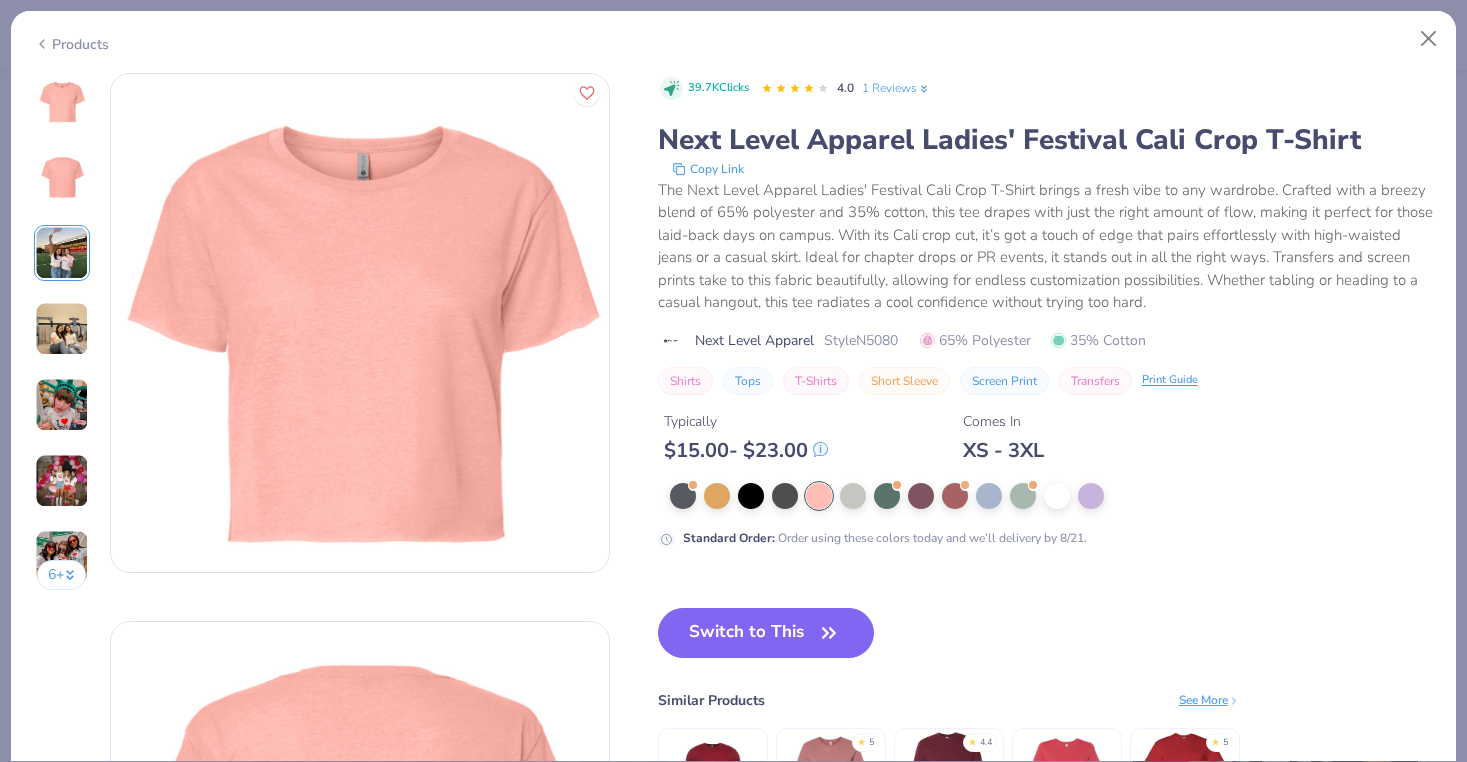 scroll, scrollTop: 1096, scrollLeft: 0, axis: vertical 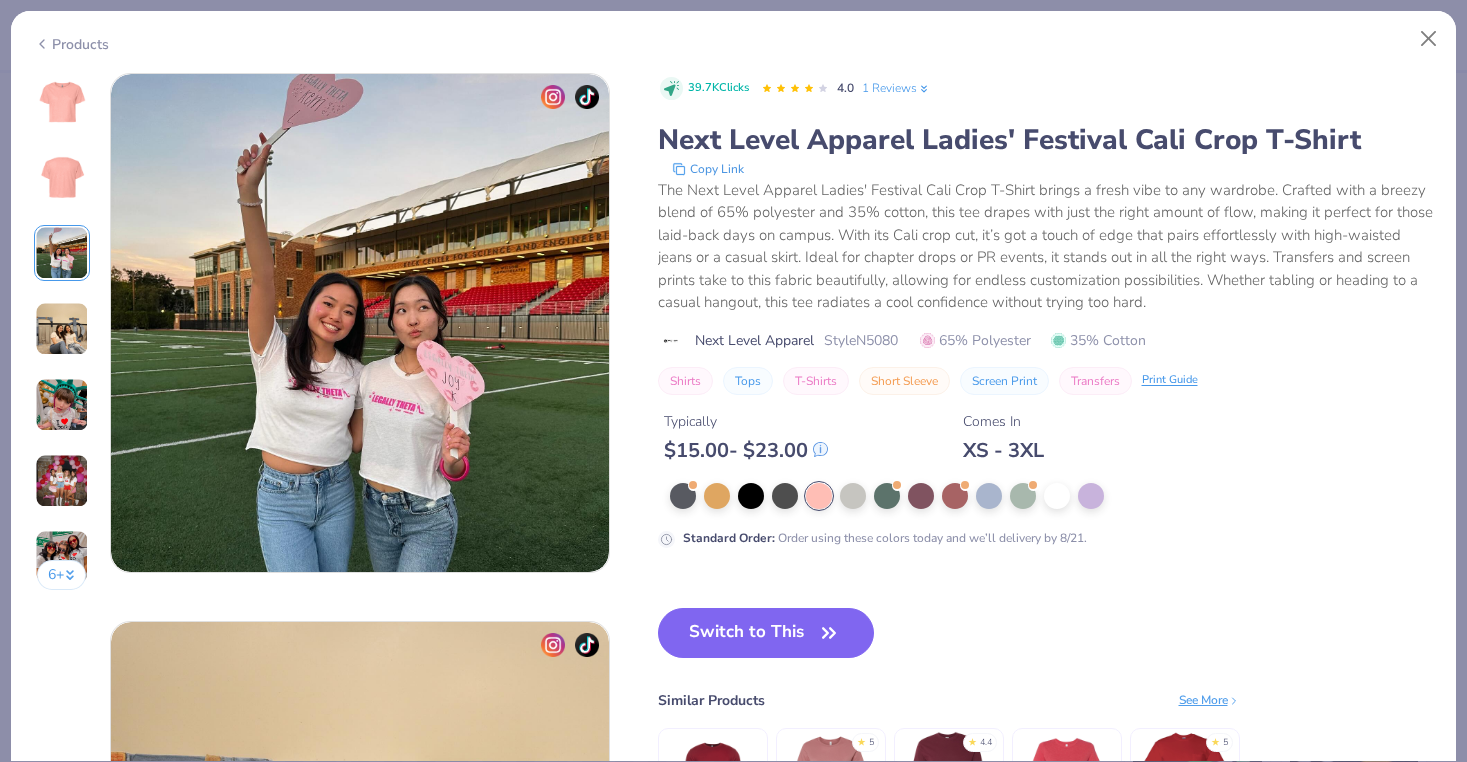 click at bounding box center [62, 329] 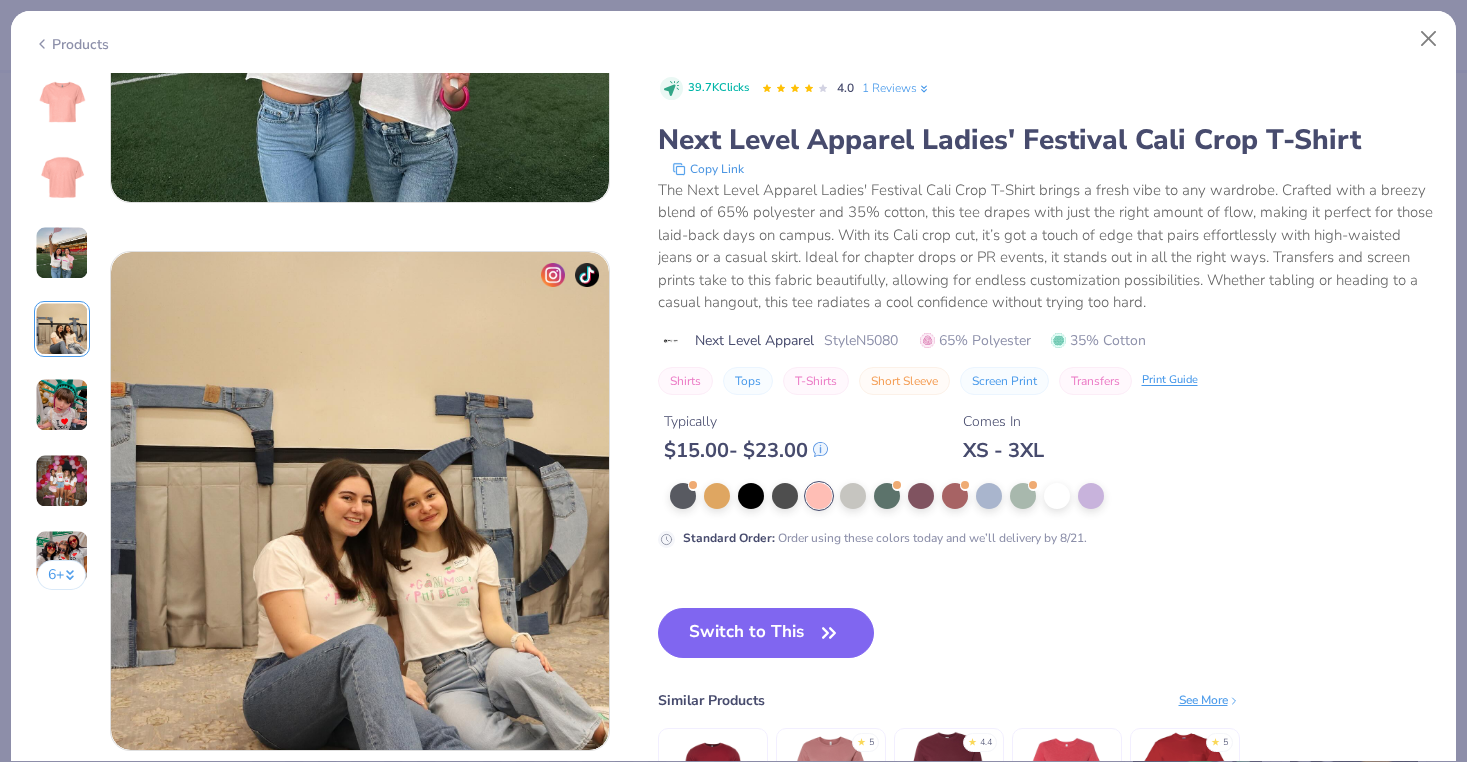 scroll, scrollTop: 1644, scrollLeft: 0, axis: vertical 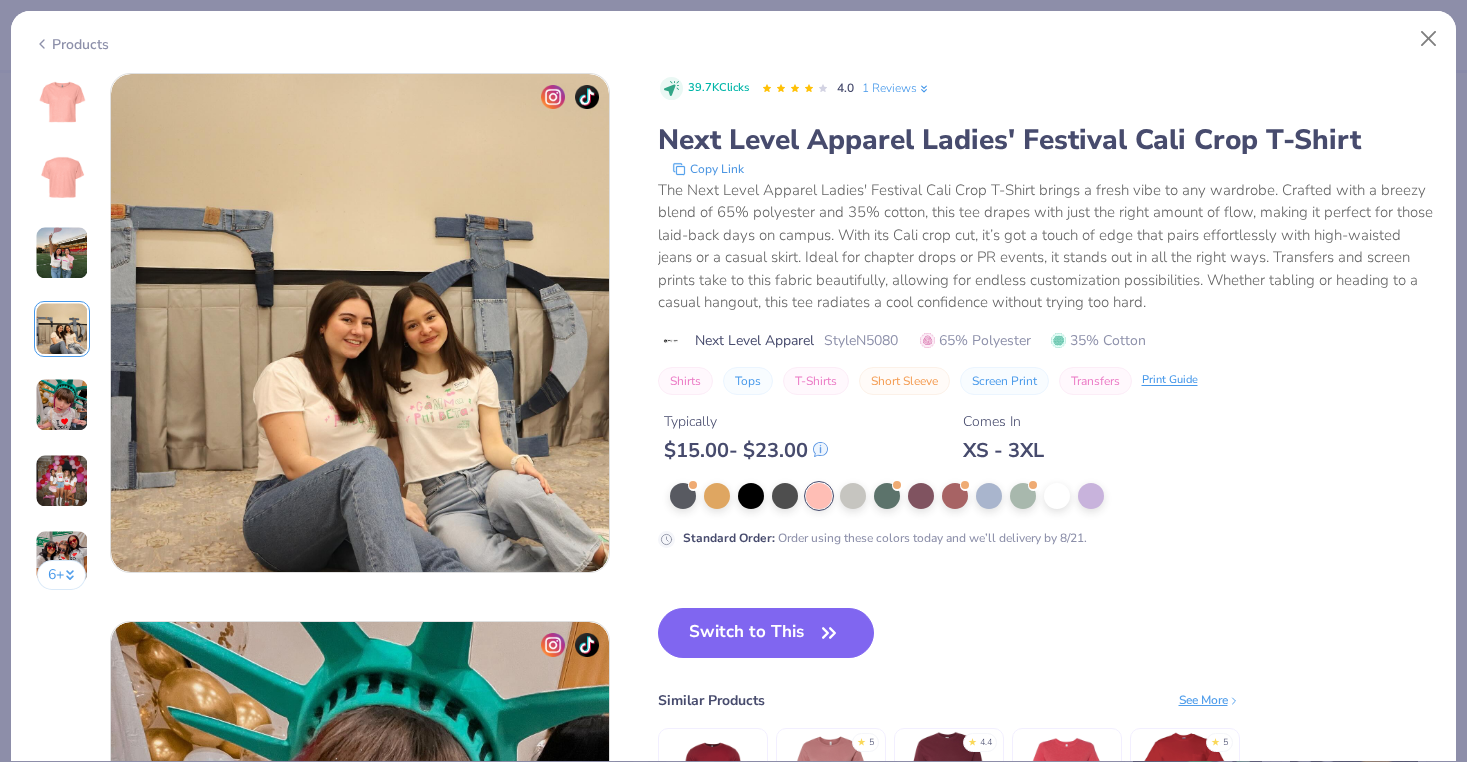 click at bounding box center [62, 405] 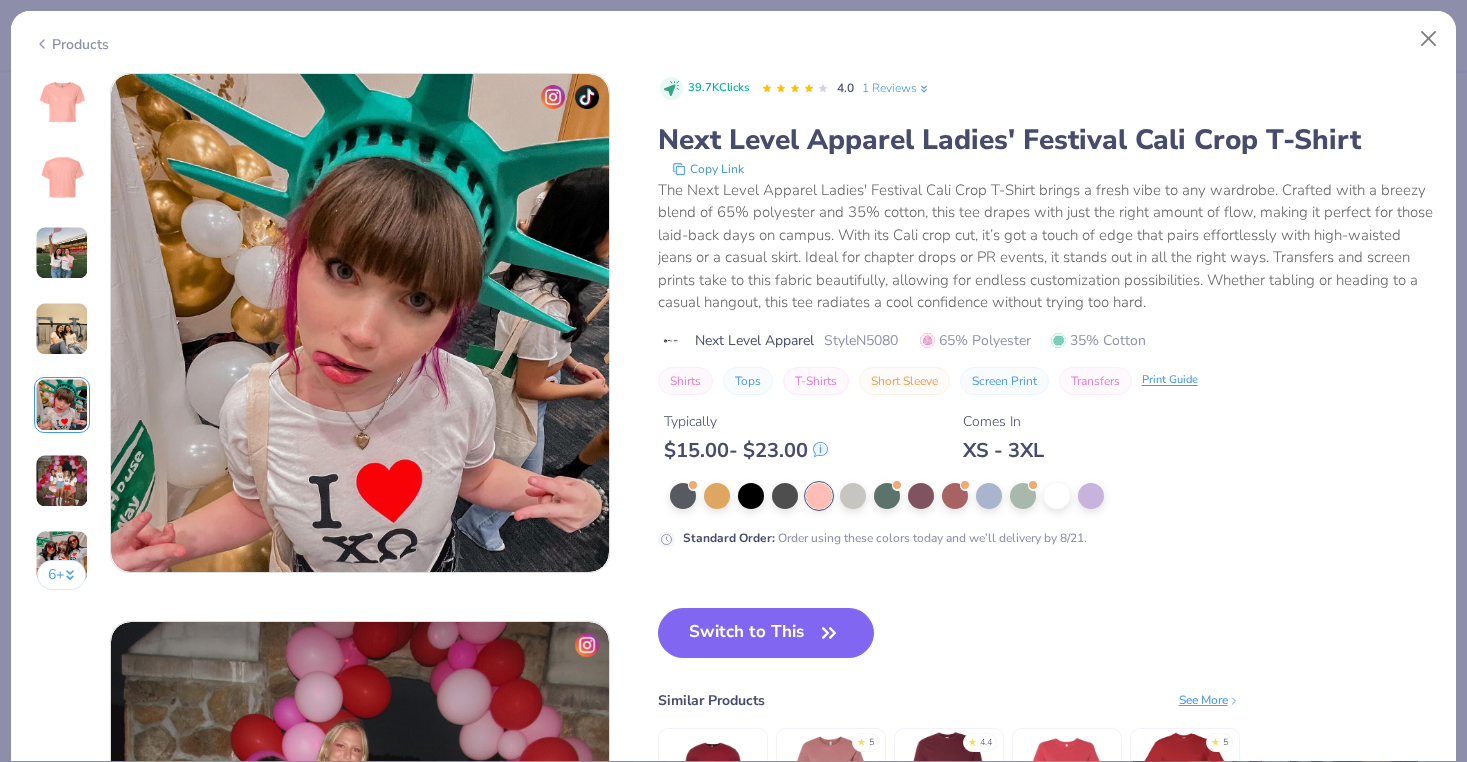 click at bounding box center (62, 481) 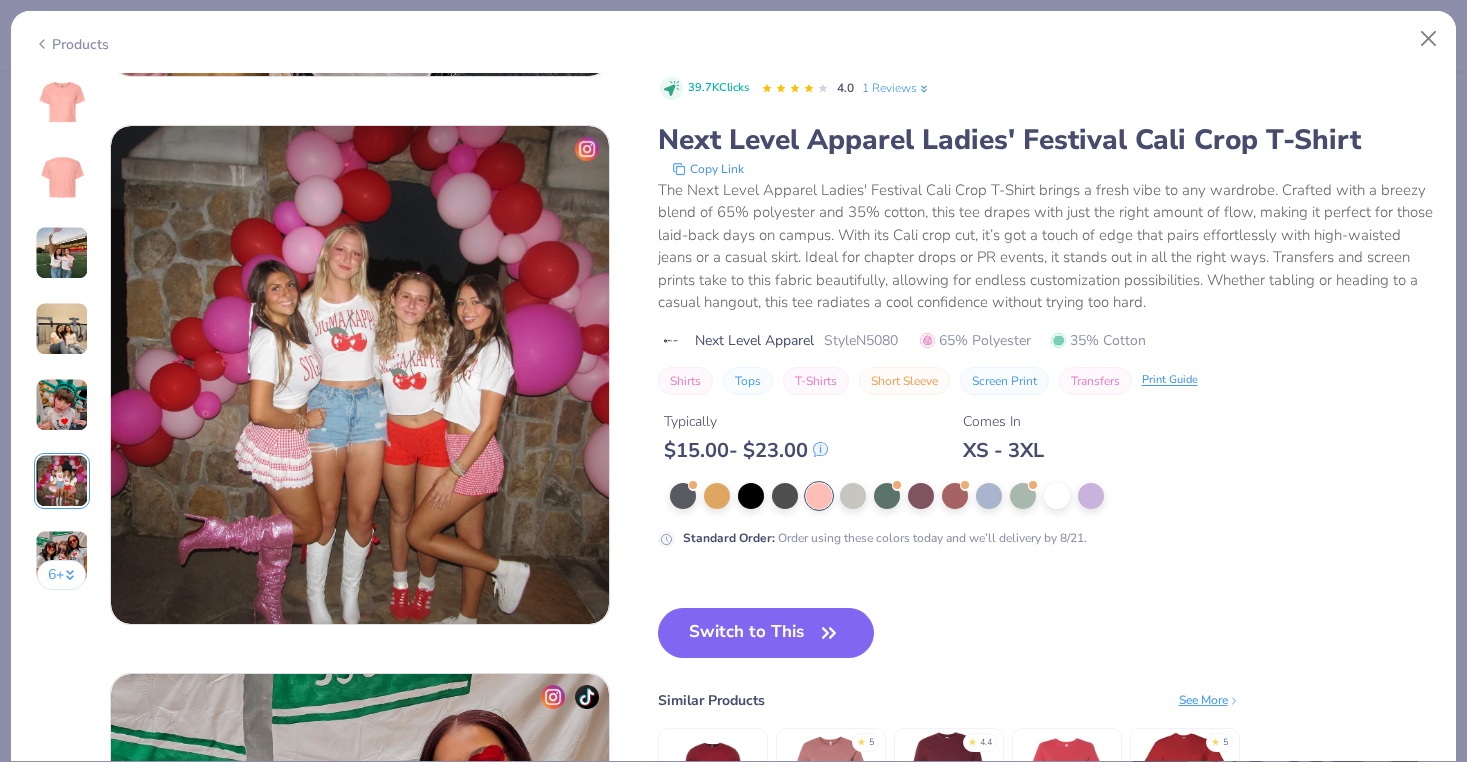scroll, scrollTop: 2740, scrollLeft: 0, axis: vertical 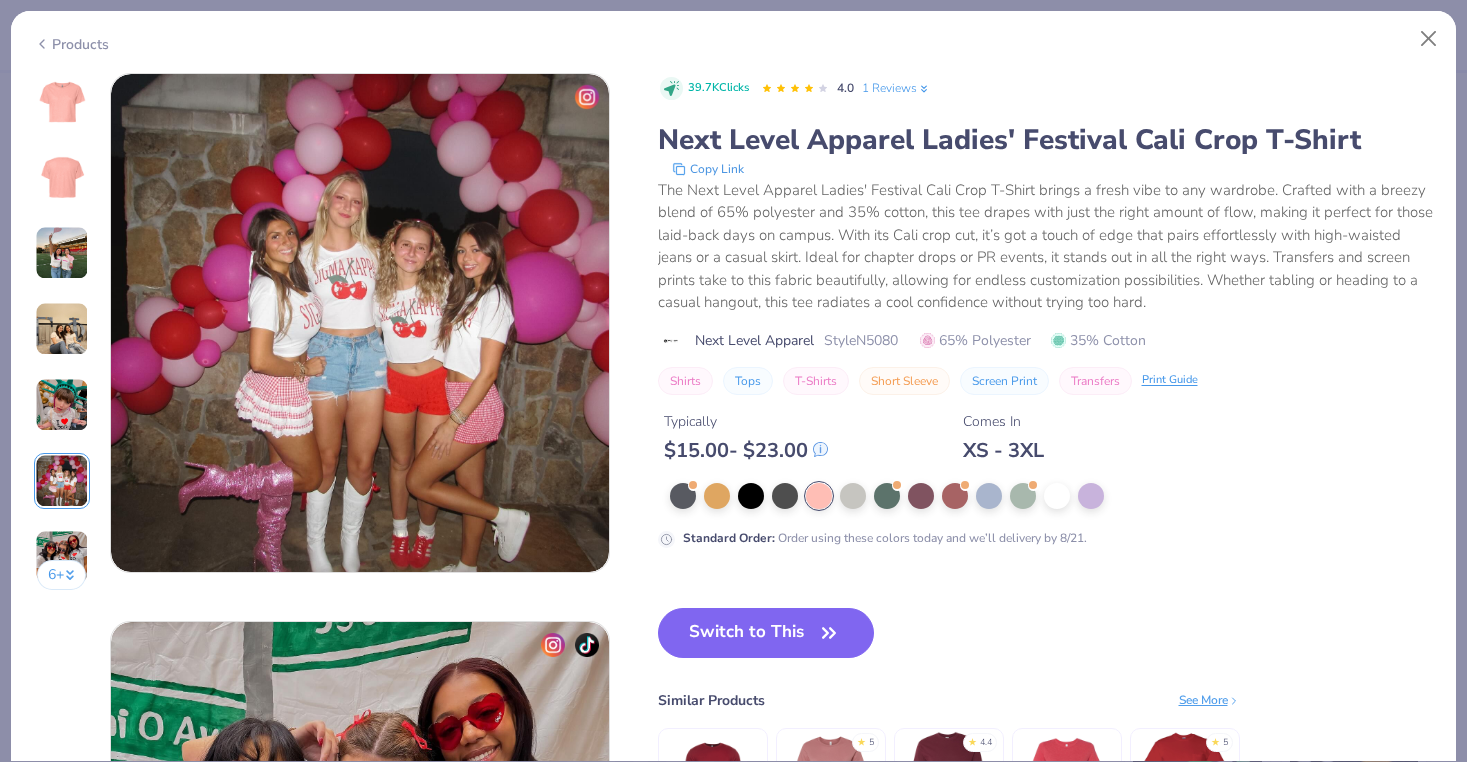 click at bounding box center (62, 481) 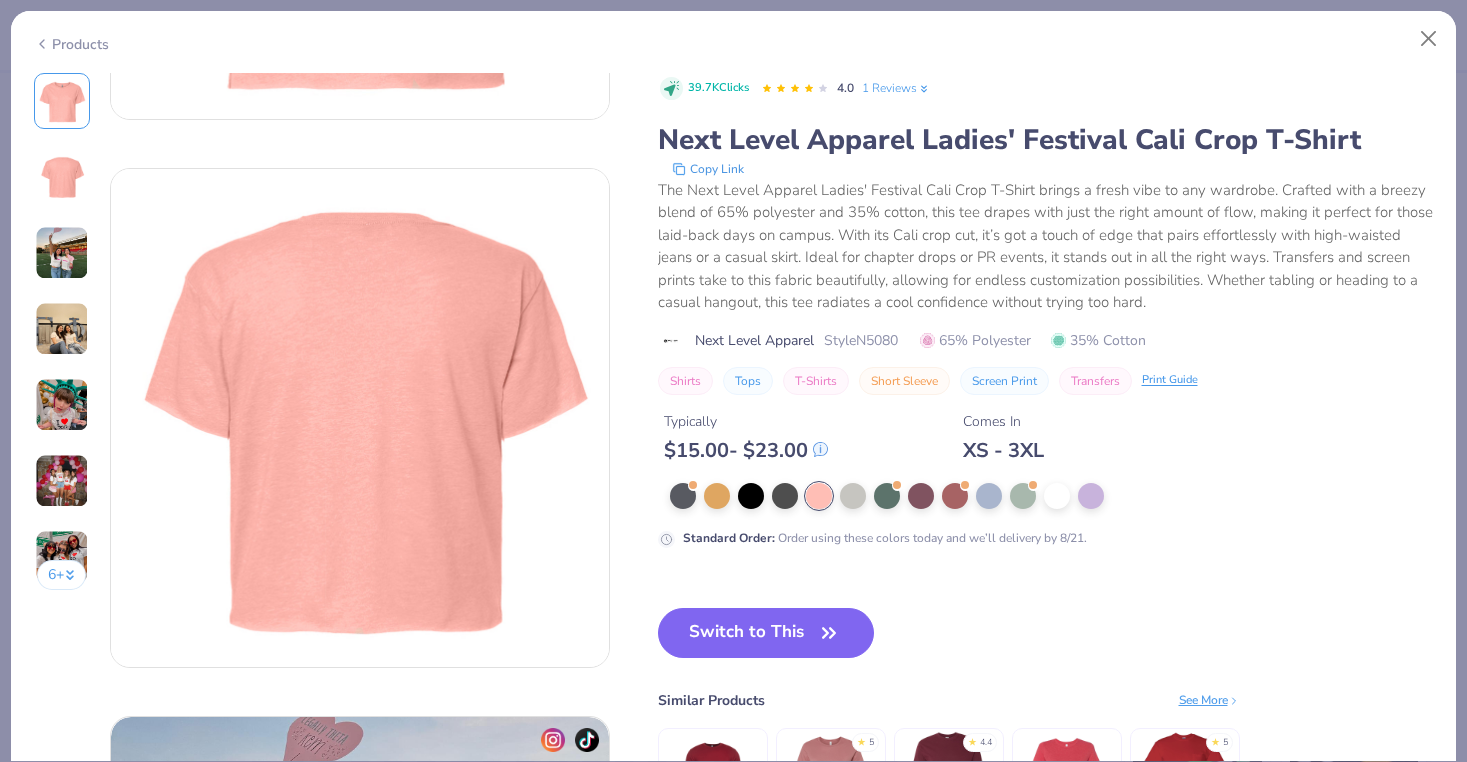 scroll, scrollTop: 0, scrollLeft: 0, axis: both 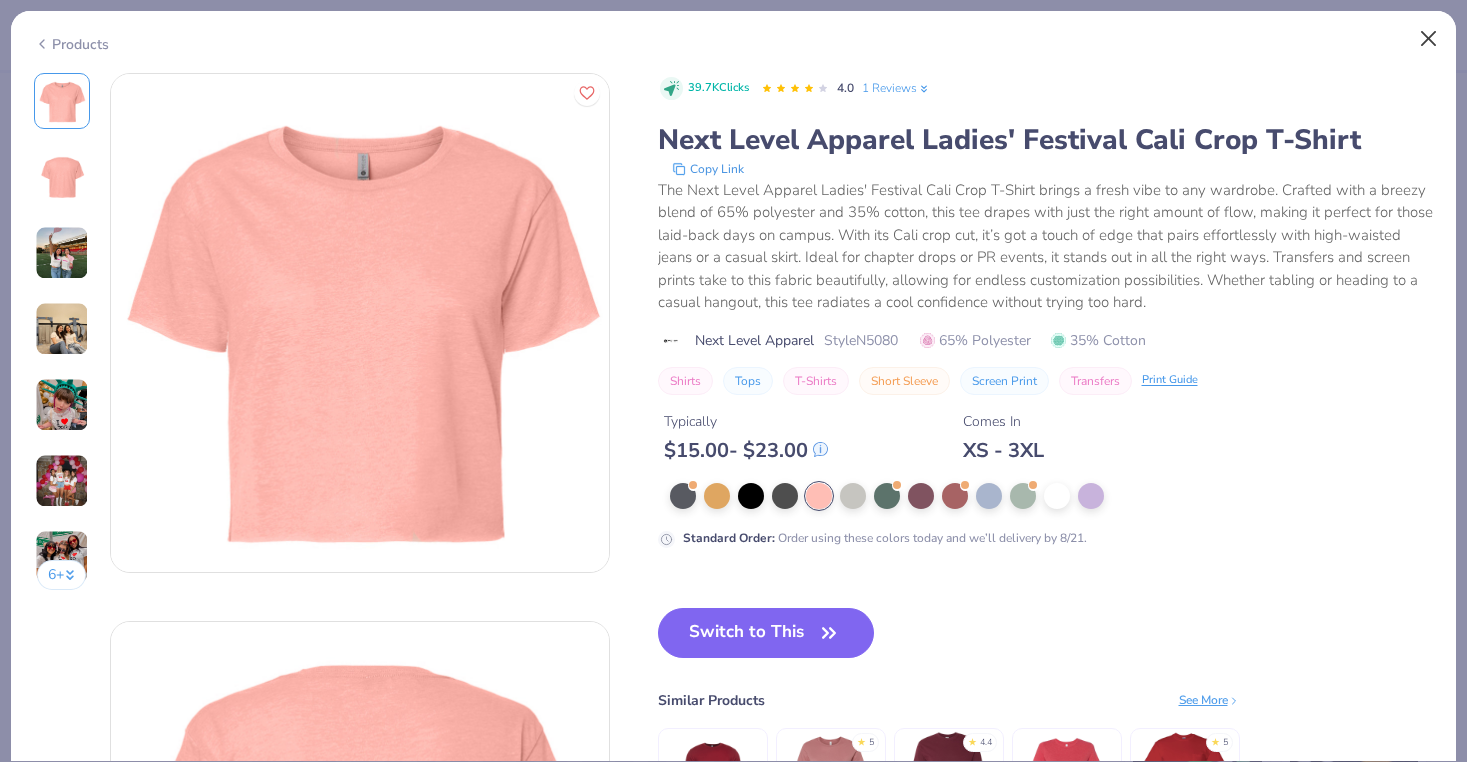 click at bounding box center (1429, 39) 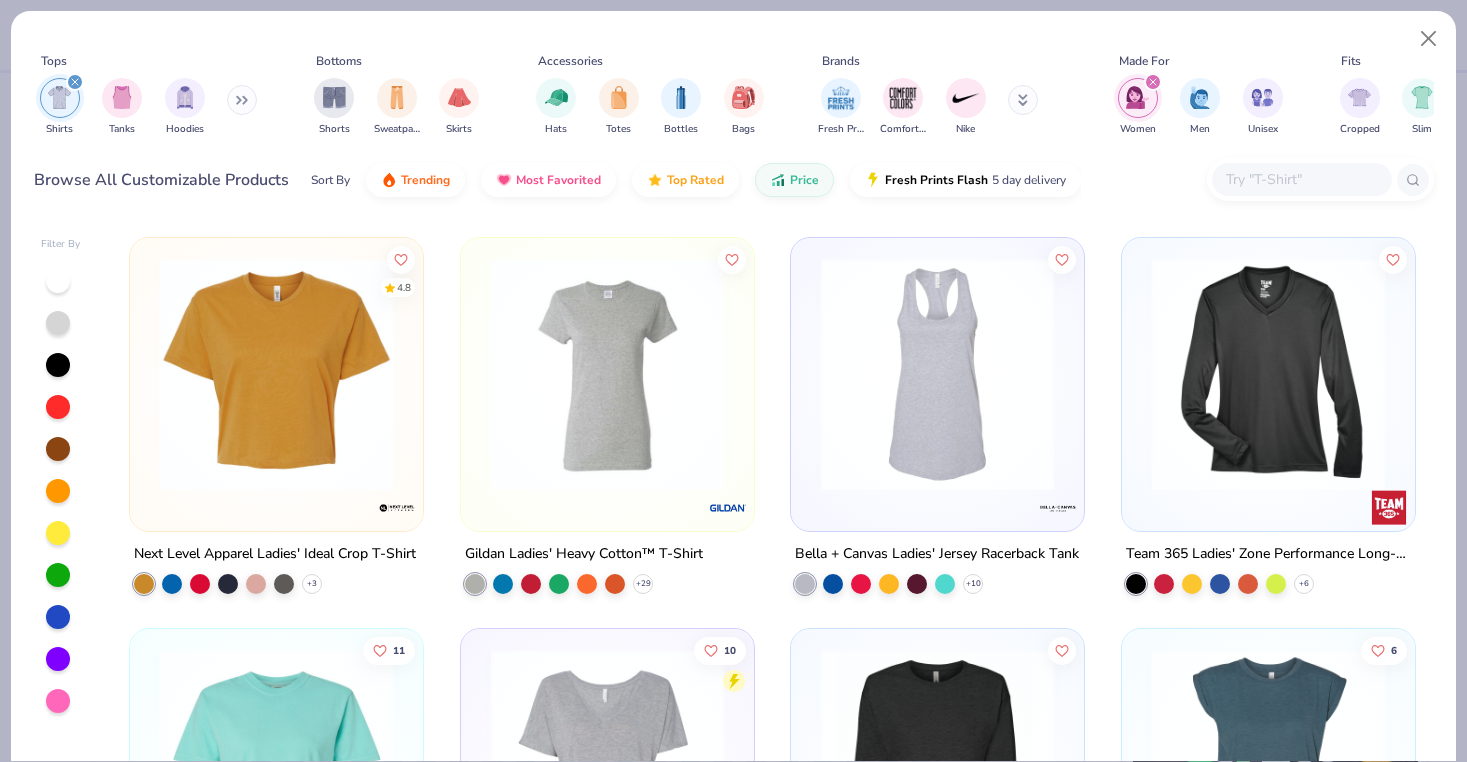 scroll, scrollTop: 1960, scrollLeft: 0, axis: vertical 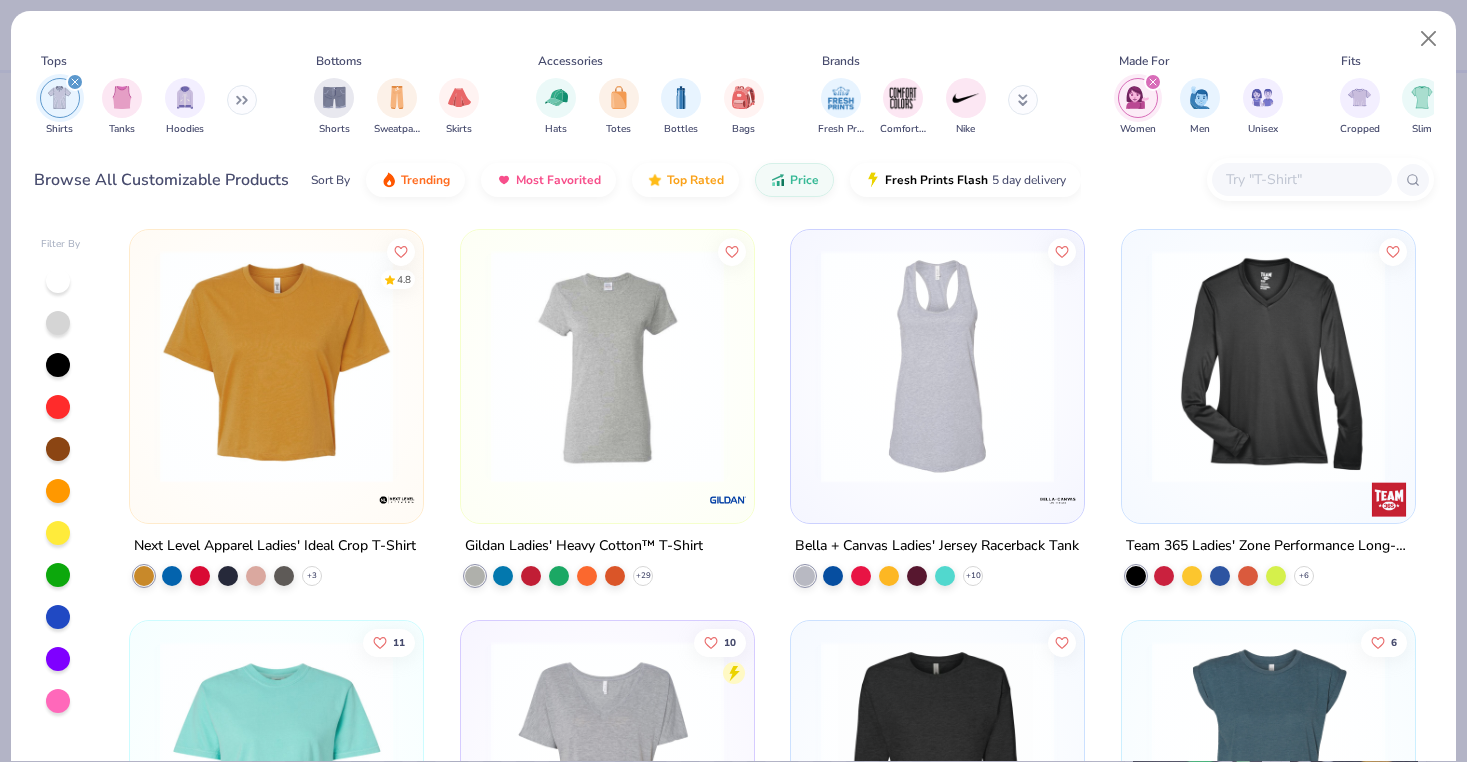 click at bounding box center (276, 365) 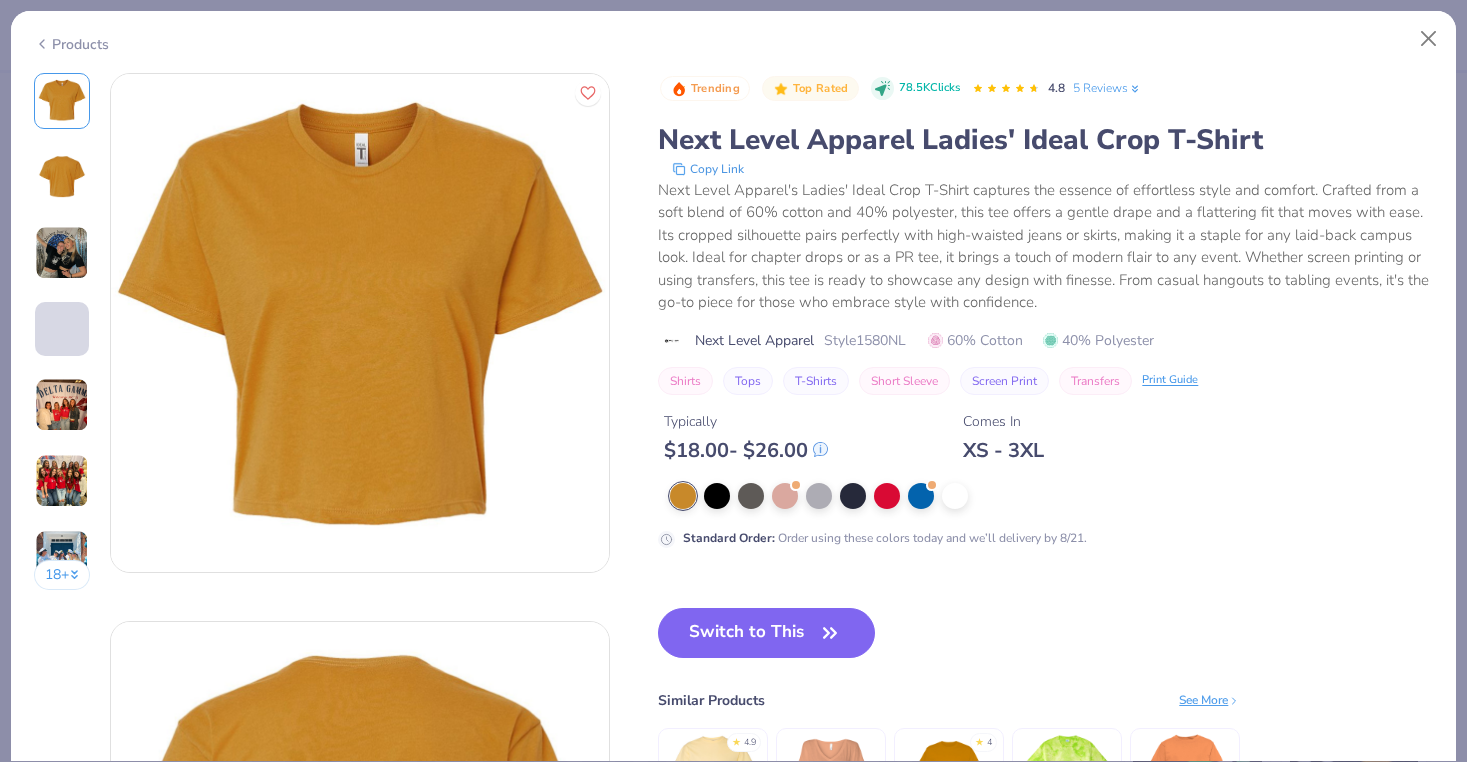 click at bounding box center (1051, 496) 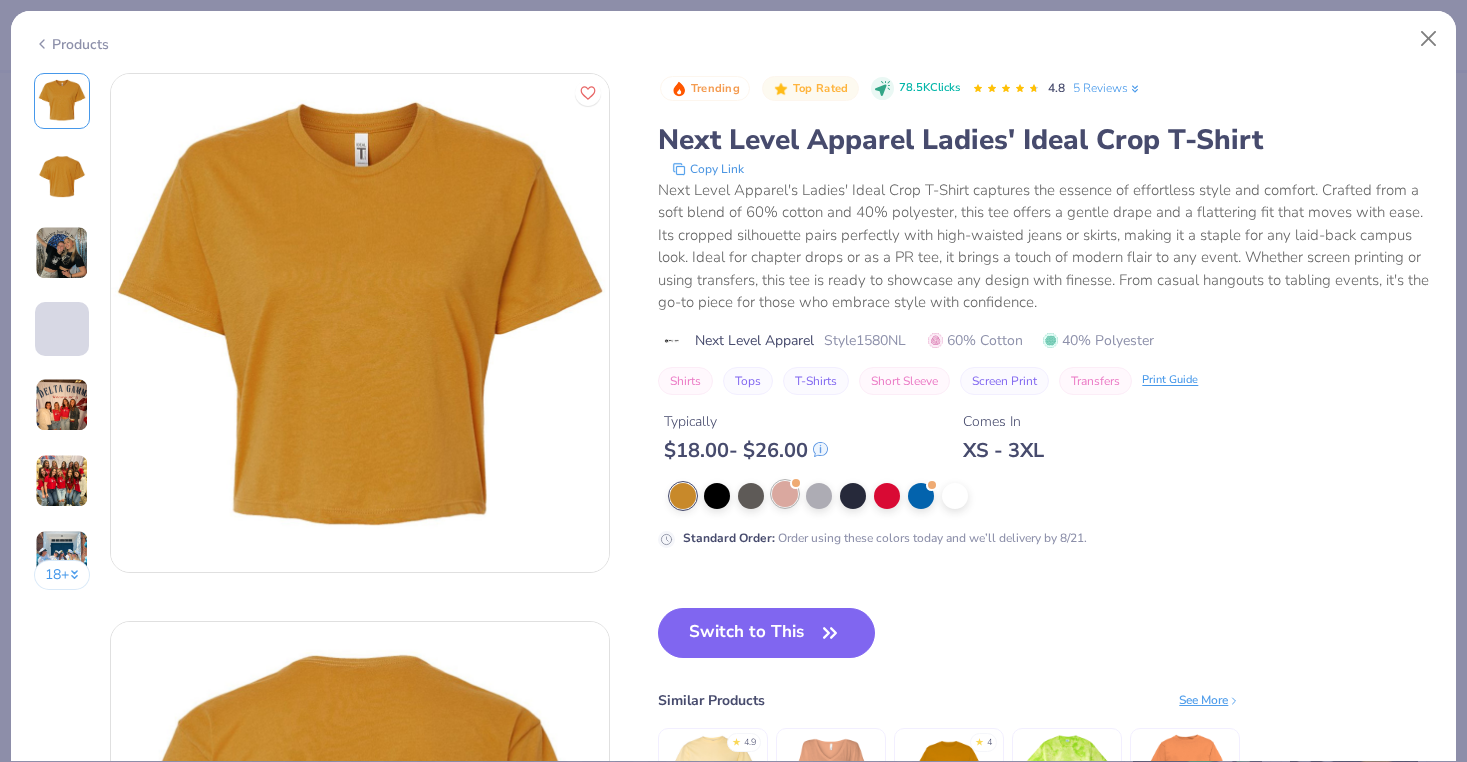 click at bounding box center (785, 494) 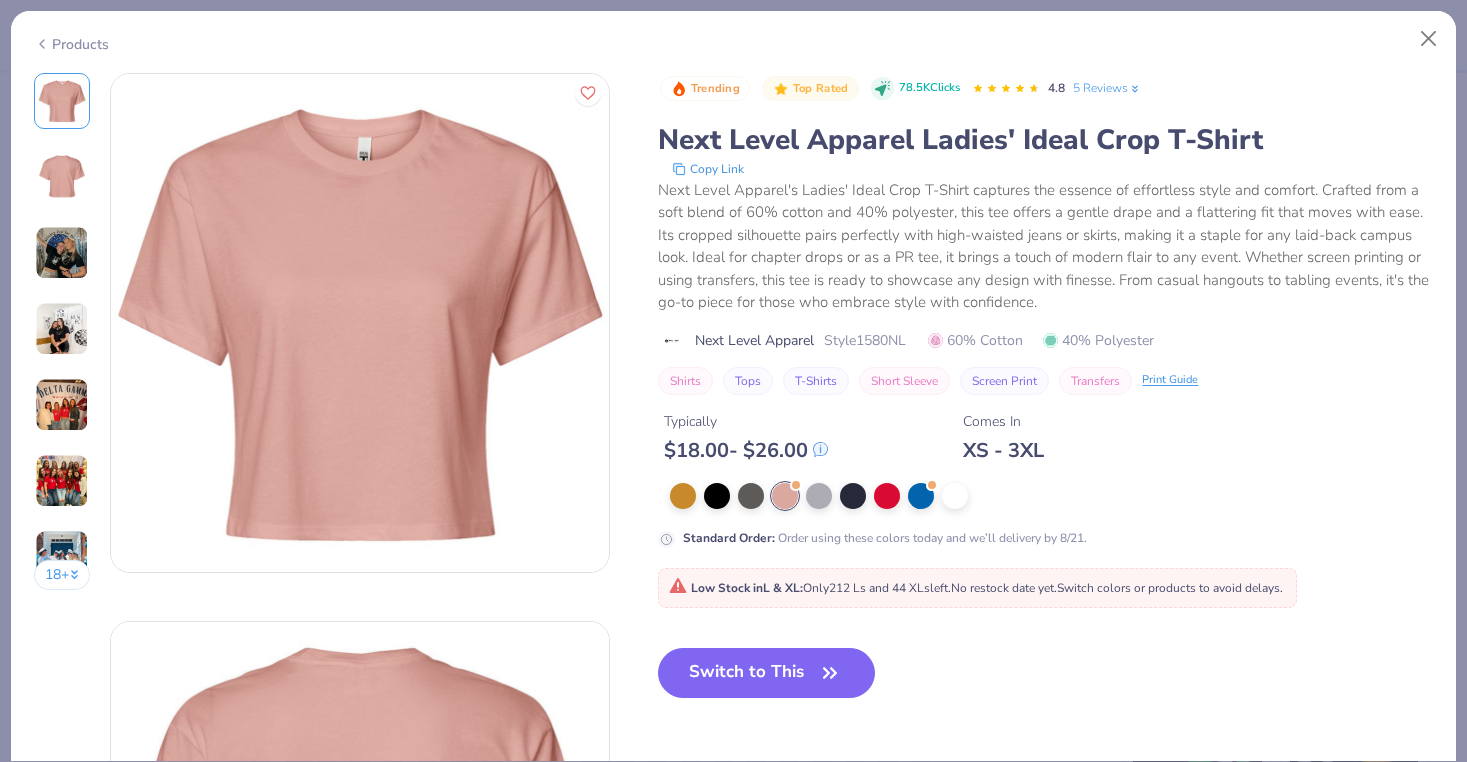 click at bounding box center (62, 253) 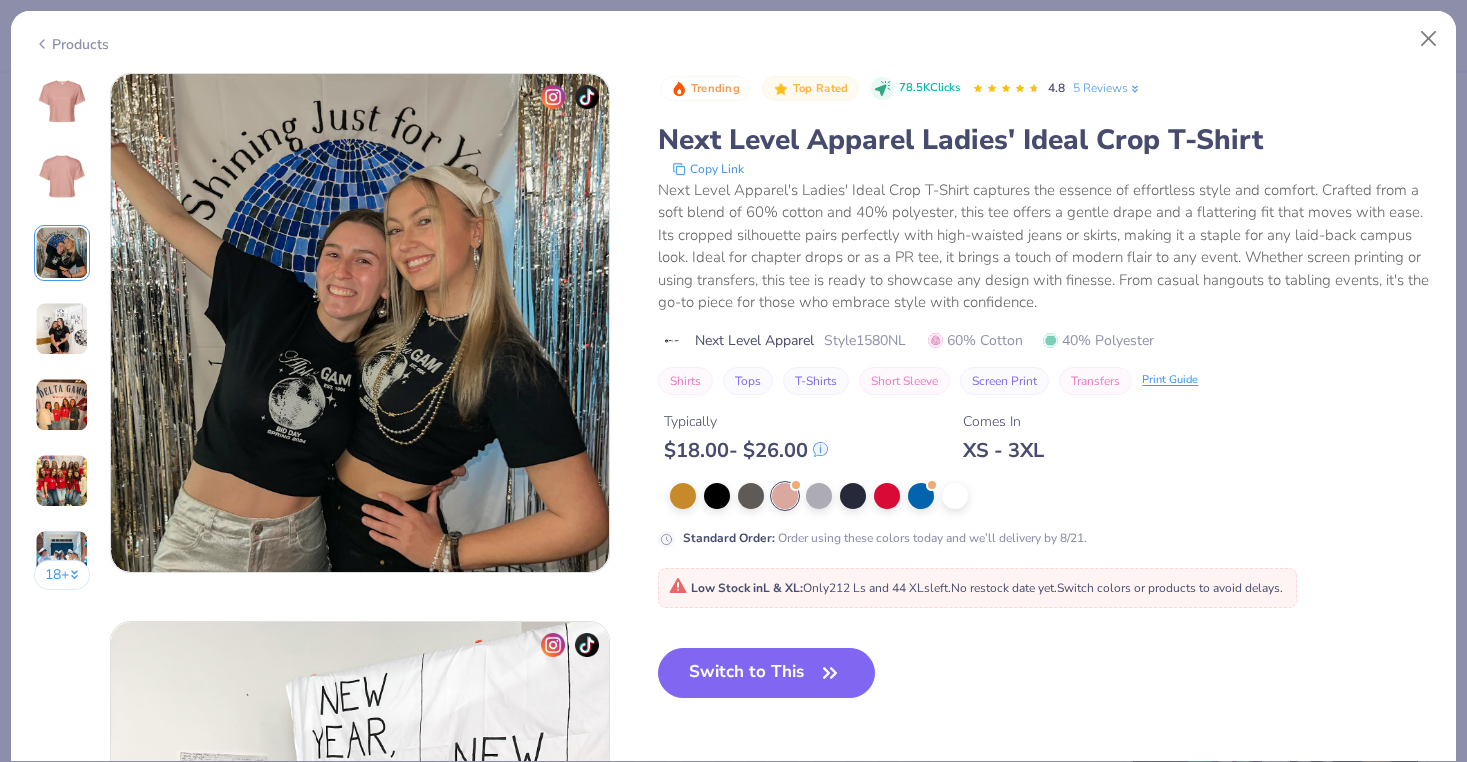 click at bounding box center (62, 329) 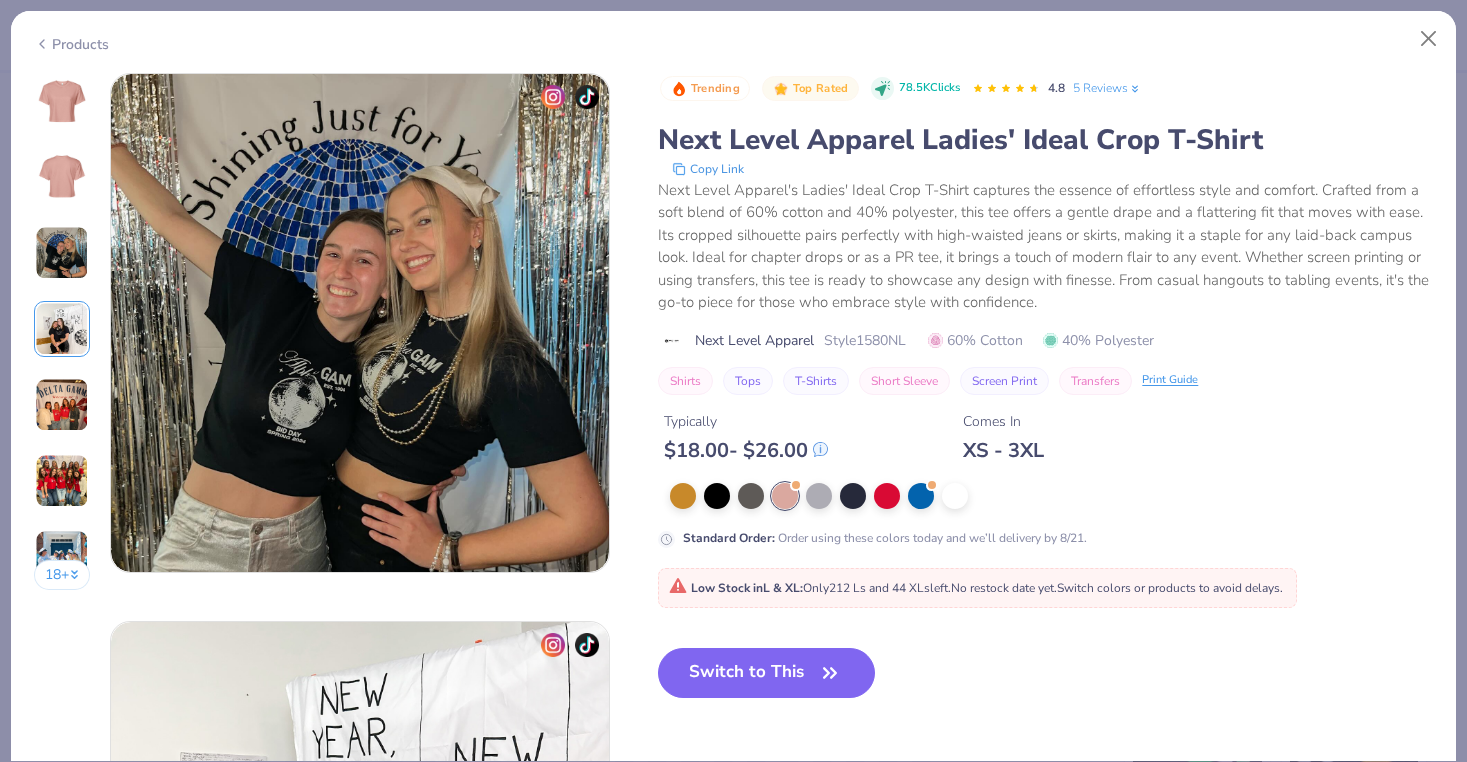 scroll, scrollTop: 1644, scrollLeft: 0, axis: vertical 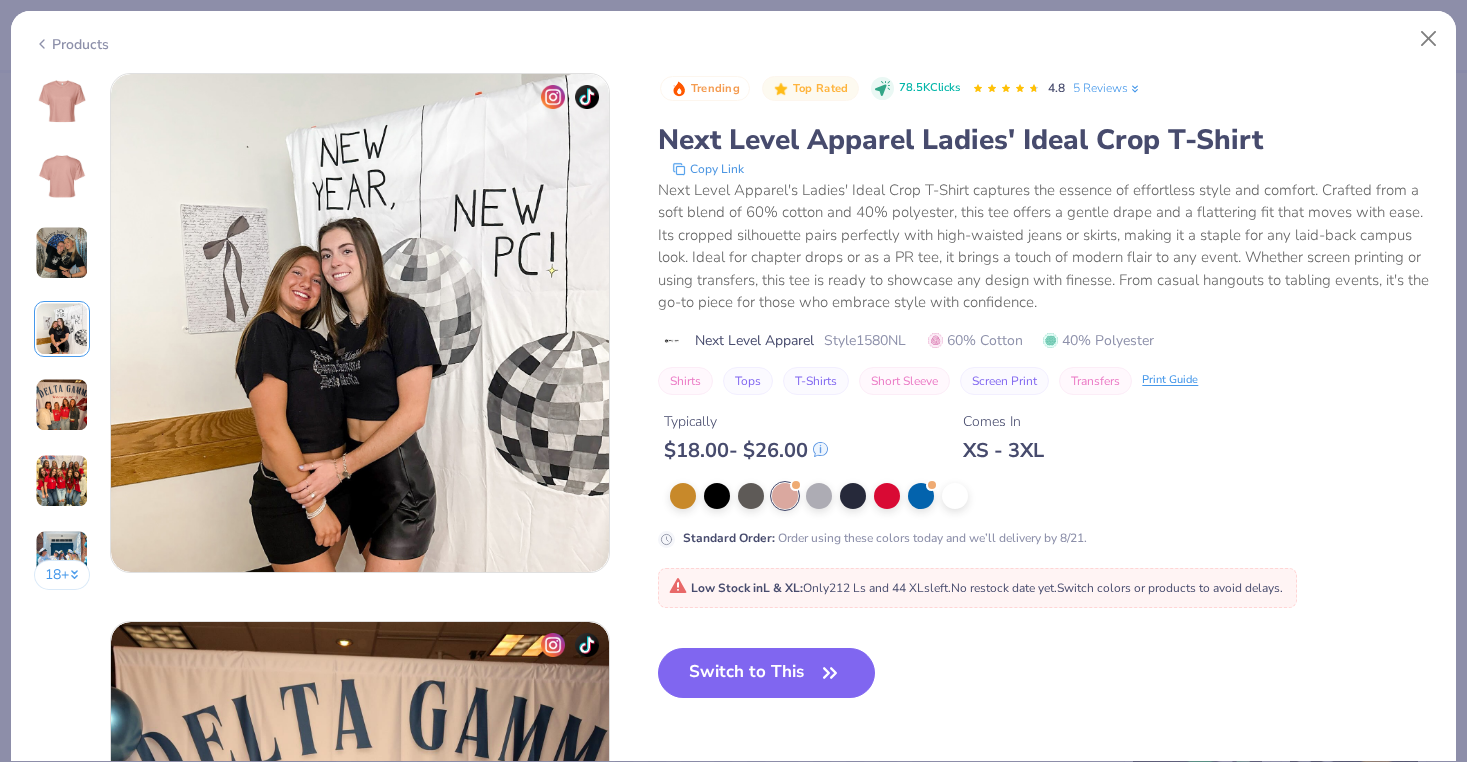 click at bounding box center [62, 405] 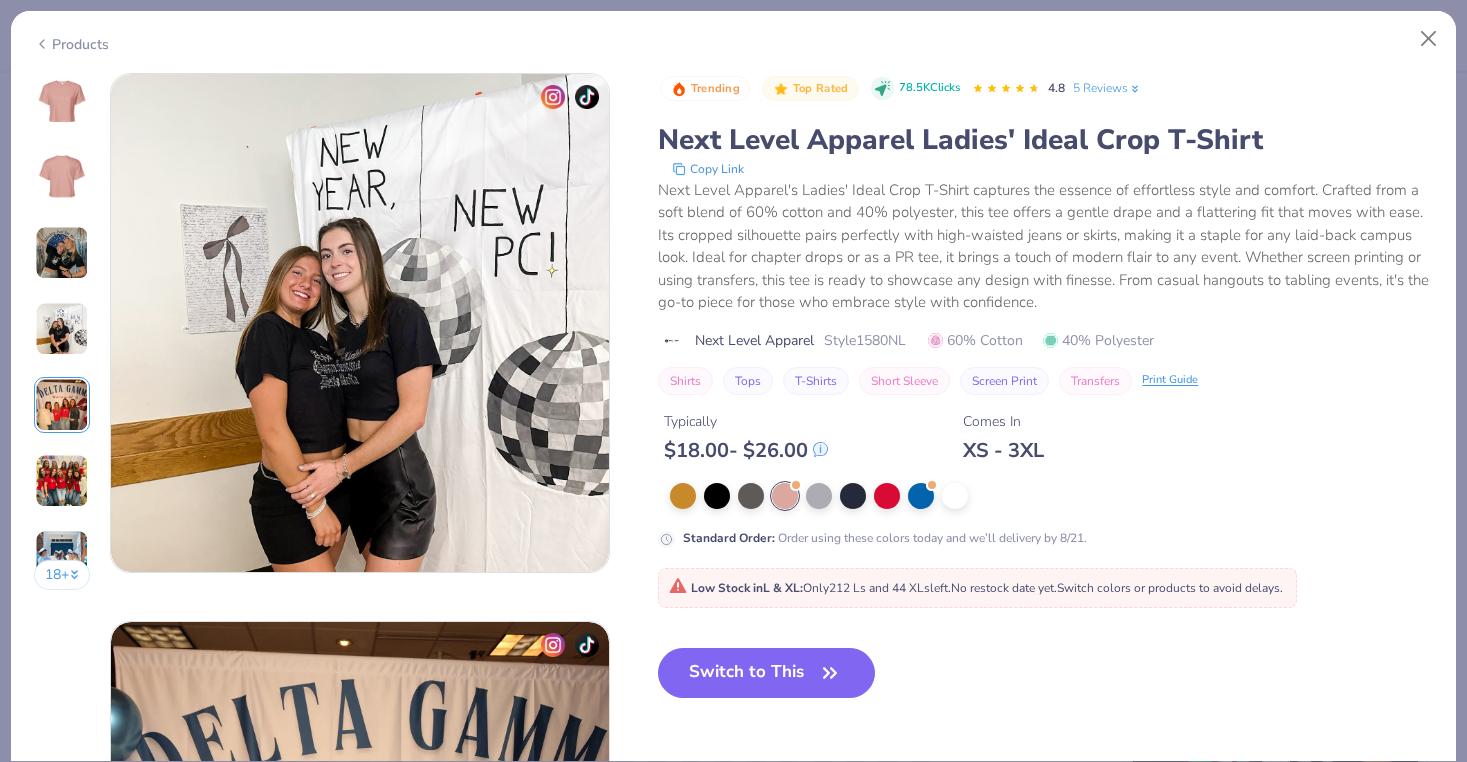 scroll, scrollTop: 2192, scrollLeft: 0, axis: vertical 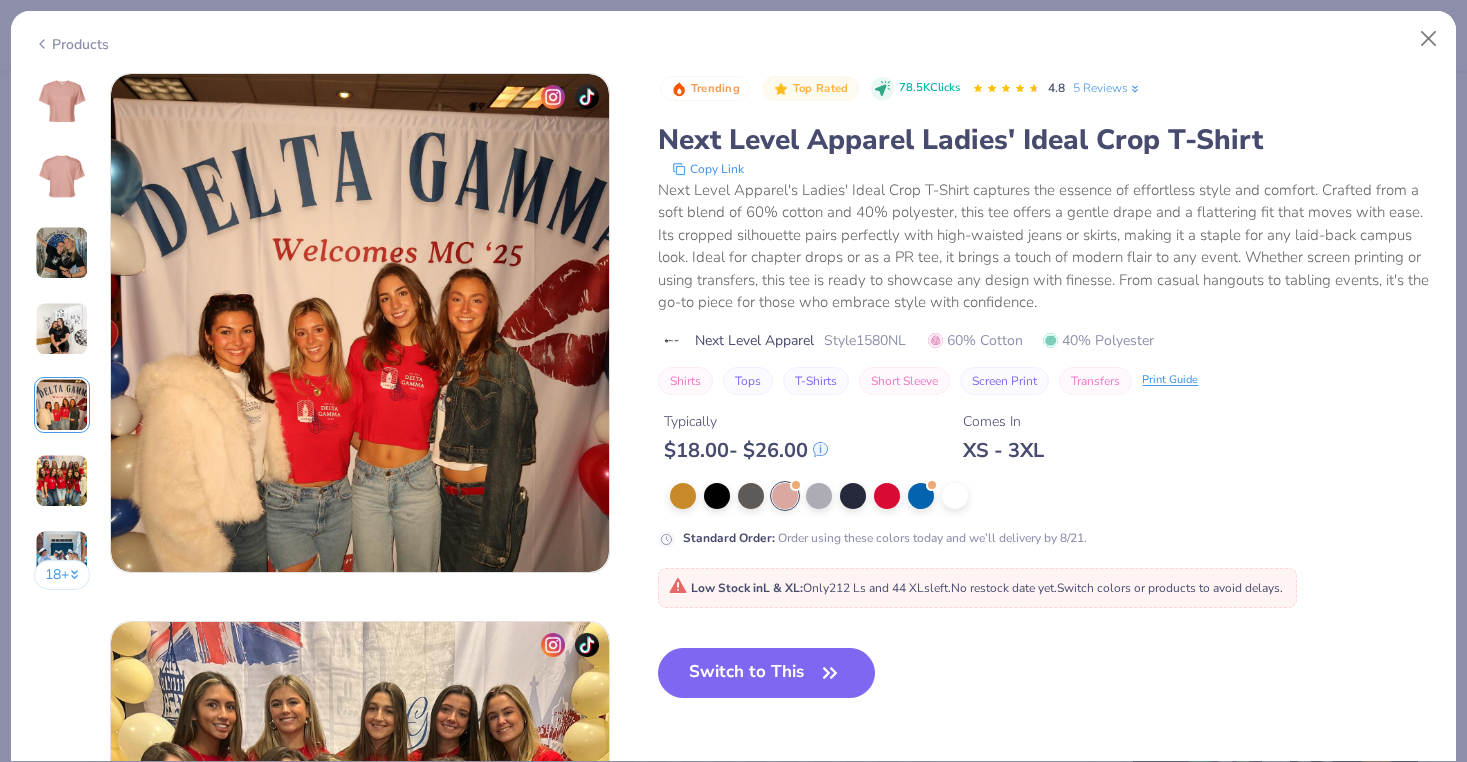 click at bounding box center (62, 481) 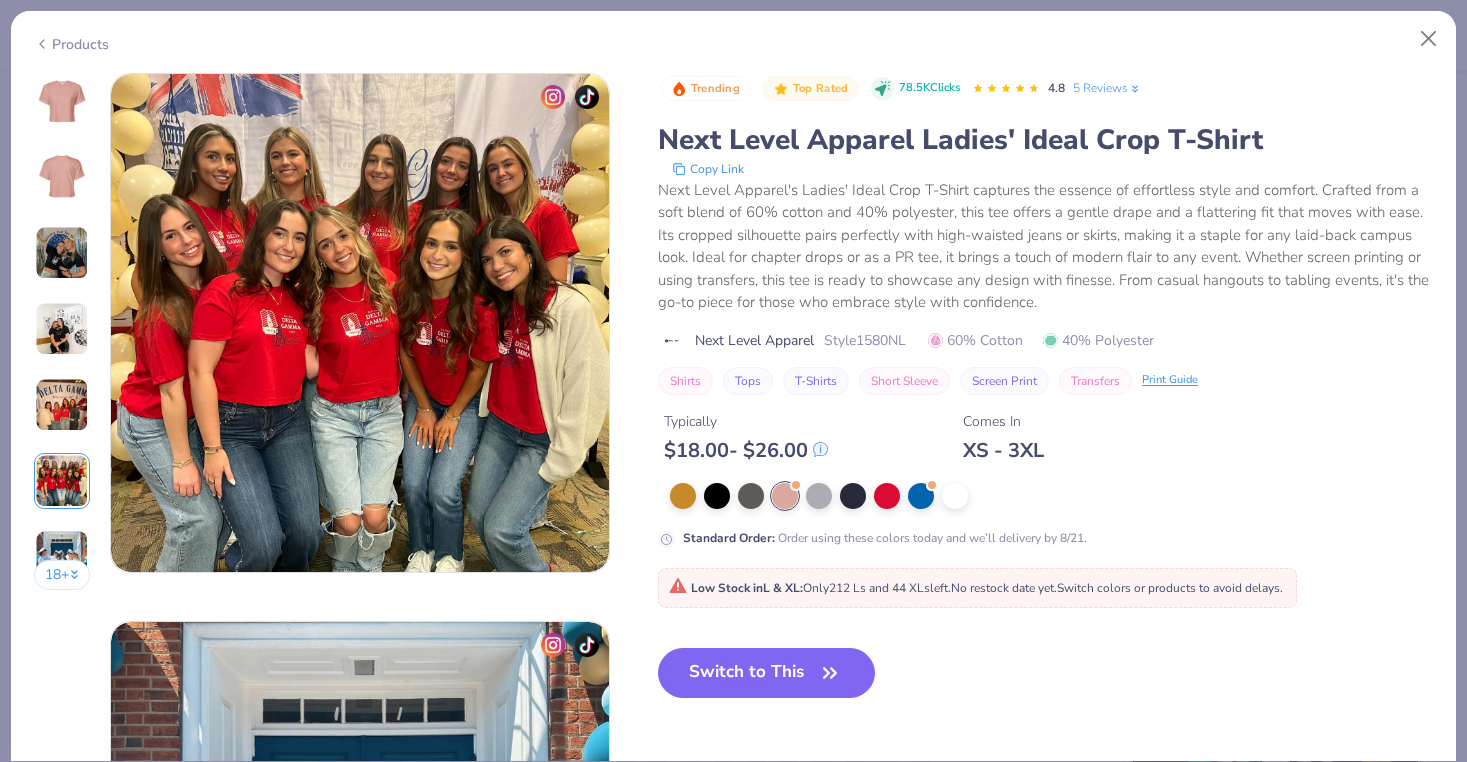 click at bounding box center (62, 557) 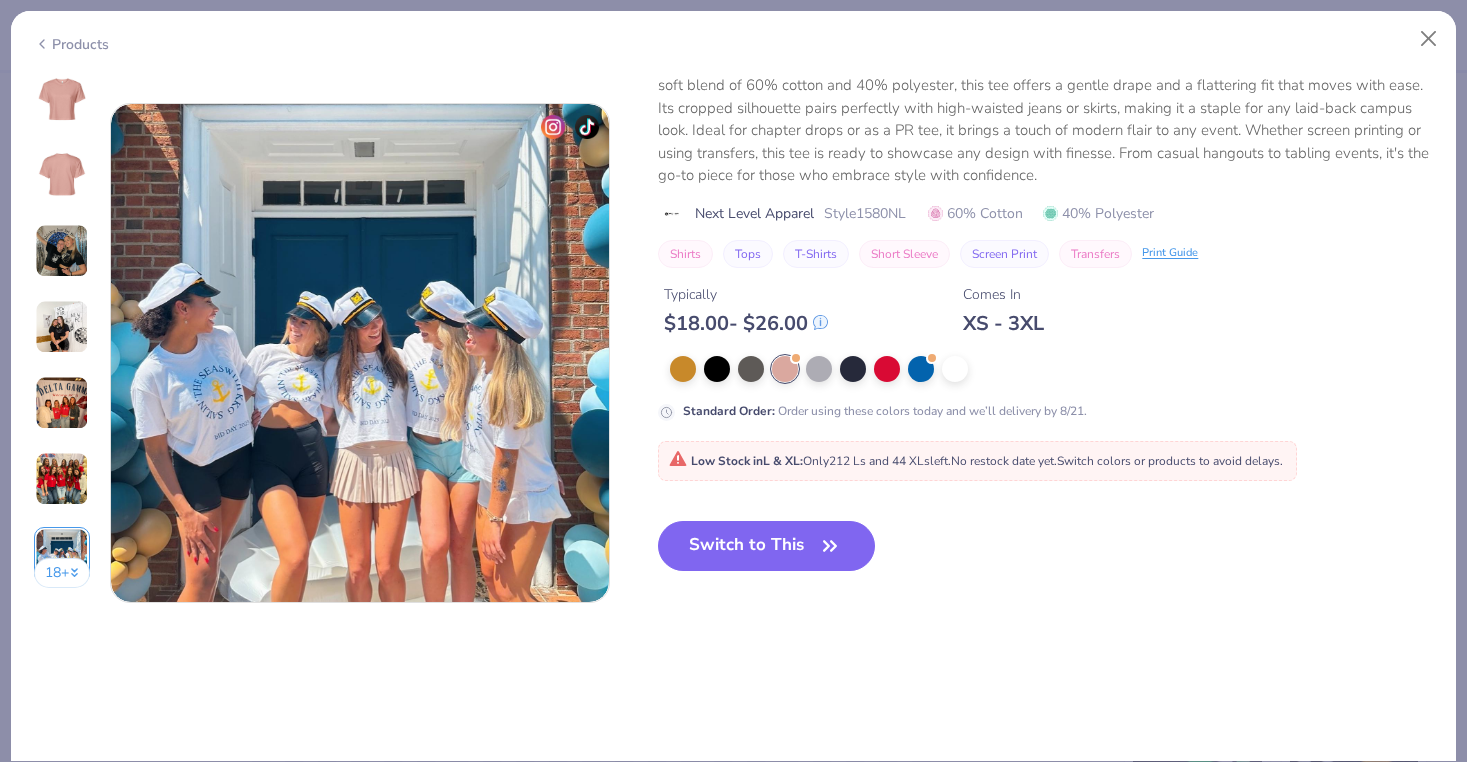 scroll, scrollTop: 3288, scrollLeft: 0, axis: vertical 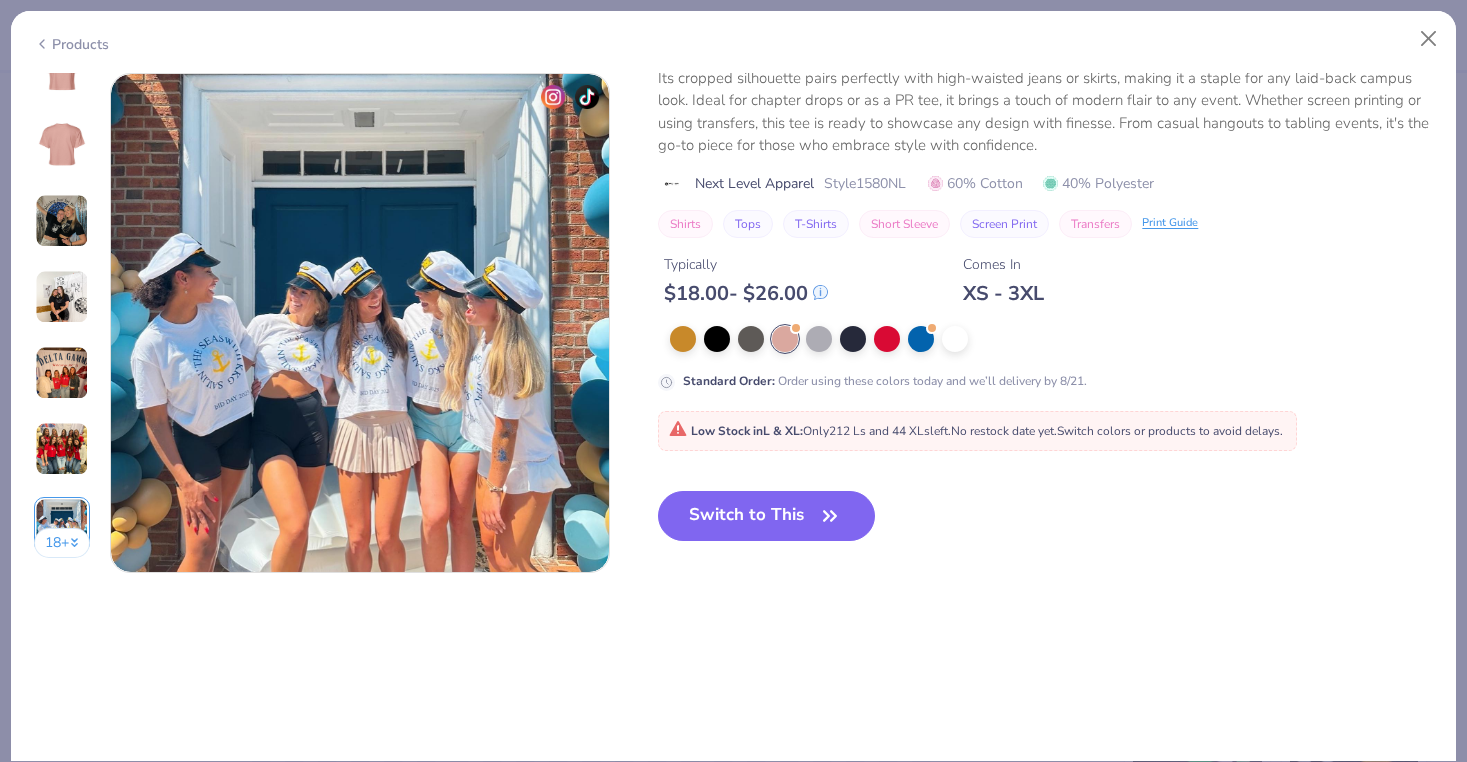 click at bounding box center (62, 145) 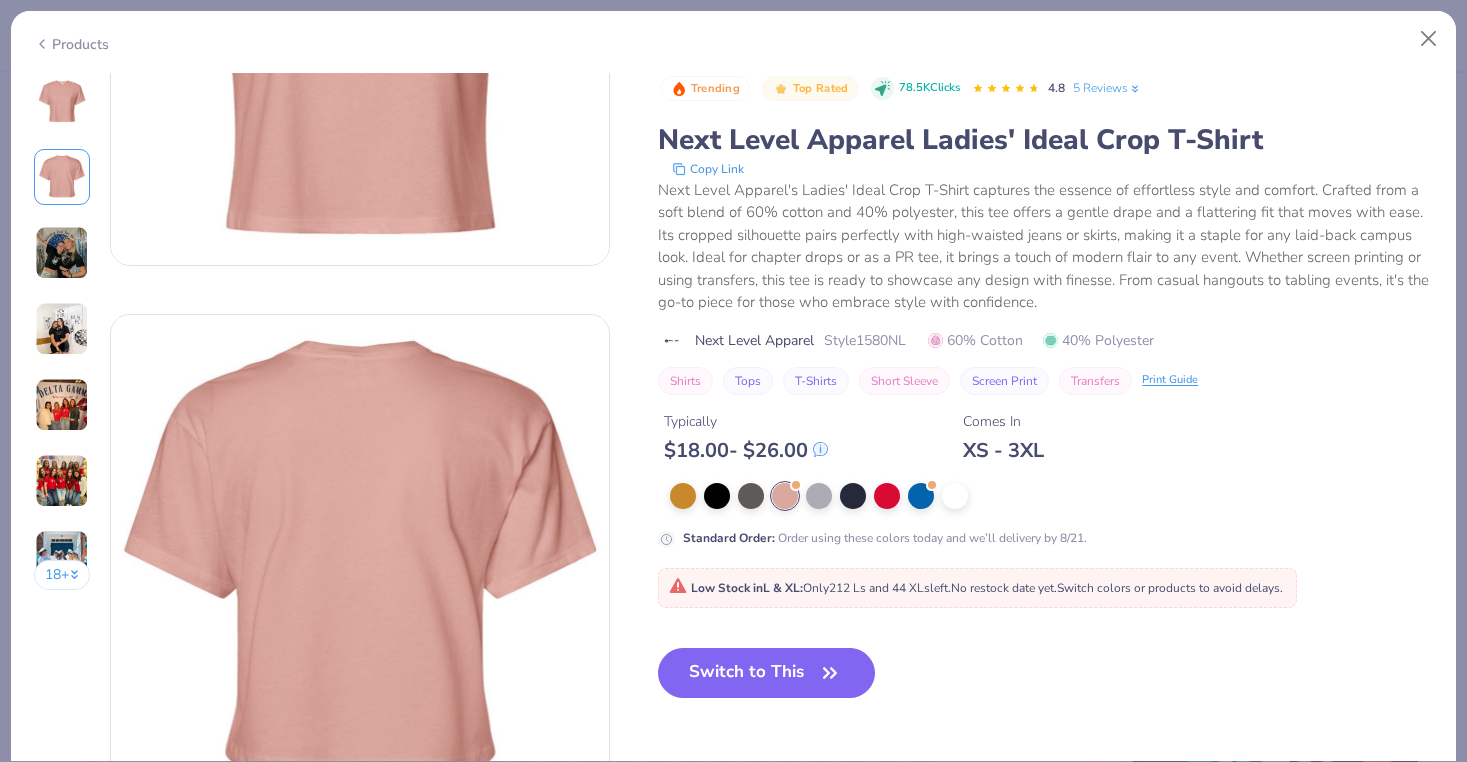 scroll, scrollTop: 284, scrollLeft: 0, axis: vertical 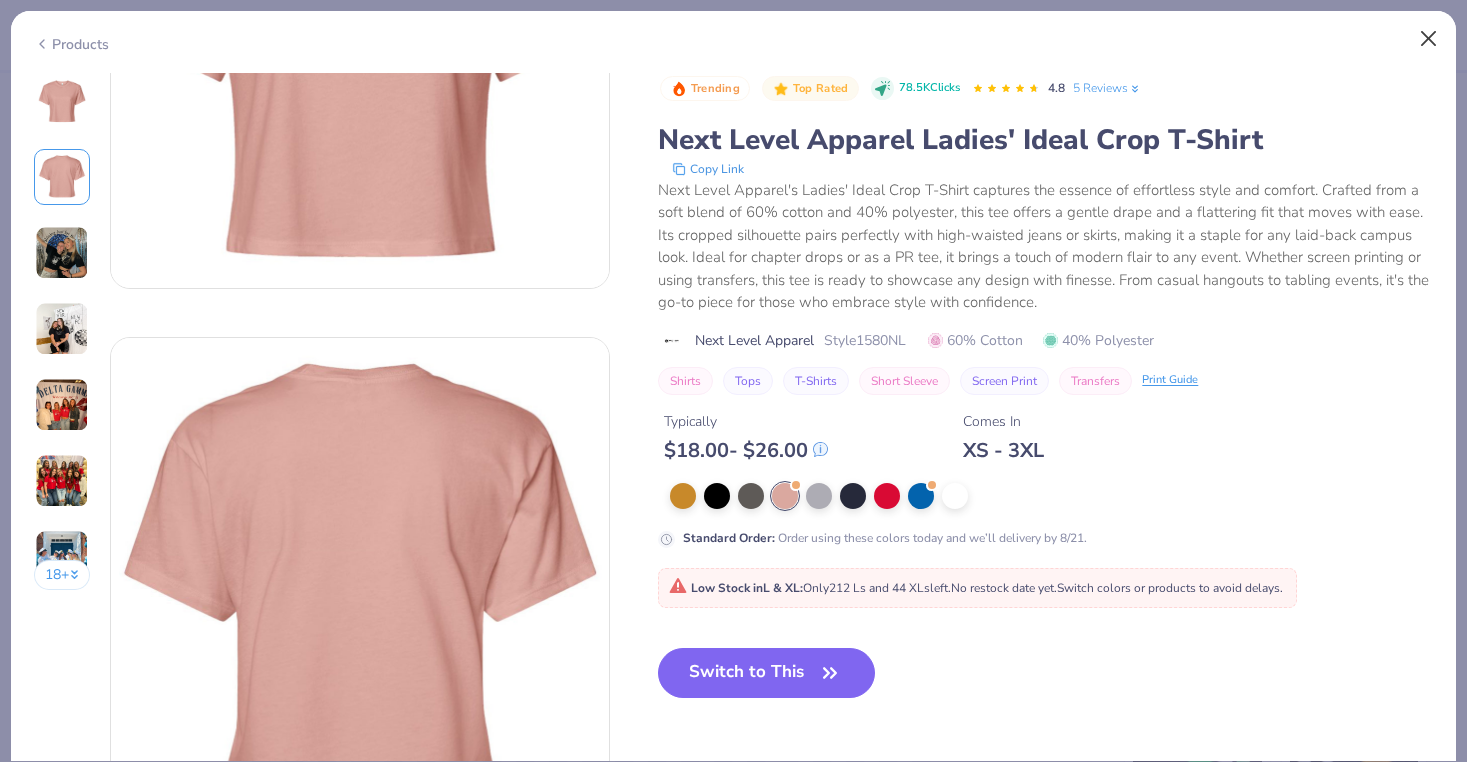 click at bounding box center [1429, 39] 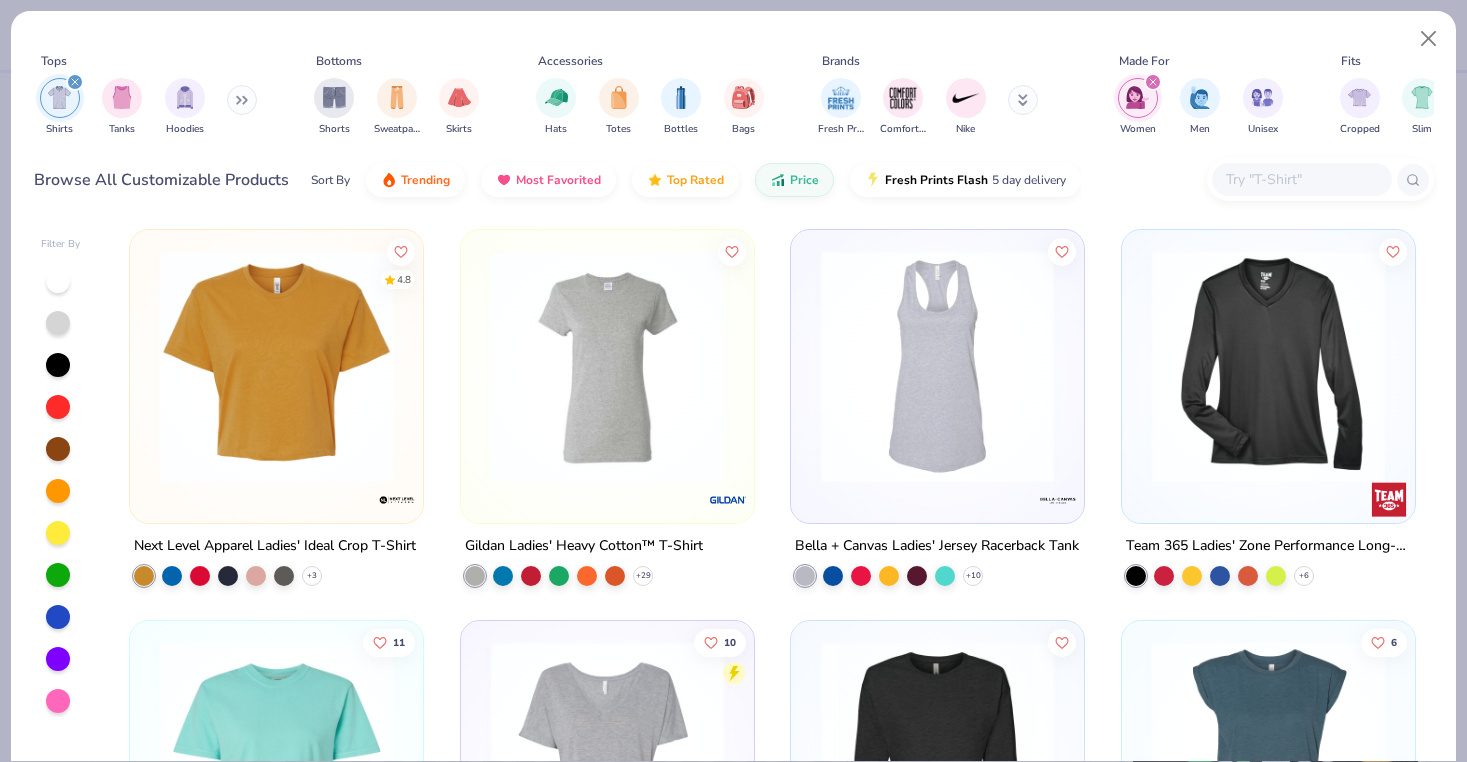 click at bounding box center (1153, 82) 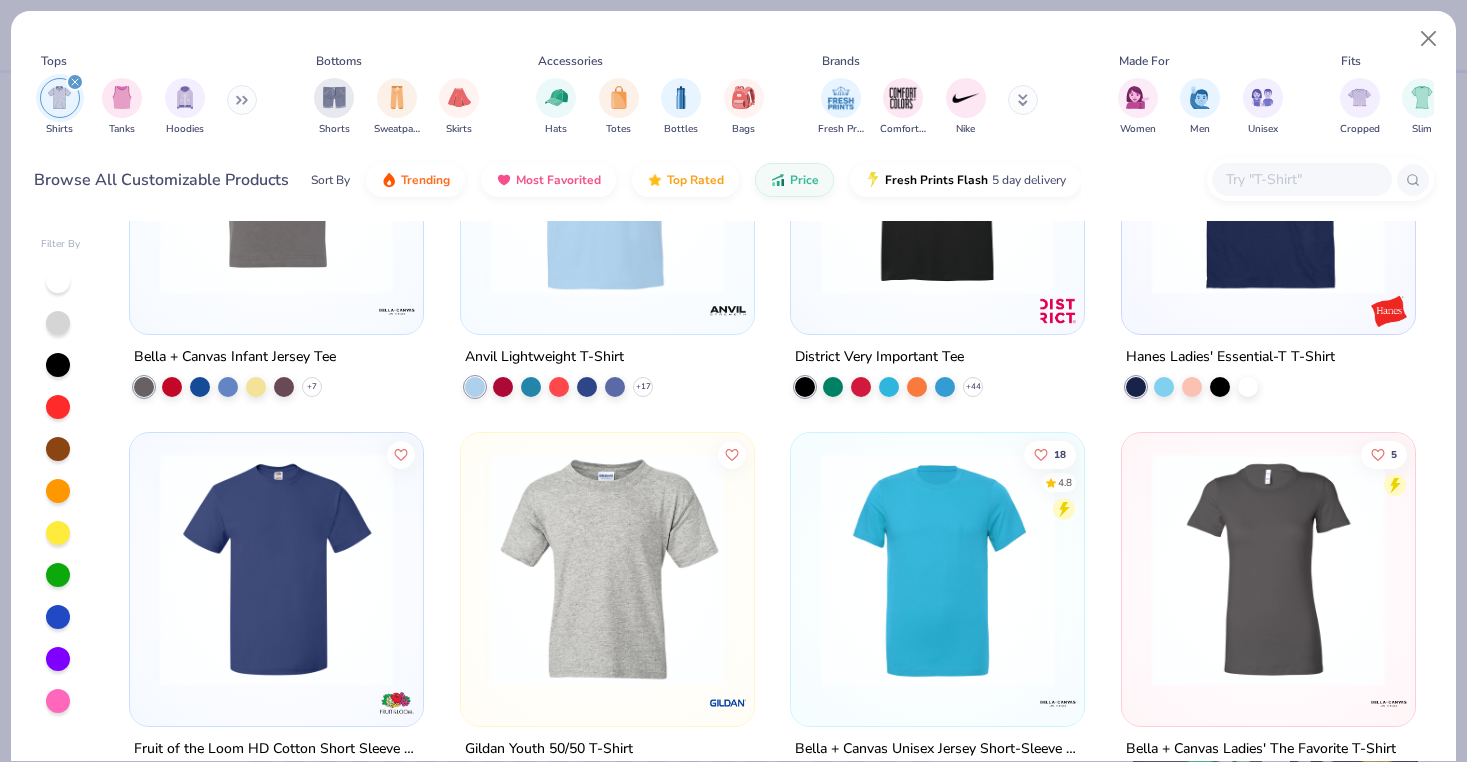scroll, scrollTop: 979, scrollLeft: 0, axis: vertical 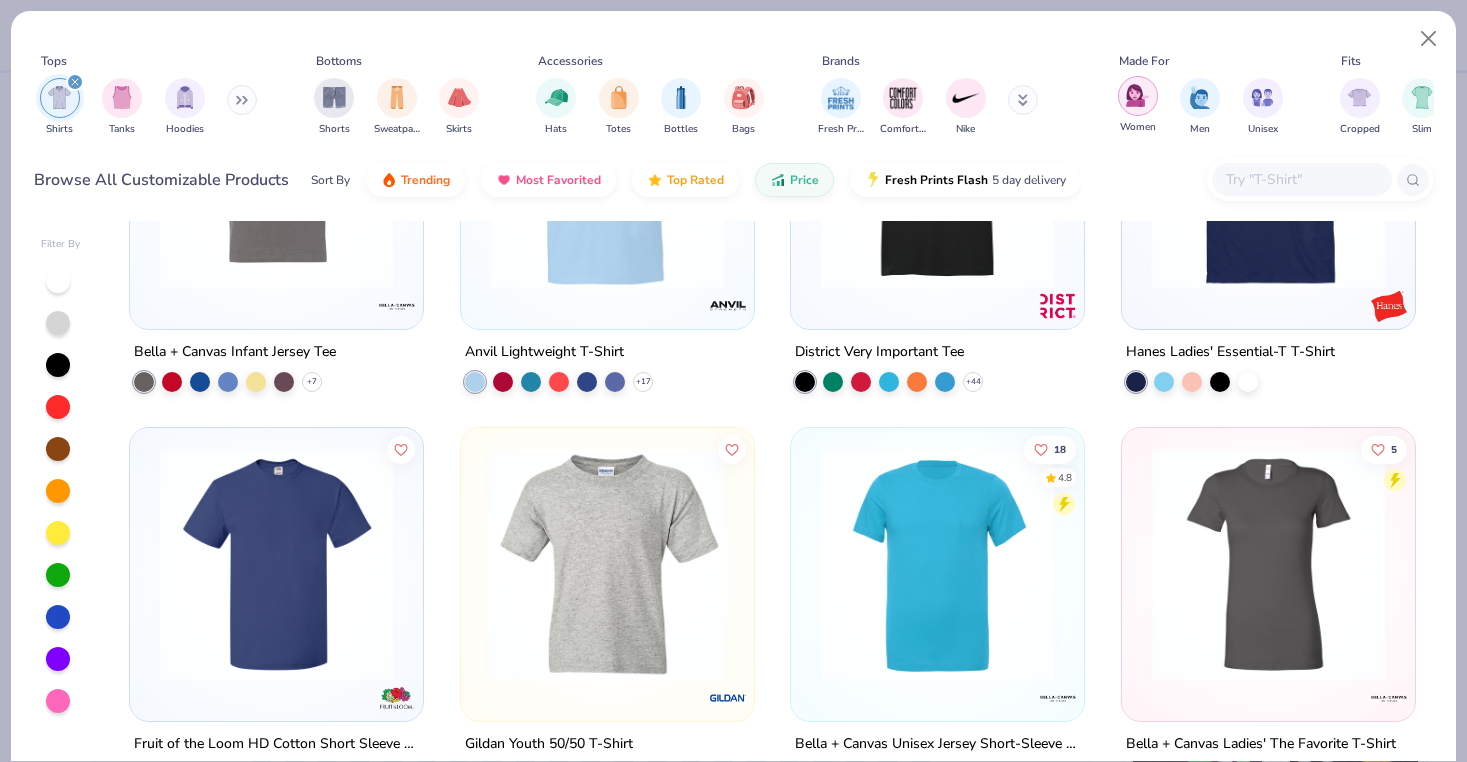 click at bounding box center [1137, 95] 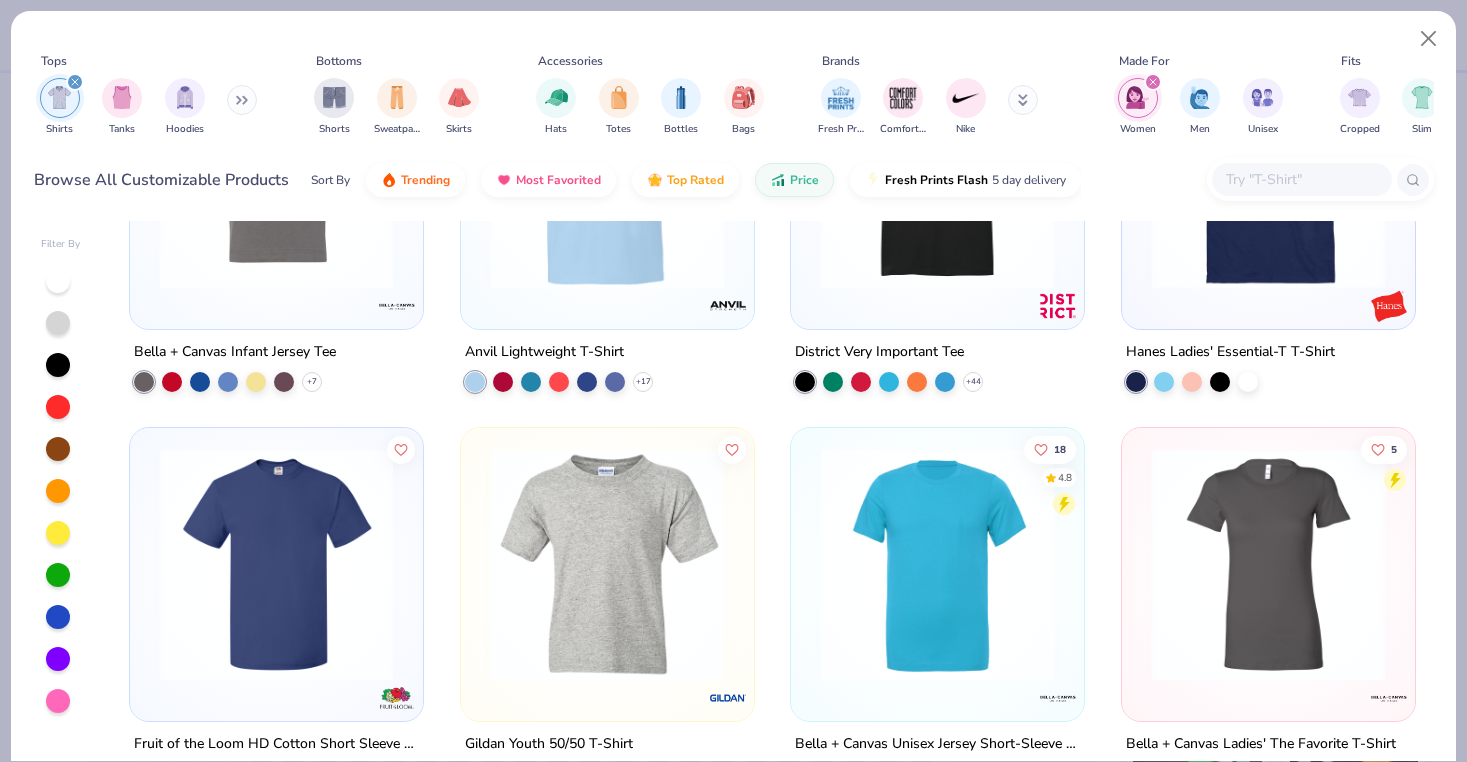 scroll, scrollTop: 0, scrollLeft: 0, axis: both 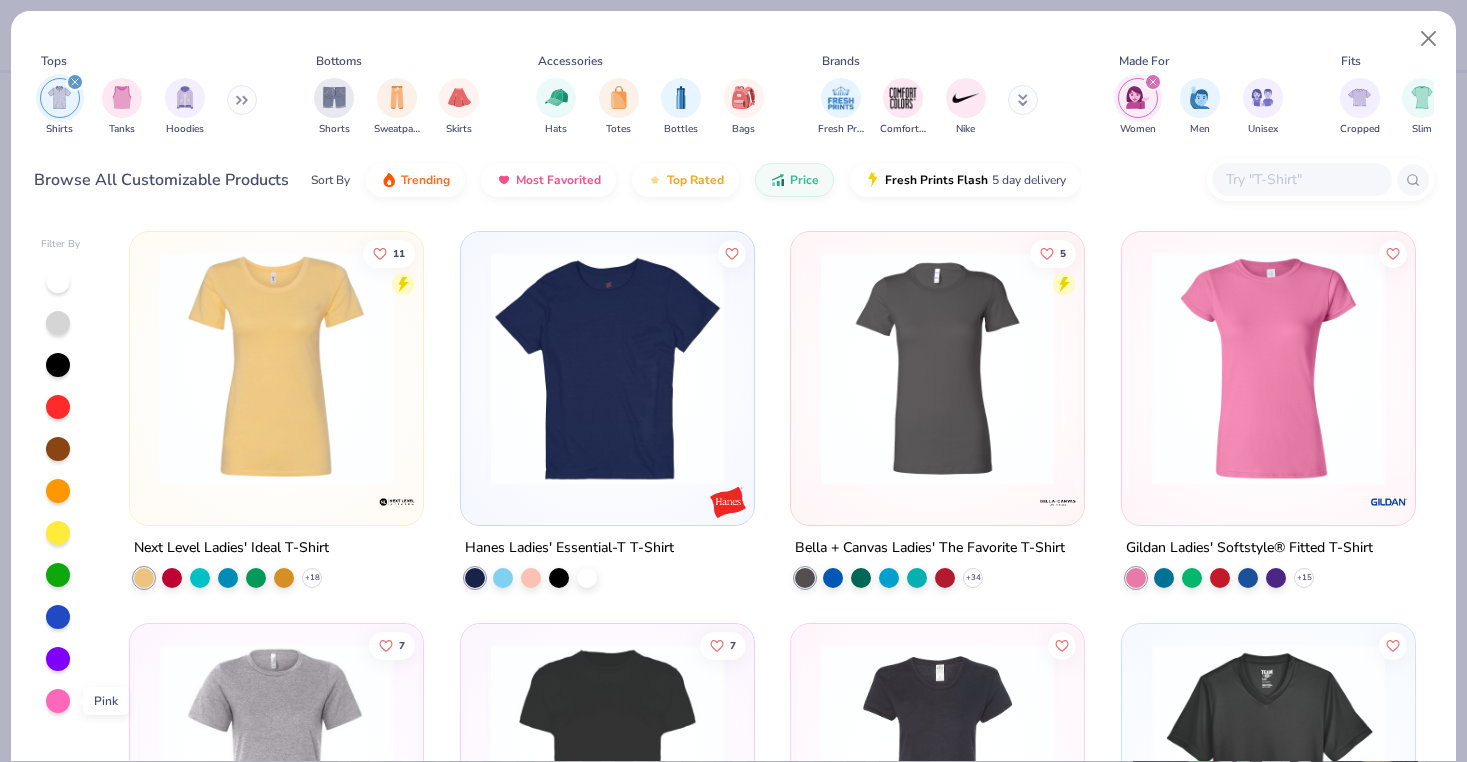 click at bounding box center [58, 701] 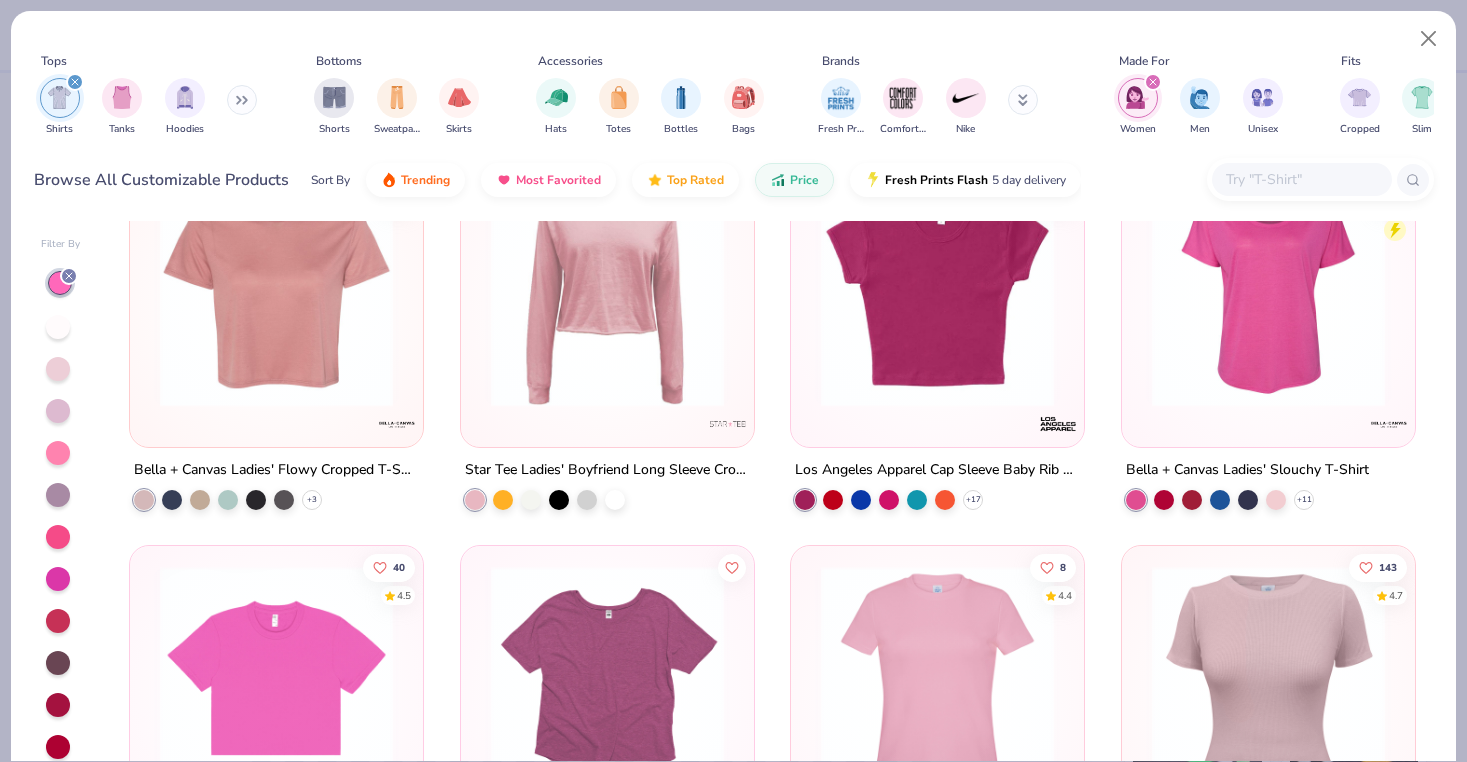 scroll, scrollTop: 1630, scrollLeft: 0, axis: vertical 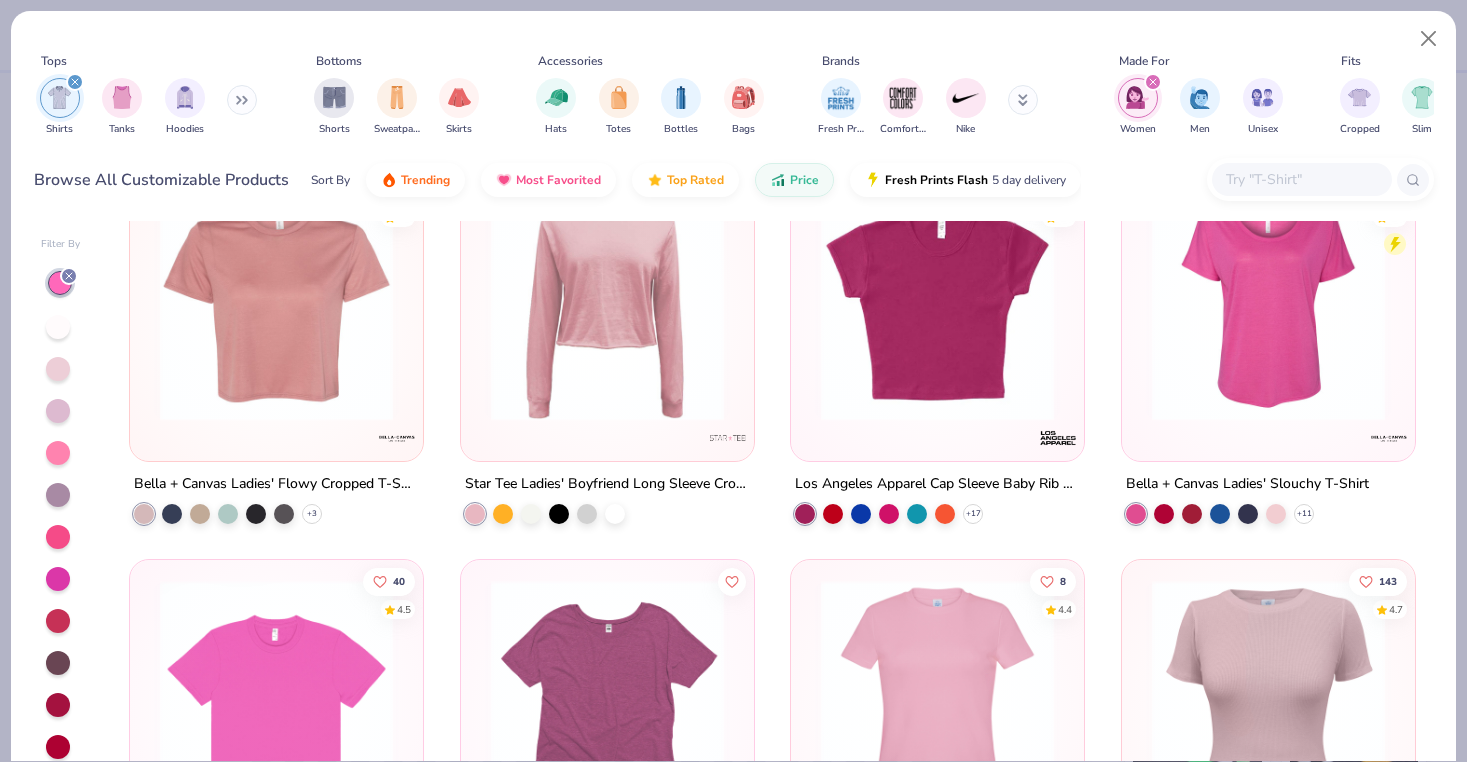 click at bounding box center [276, 304] 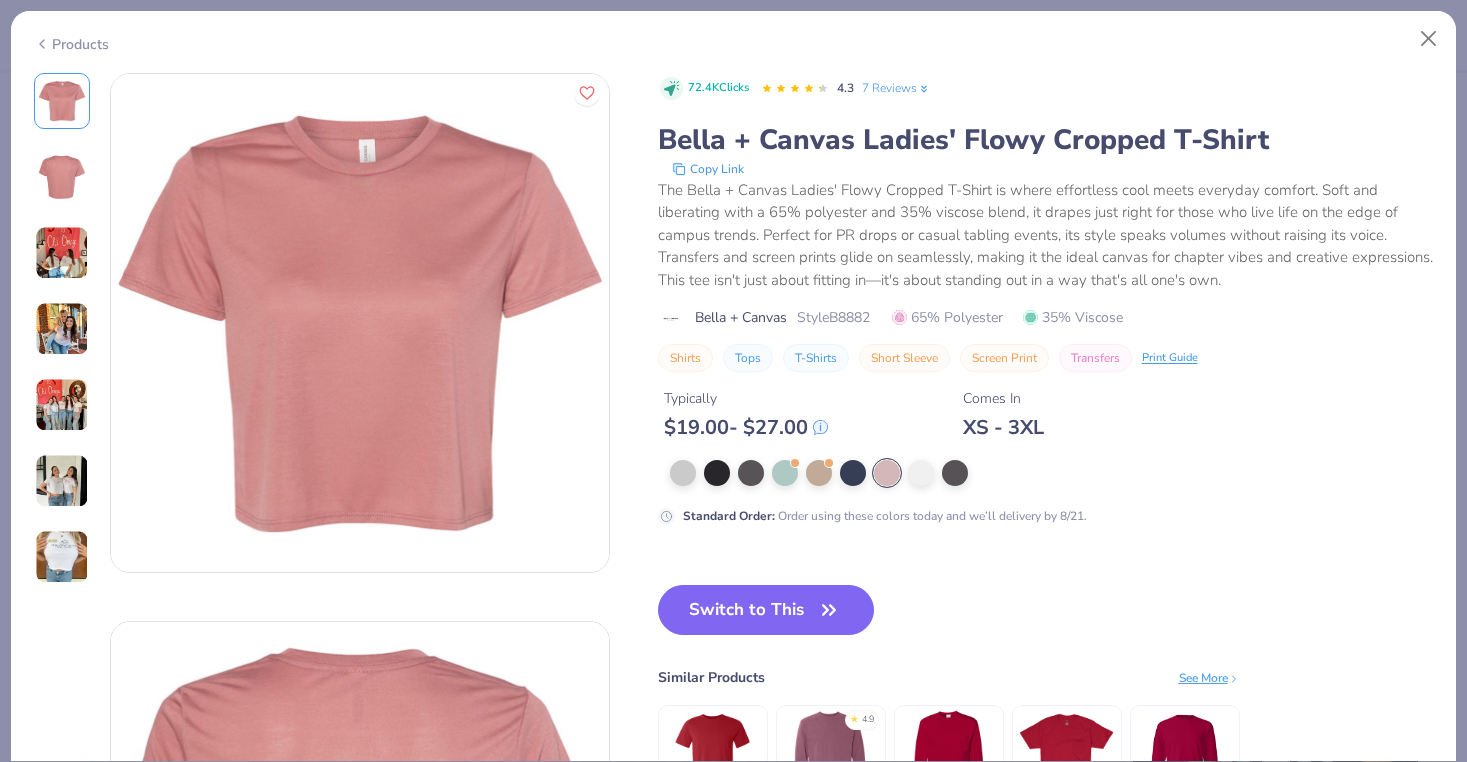 click at bounding box center (887, 473) 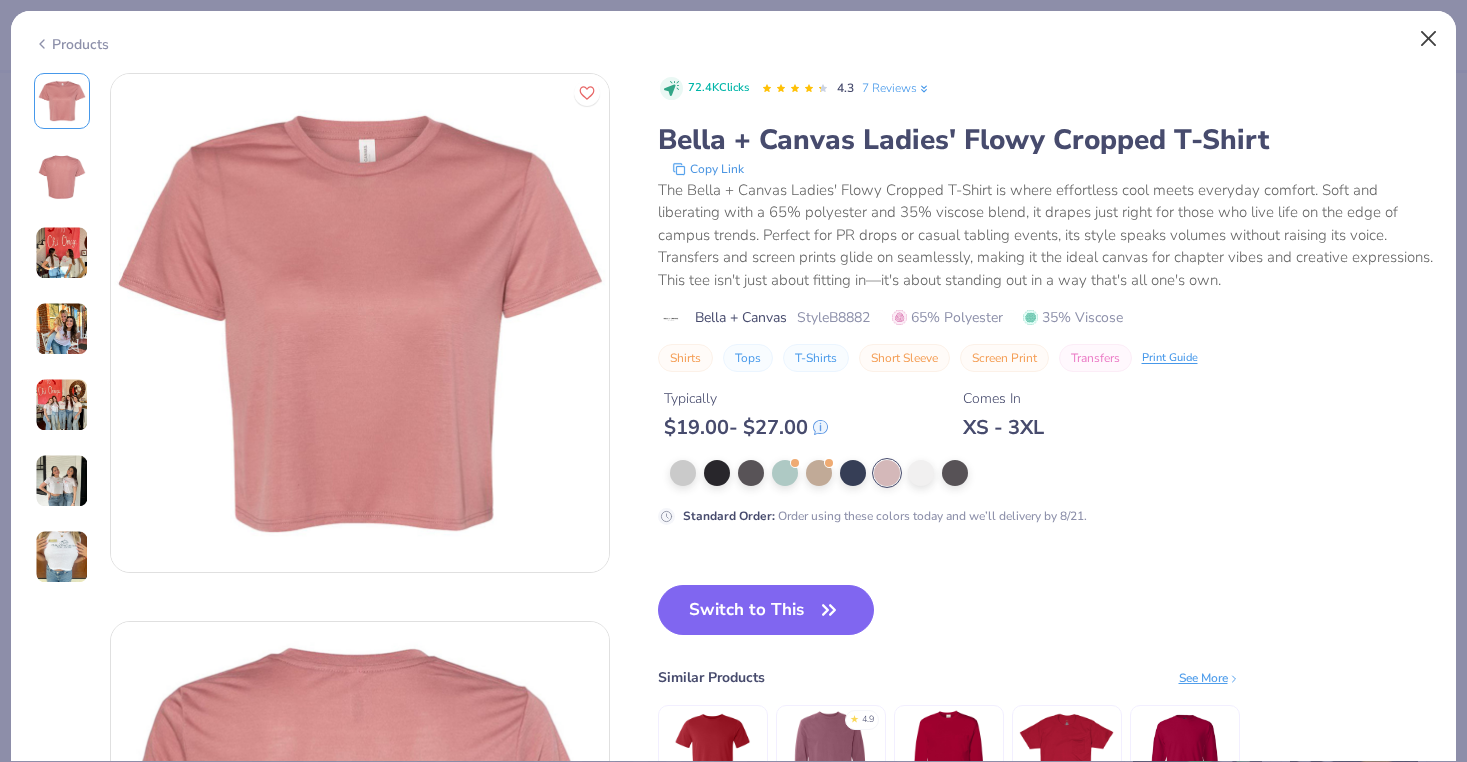 click at bounding box center (1429, 39) 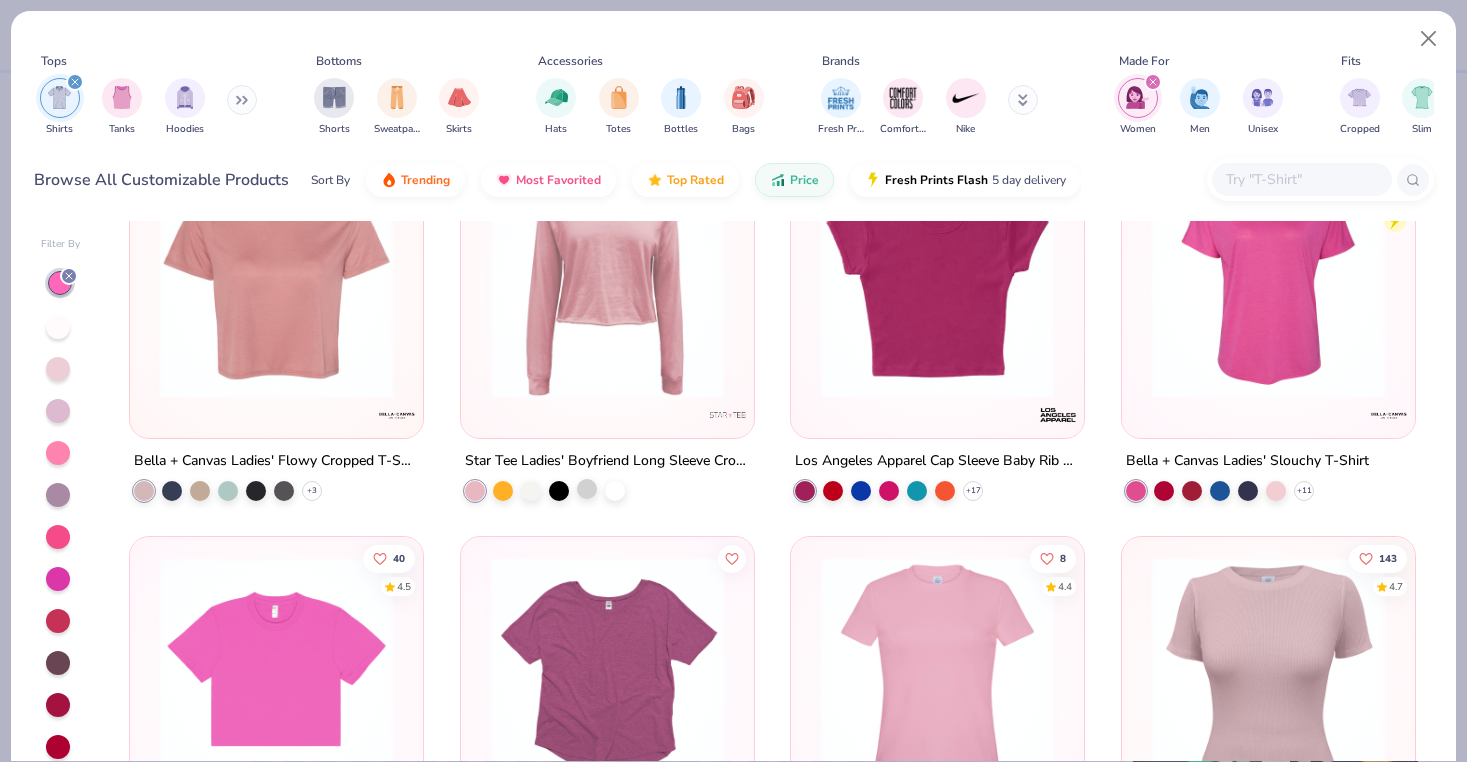 scroll, scrollTop: 1653, scrollLeft: 0, axis: vertical 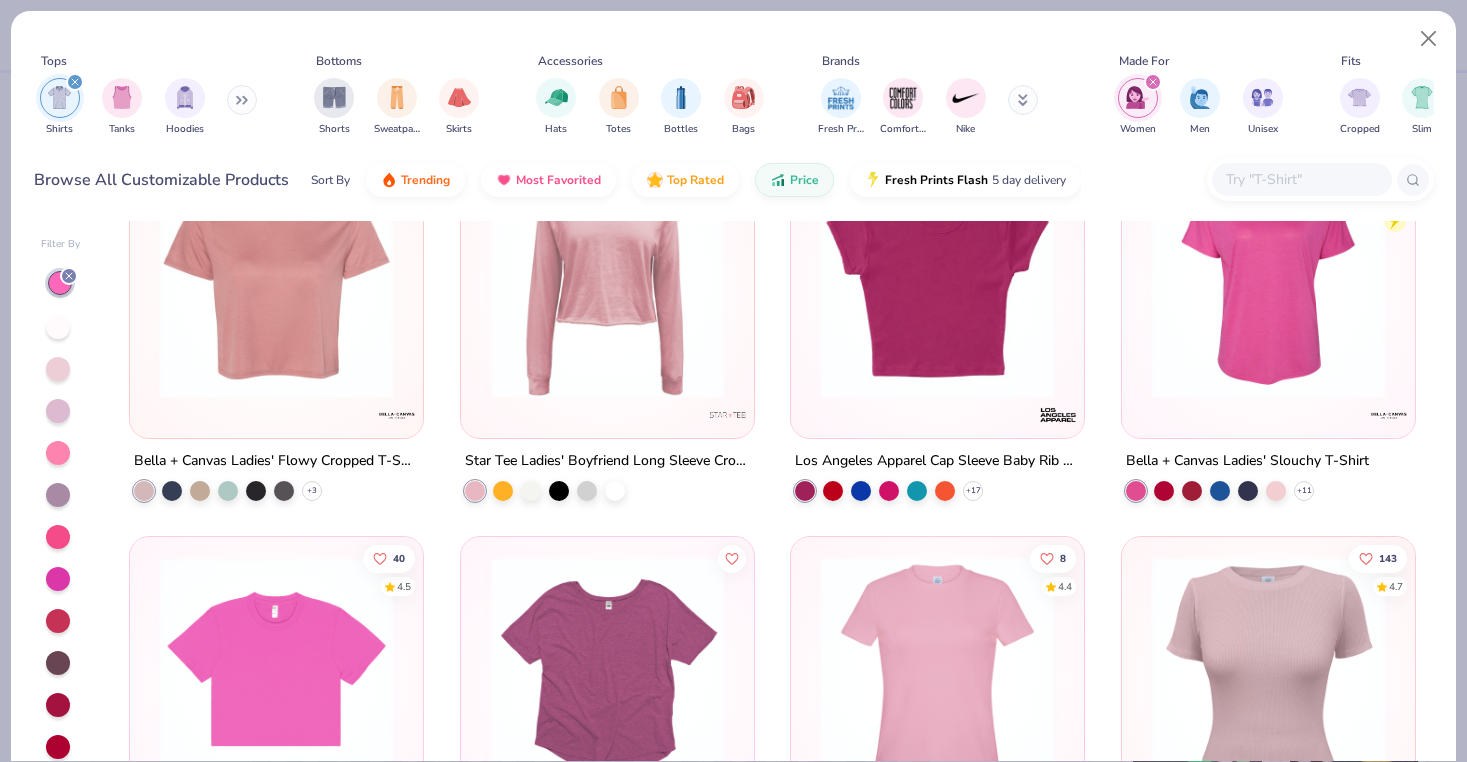 click at bounding box center (937, 281) 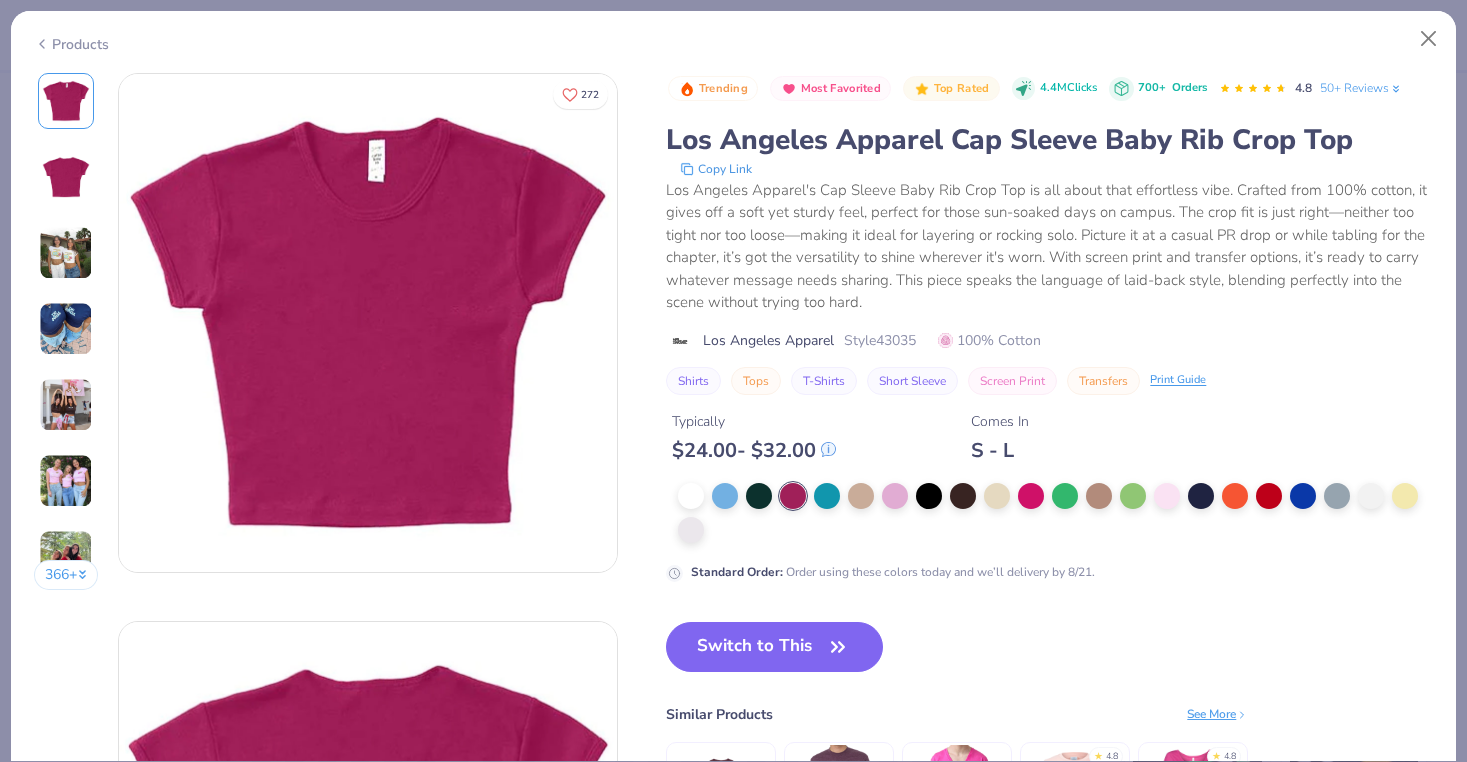 click on "Trending Top Rated 4.4M  Clicks 700+    Orders 4.8 50+ Reviews Los Angeles Apparel Cap Sleeve Baby Rib Crop Top Copy Link Los Angeles Apparel's Cap Sleeve Baby Rib Crop Top is all about that effortless vibe. Crafted from 100% cotton, it gives off a soft yet sturdy feel, perfect for those sun-soaked days on campus. The crop fit is just right—neither too tight nor too loose—making it ideal for layering or rocking solo. Picture it at a casual PR drop or while tabling for the chapter, it’s got the versatility to shine wherever it's worn. With screen print and transfer options, it’s ready to carry whatever message needs sharing. This piece speaks the language of laid-back style, blending perfectly into the scene without trying too hard. Los Angeles Apparel Style  43035   100% Cotton Shirts Tops T-Shirts Short Sleeve Screen Print Transfers Print Guide Typically   $ 24.00  - $ 32.00   Comes In S - L     Standard Order :   Order using these colors today and we’ll delivery by 8/21." at bounding box center [1049, 327] 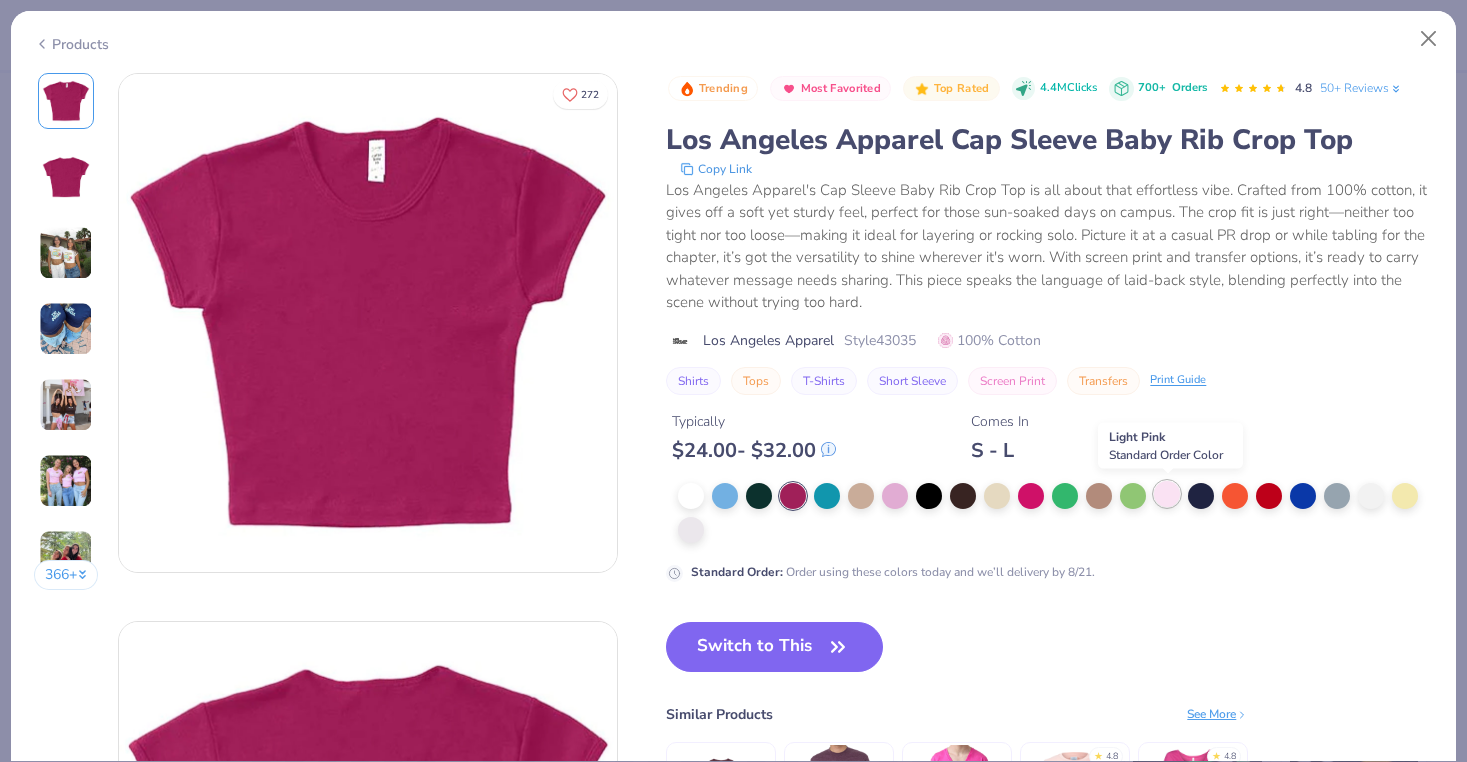 click at bounding box center [1167, 494] 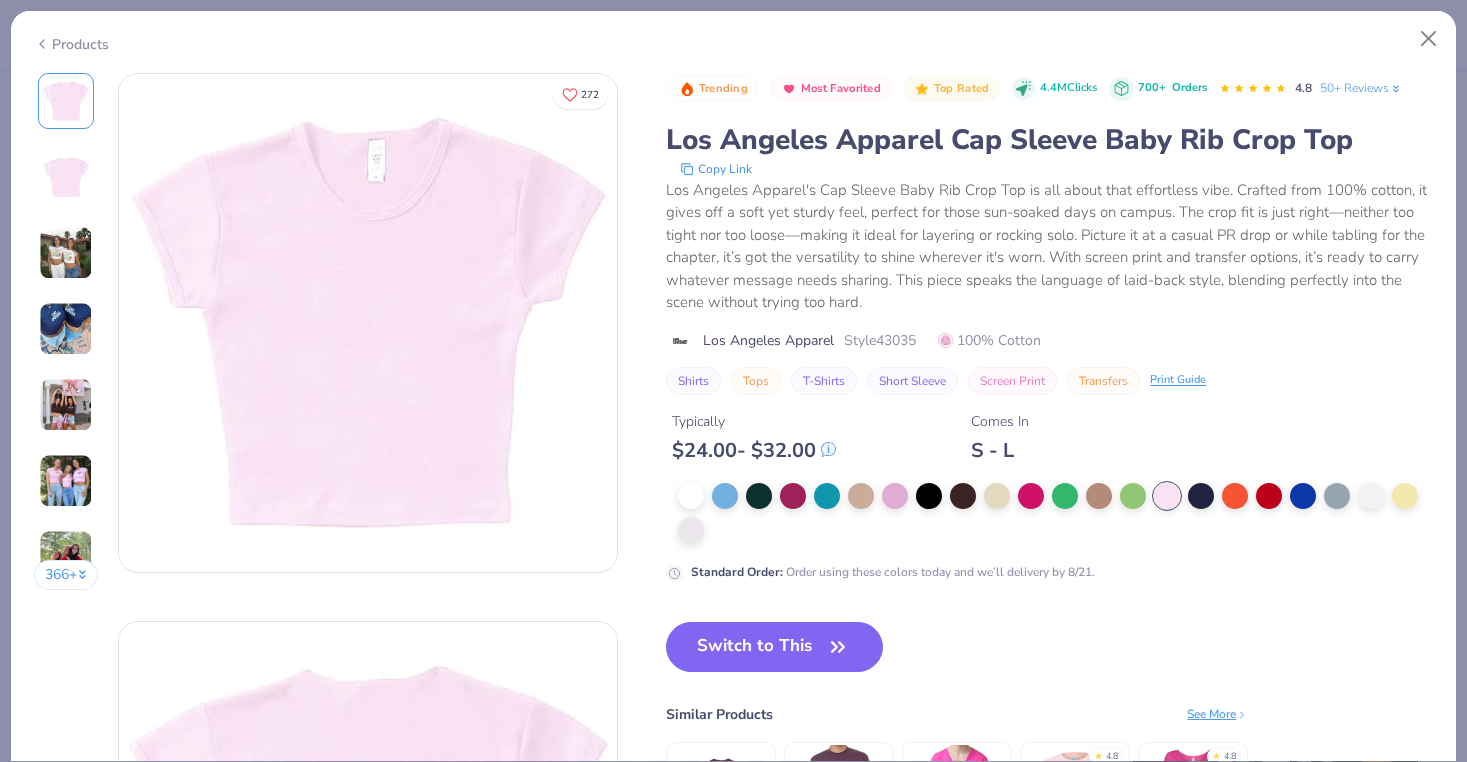 click at bounding box center [66, 253] 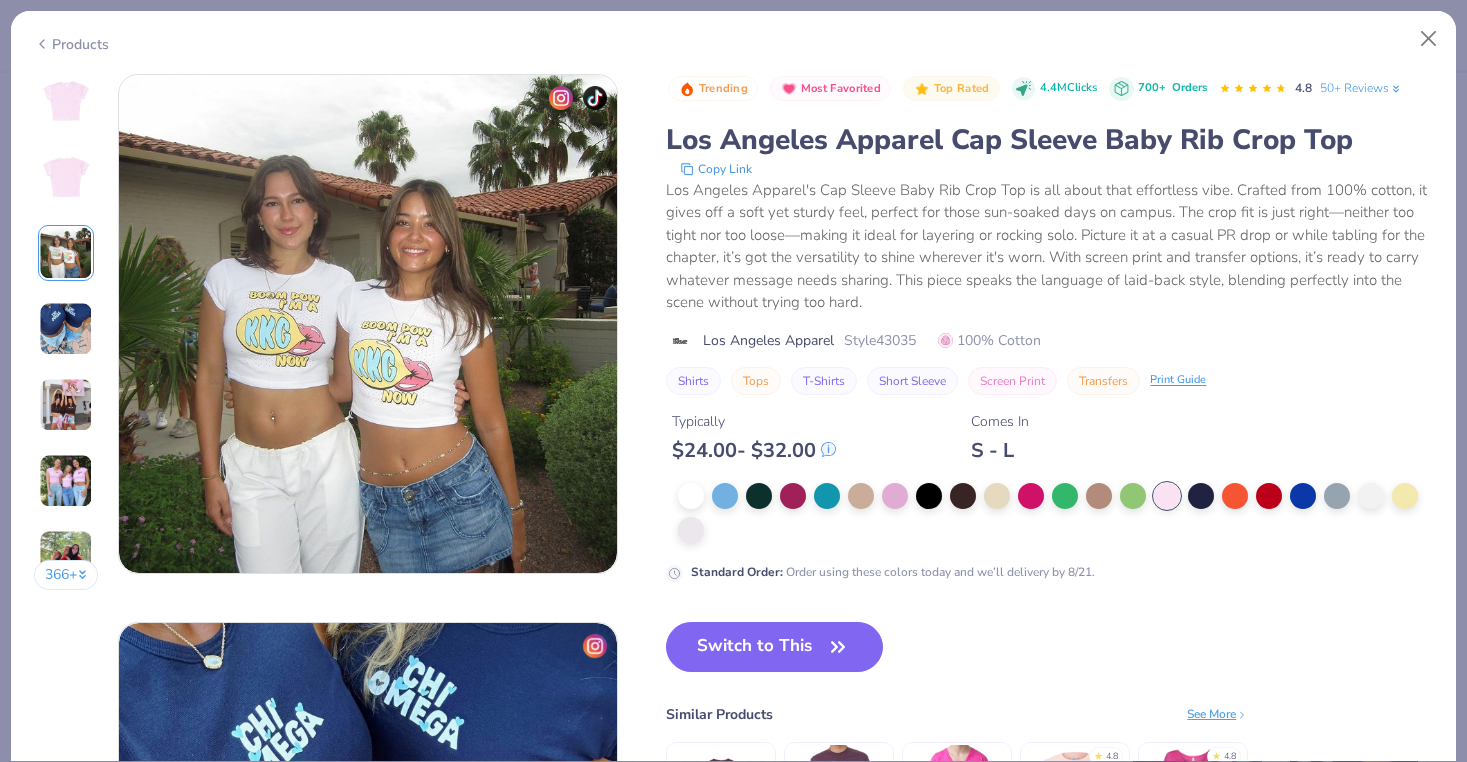 scroll, scrollTop: 1096, scrollLeft: 0, axis: vertical 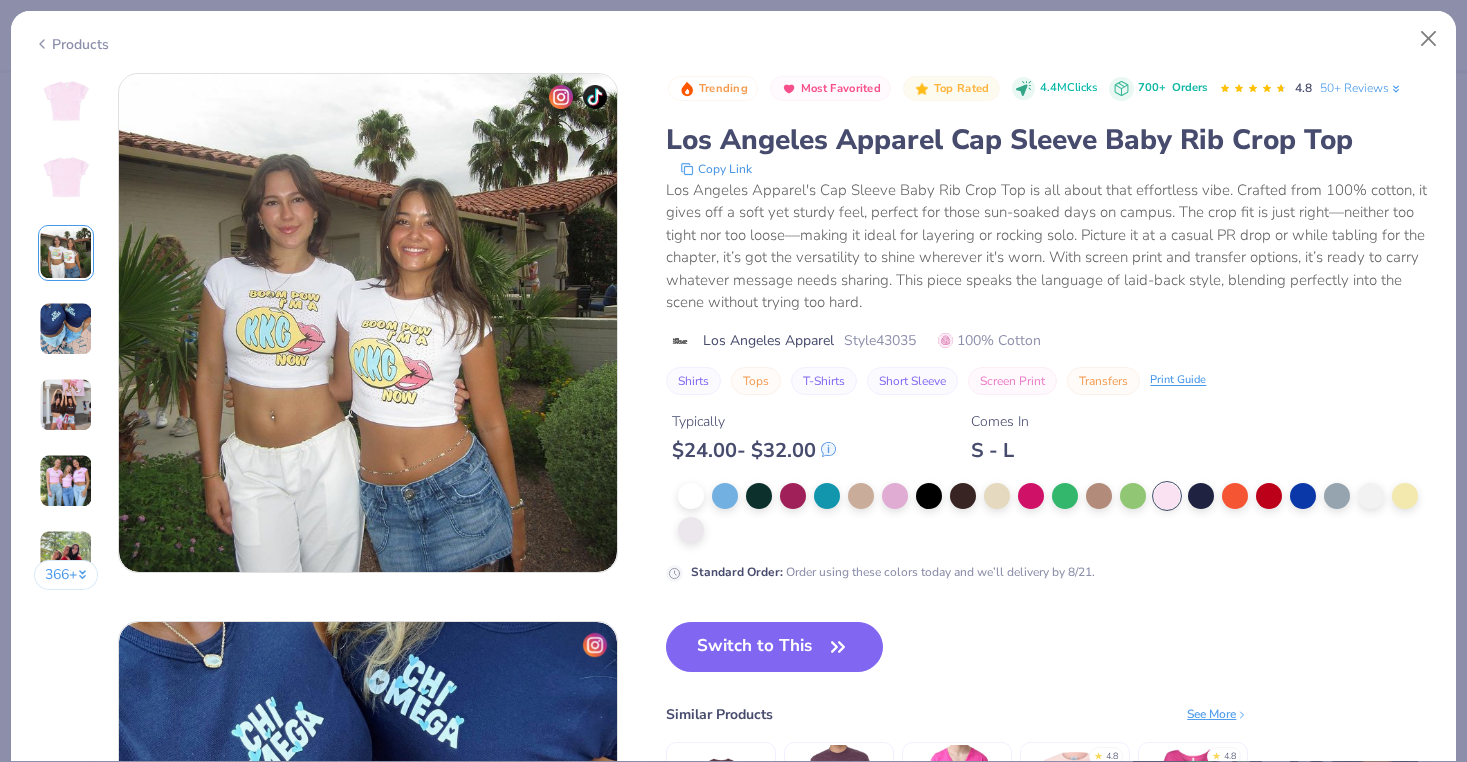 click at bounding box center (66, 101) 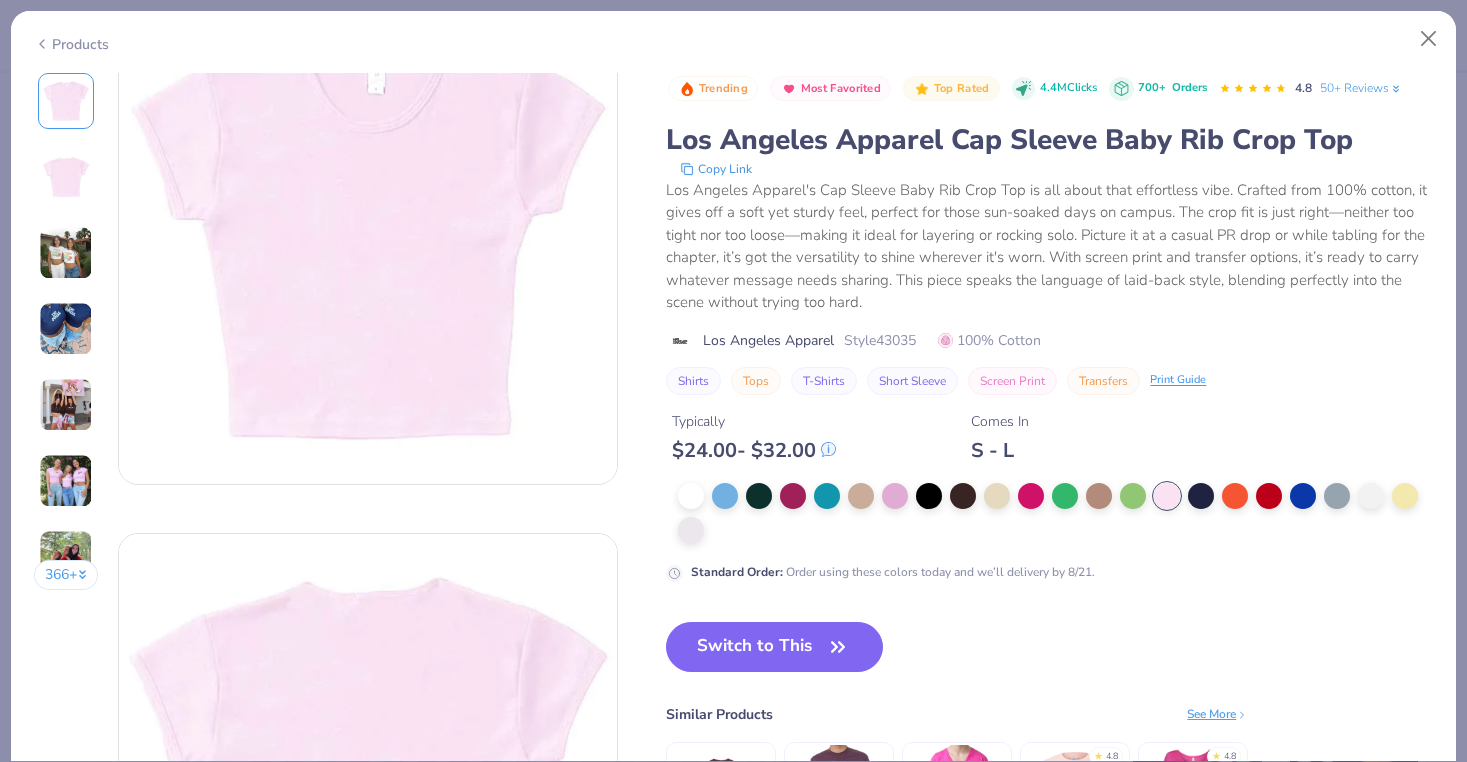 scroll, scrollTop: 0, scrollLeft: 0, axis: both 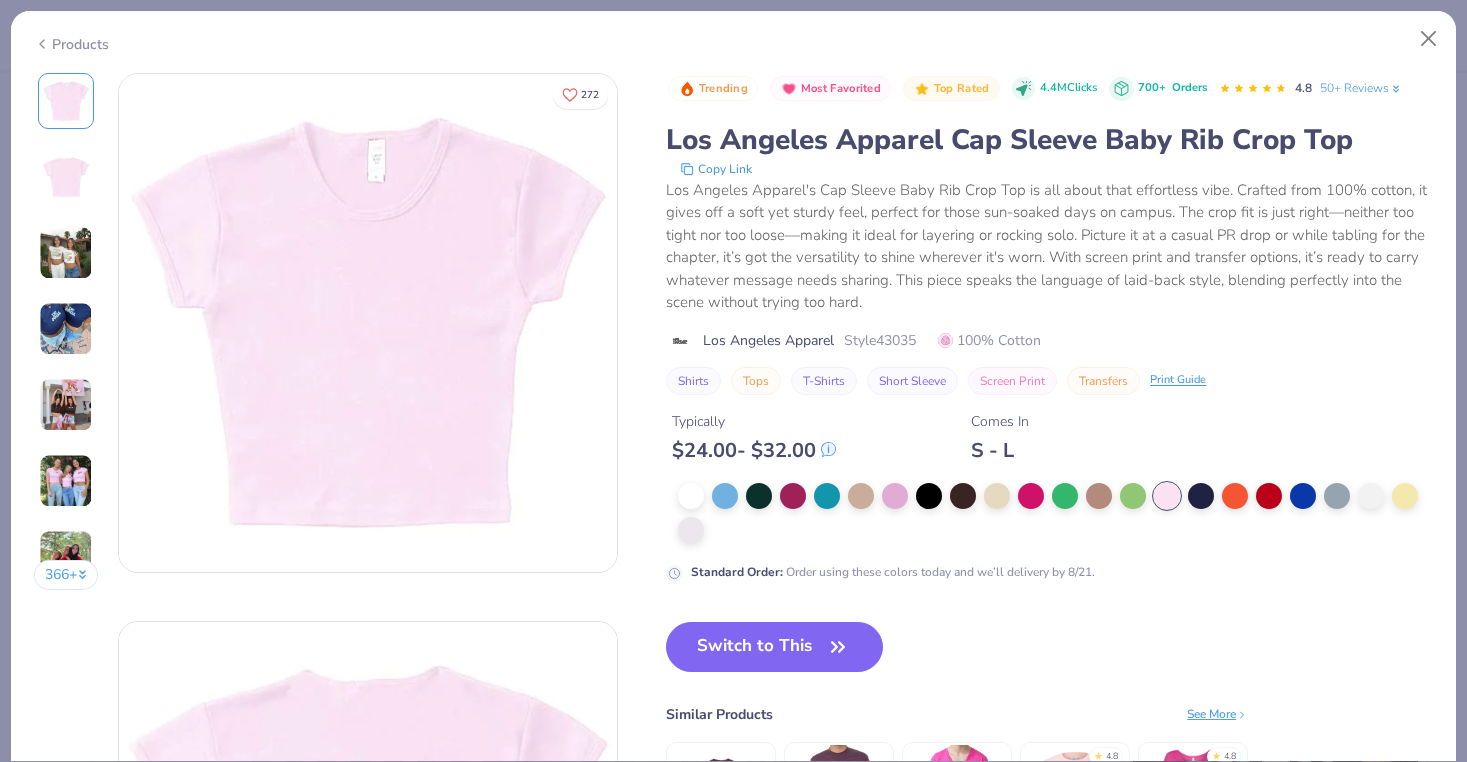 click at bounding box center [66, 405] 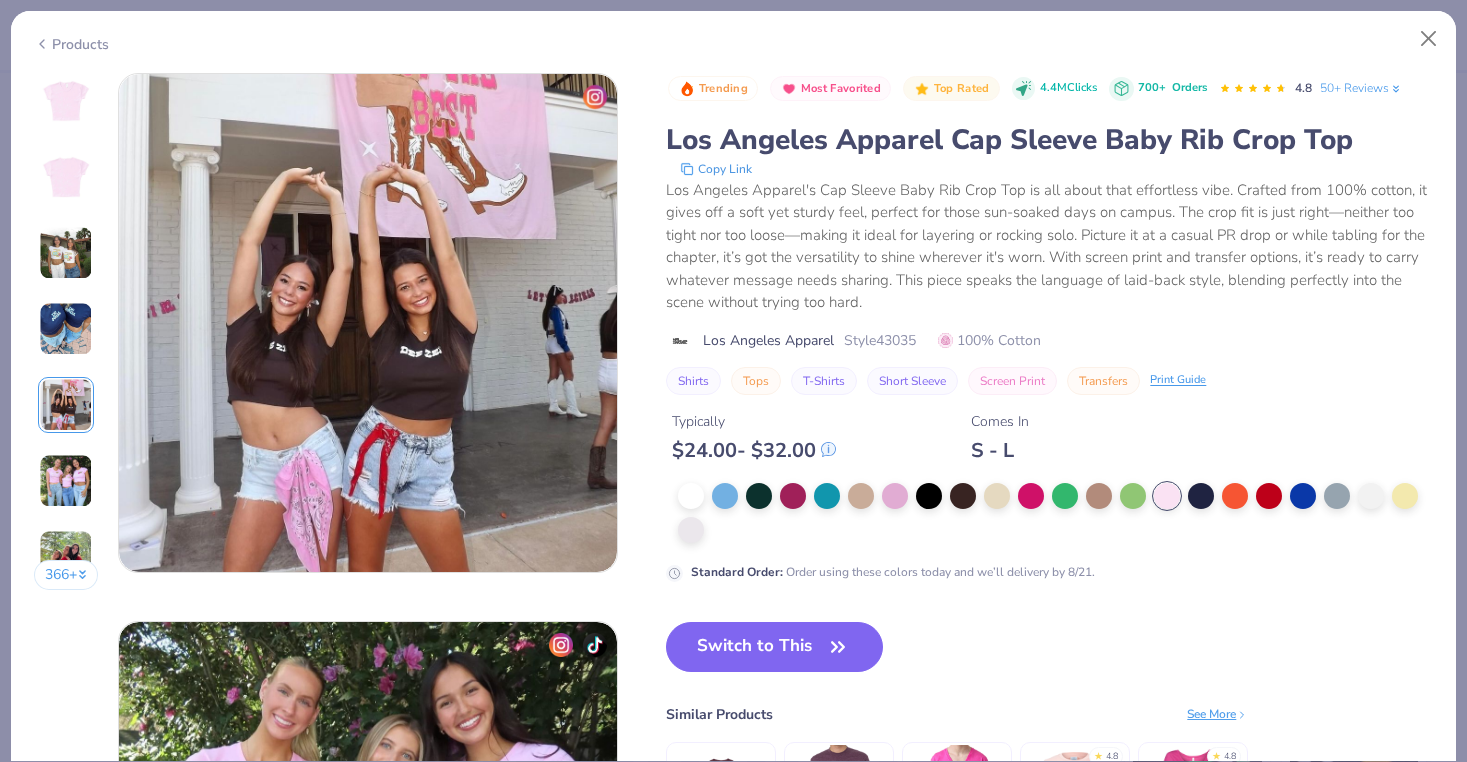 click at bounding box center (66, 481) 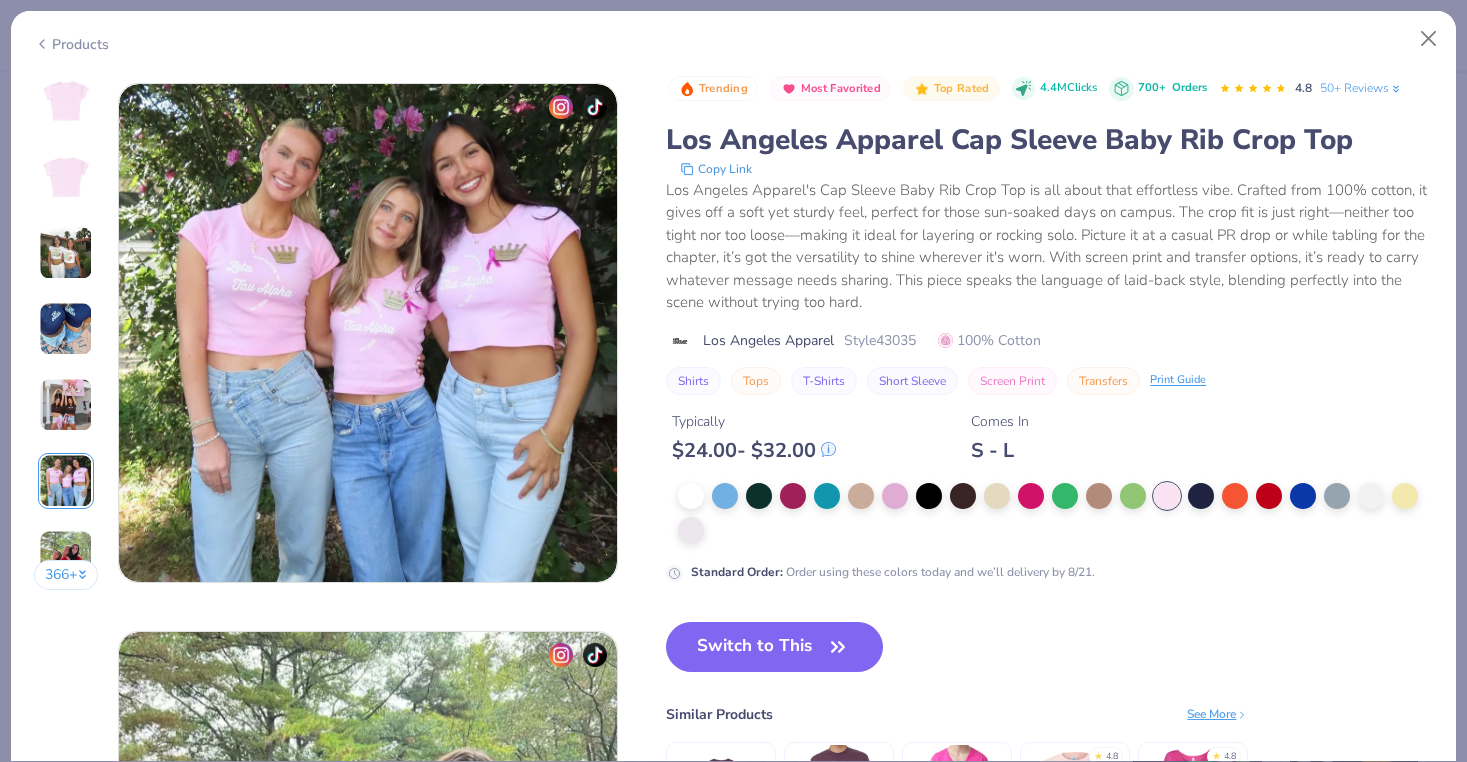 scroll, scrollTop: 2740, scrollLeft: 0, axis: vertical 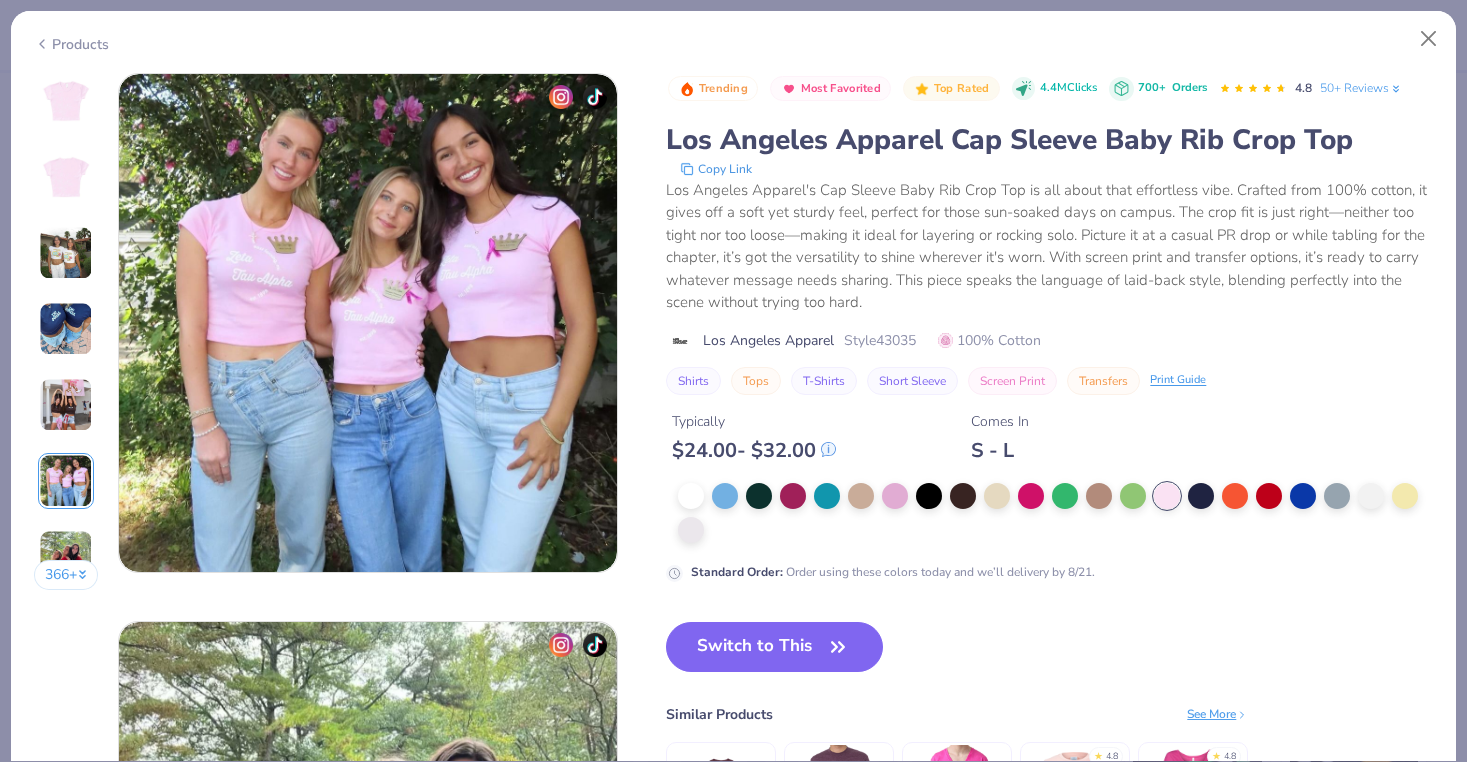 click on "366 +" at bounding box center [66, 575] 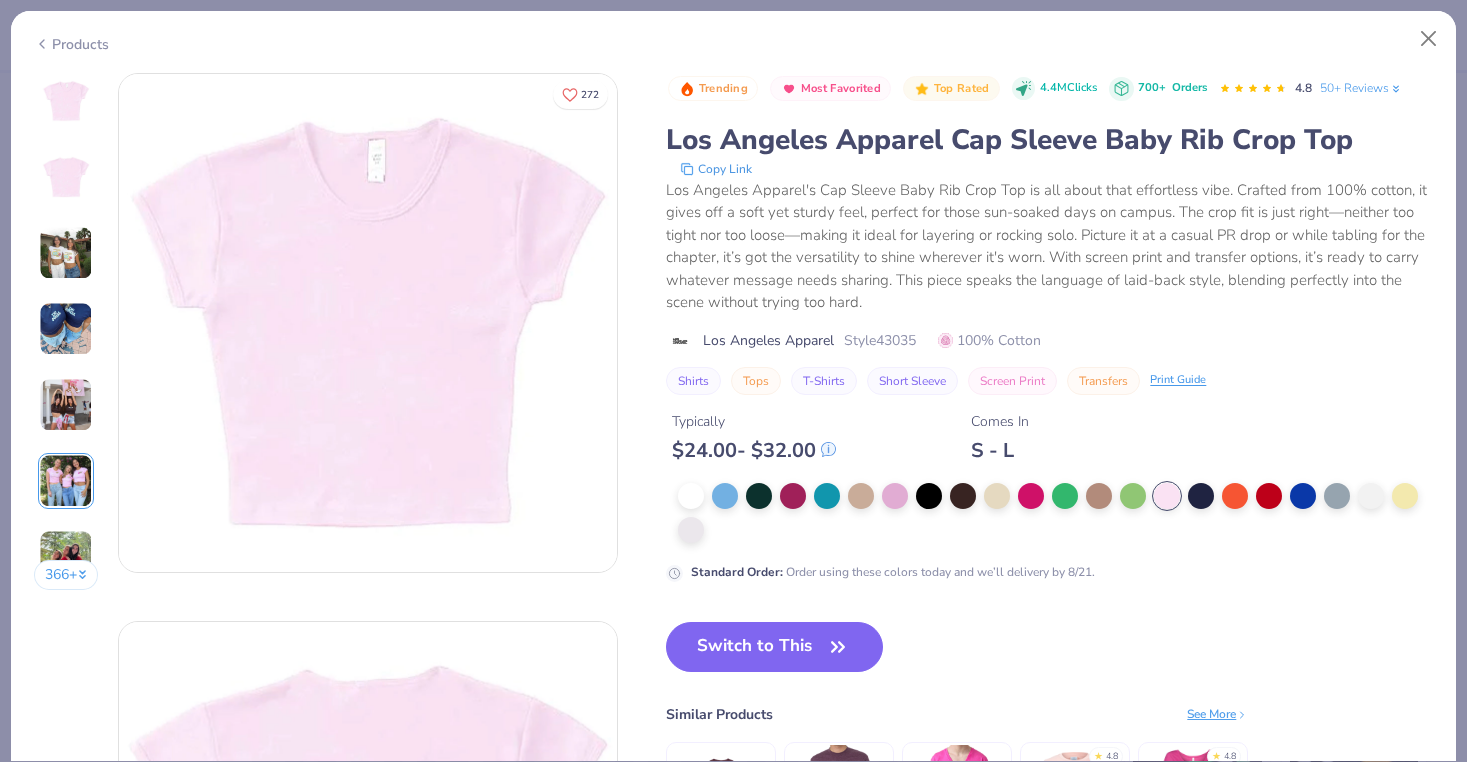 scroll, scrollTop: 0, scrollLeft: 0, axis: both 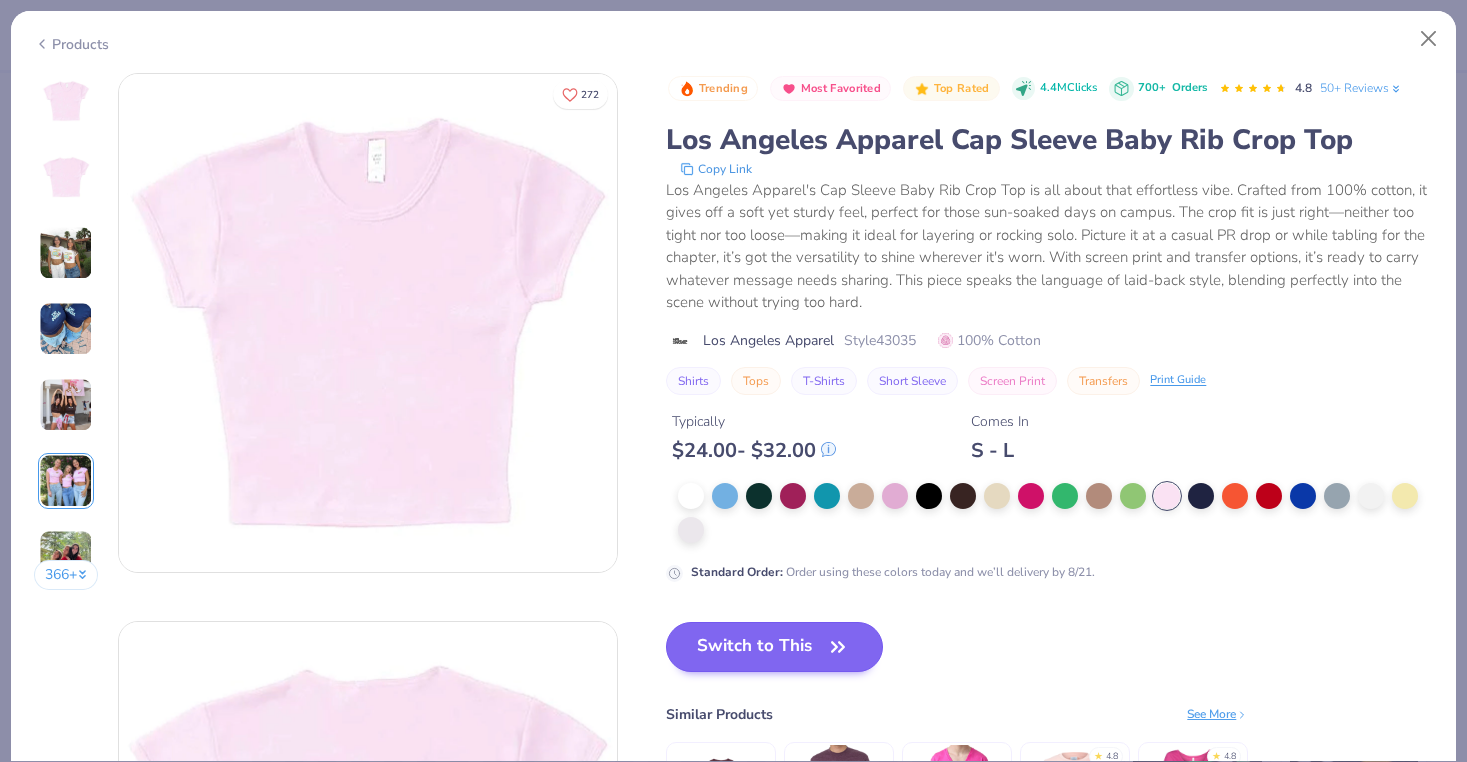 click on "Switch to This" at bounding box center [774, 647] 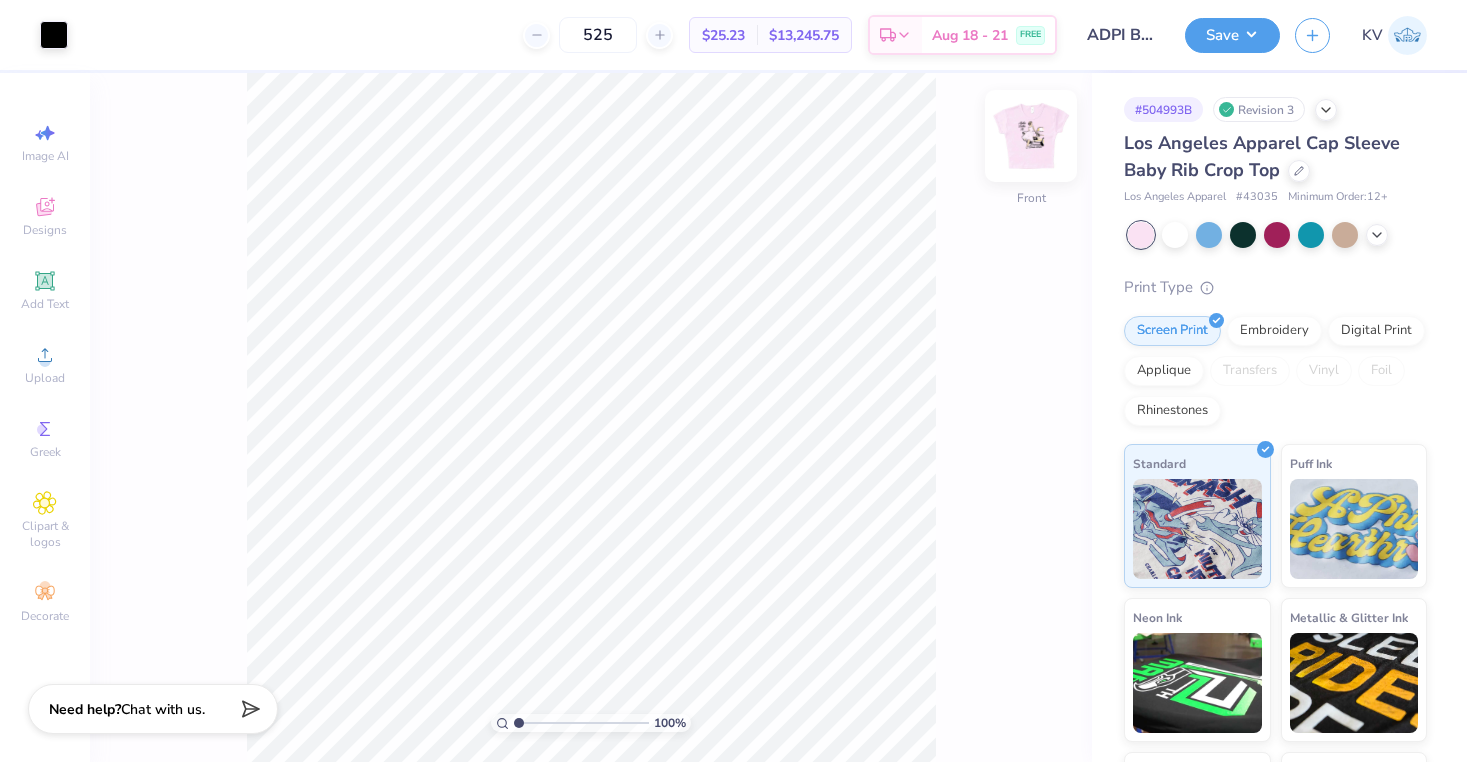 click at bounding box center [1031, 136] 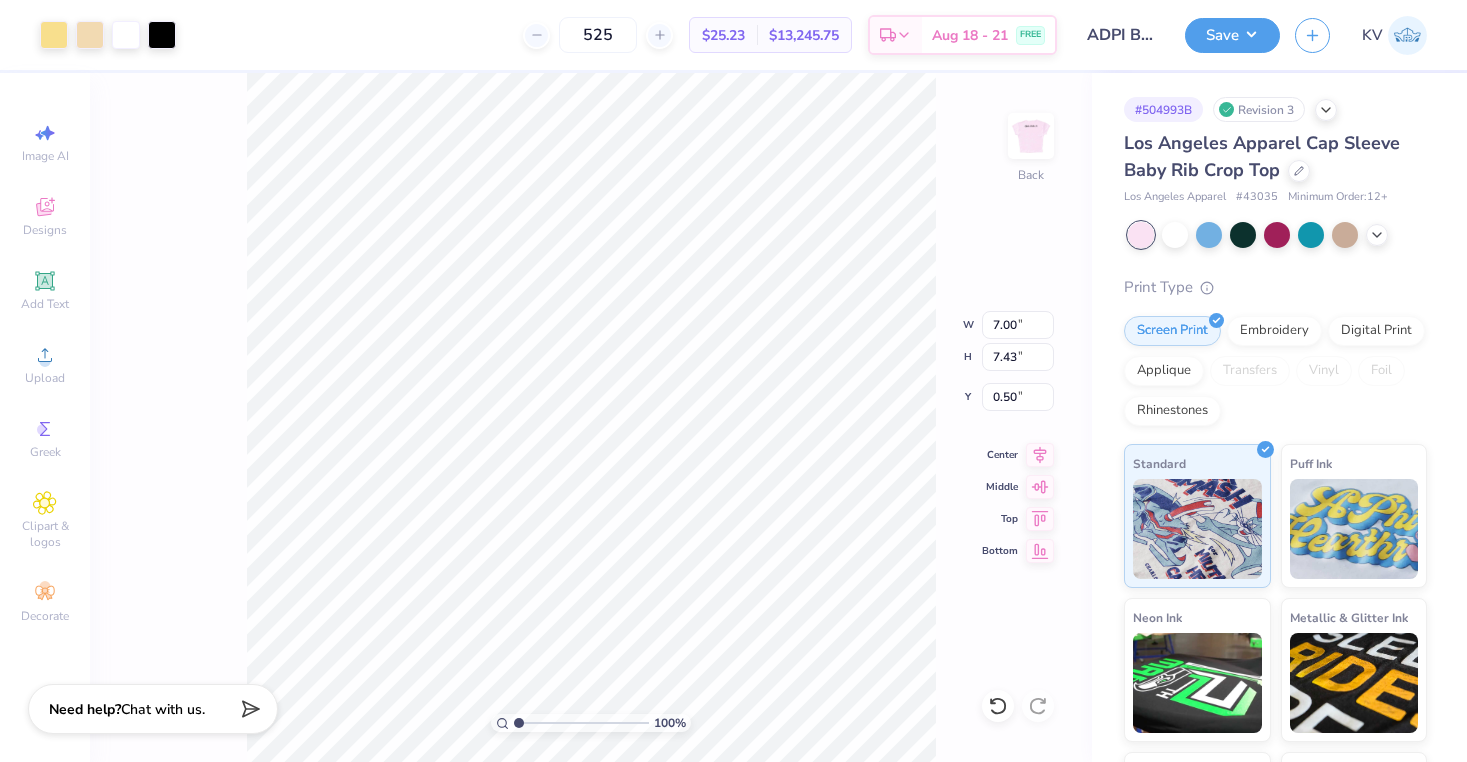 type on "1.52" 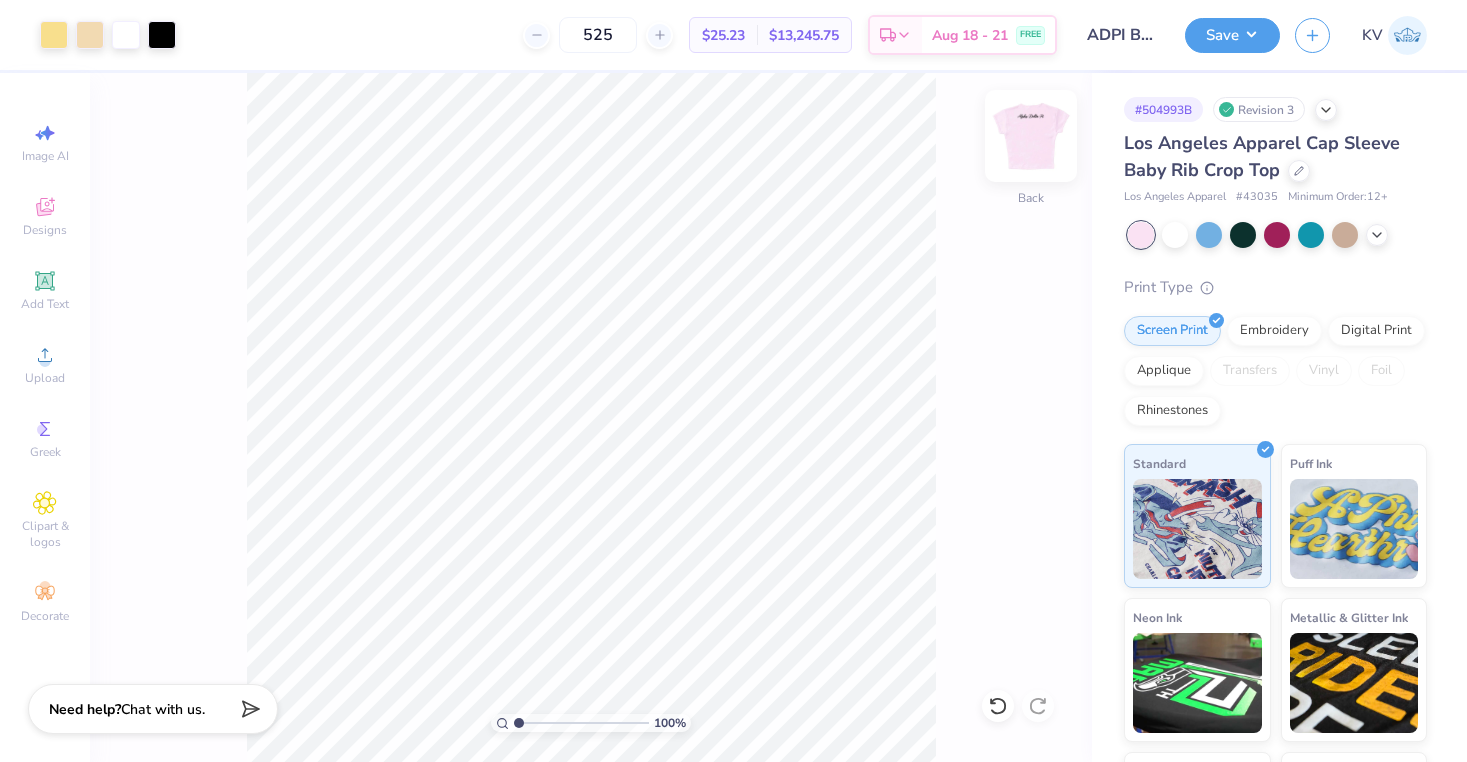 click at bounding box center [1031, 136] 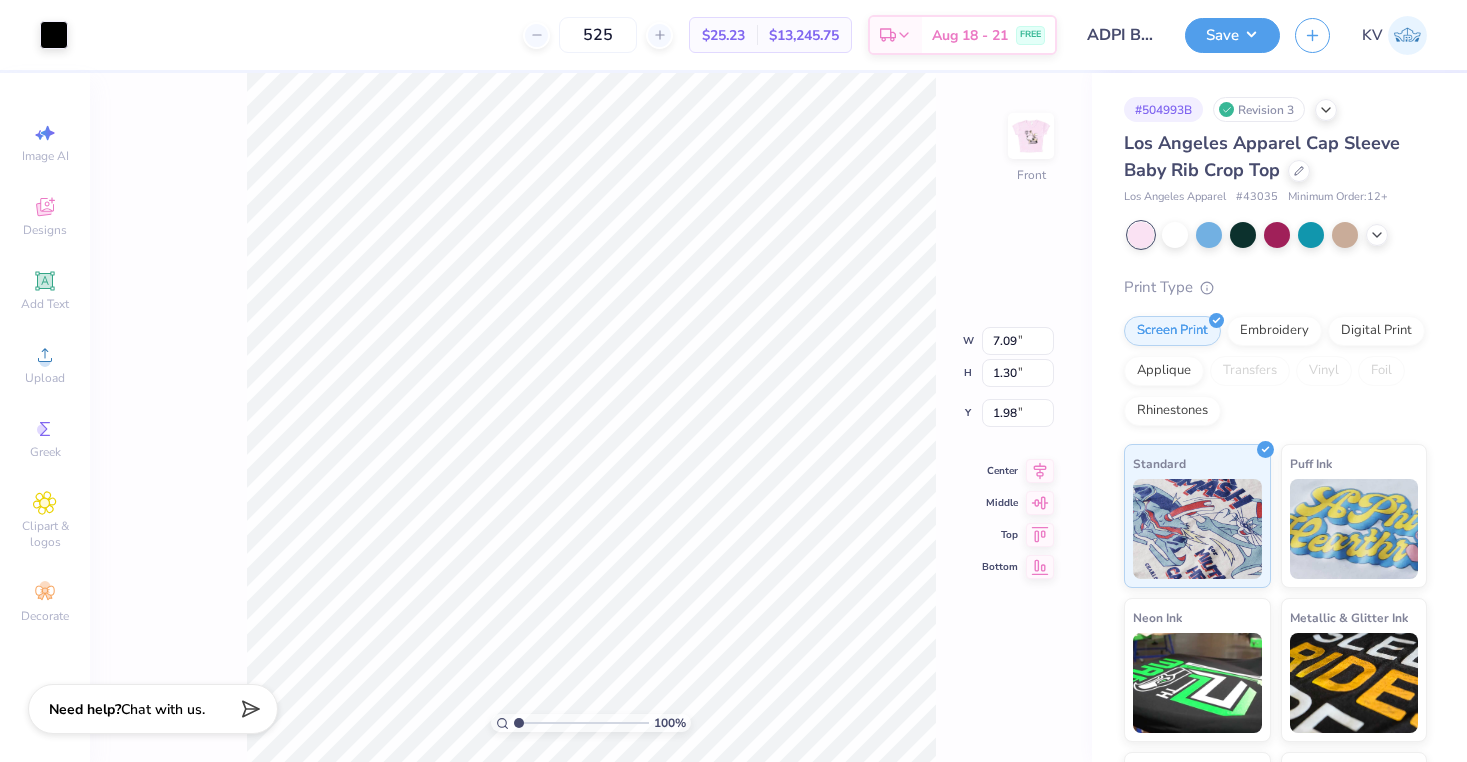 type on "6.94" 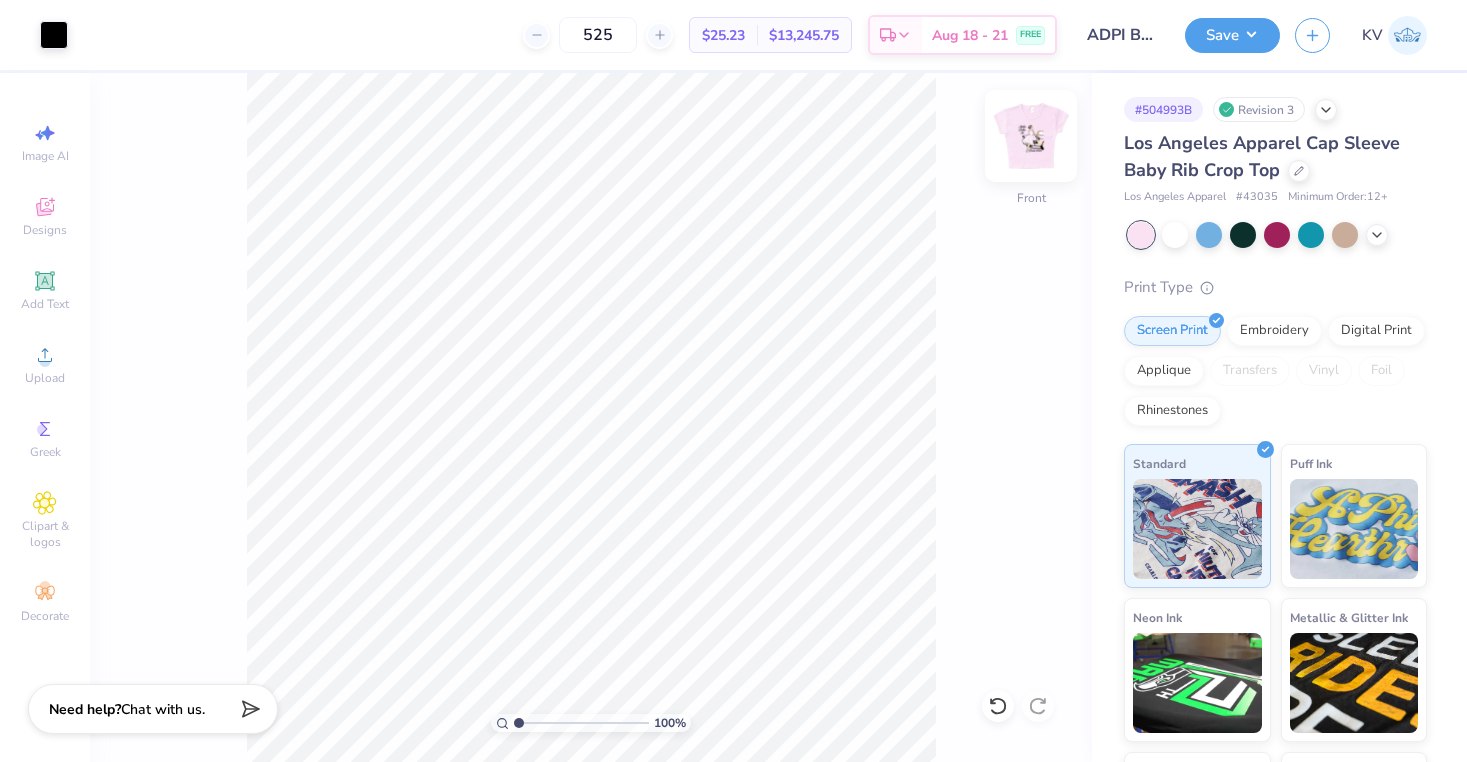 click at bounding box center (1031, 136) 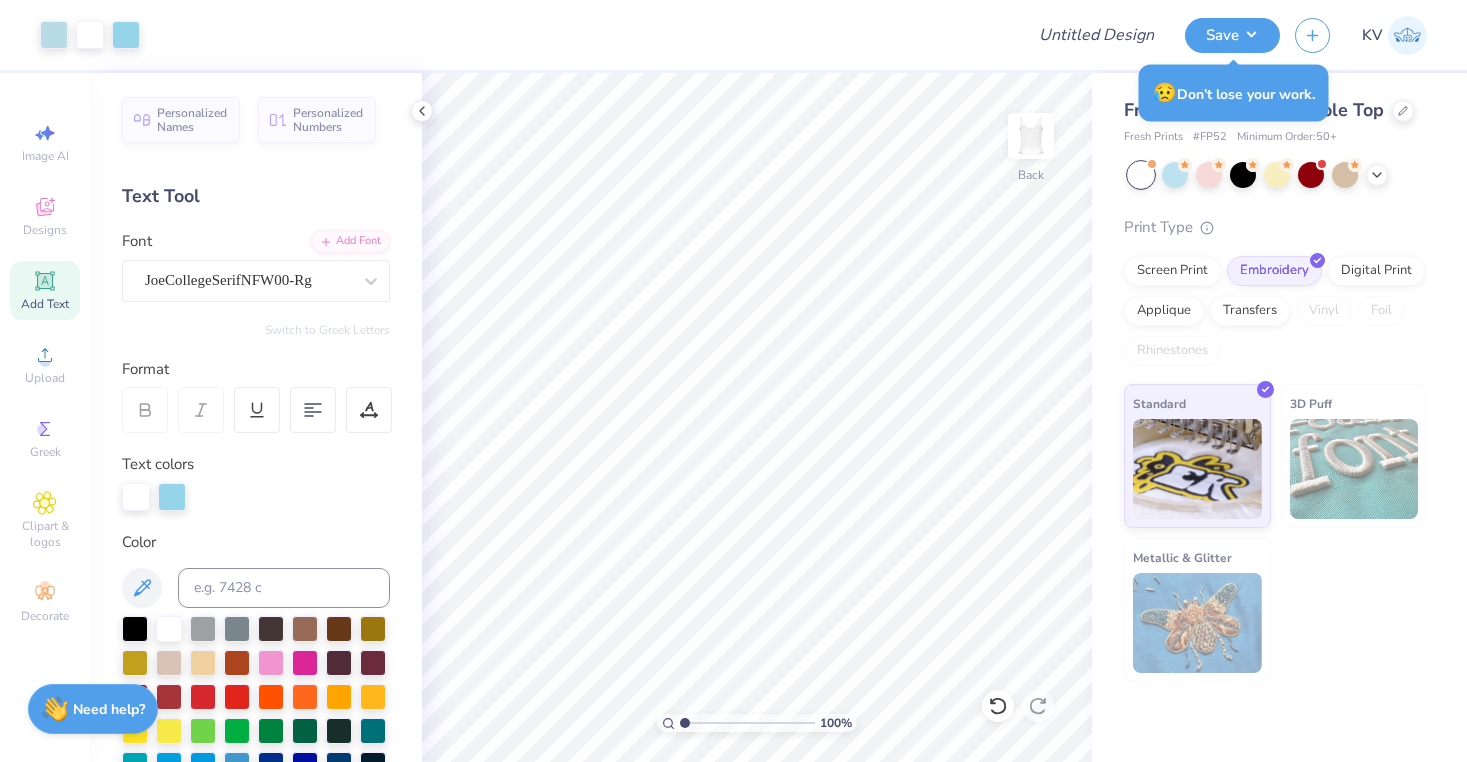 scroll, scrollTop: 0, scrollLeft: 0, axis: both 